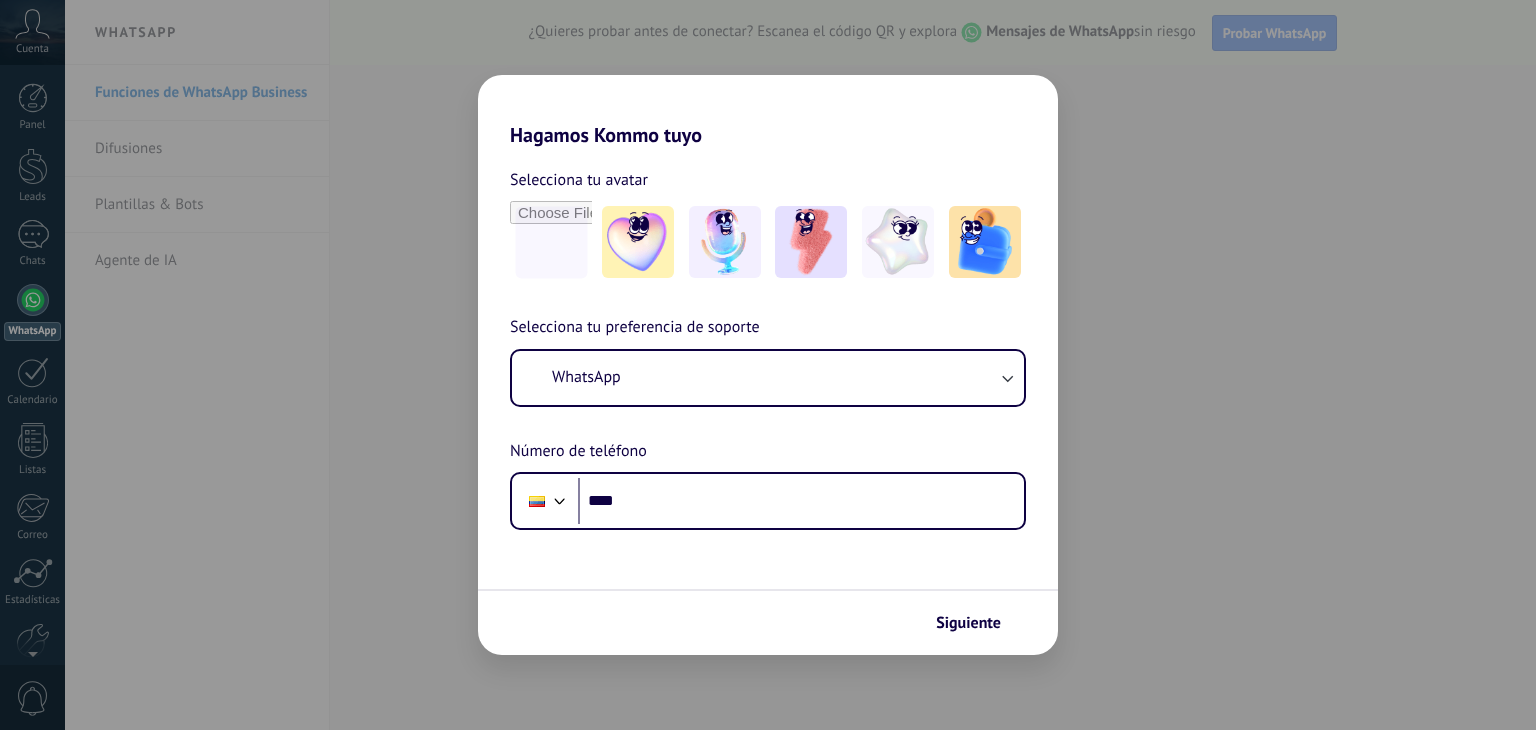scroll, scrollTop: 0, scrollLeft: 0, axis: both 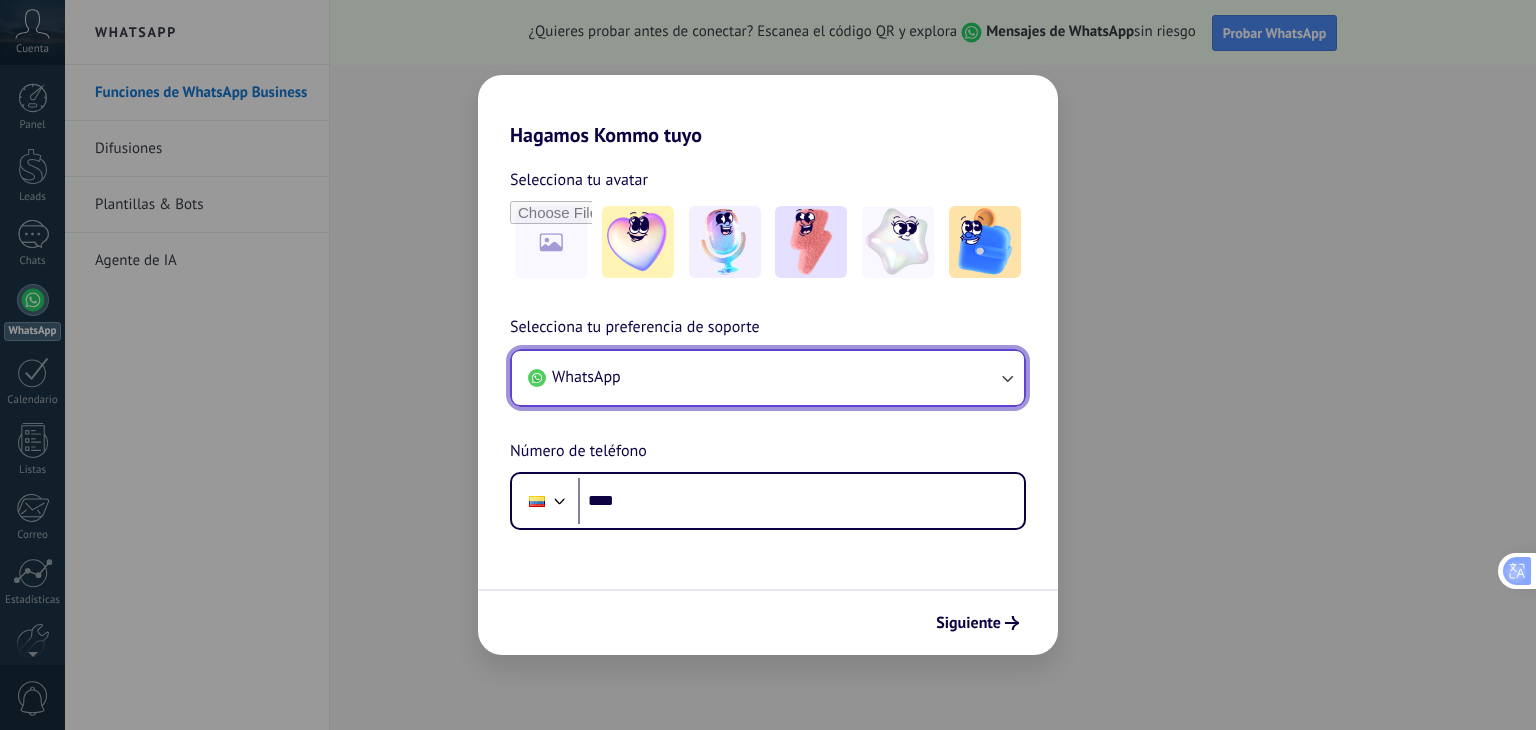 click on "WhatsApp" at bounding box center [768, 378] 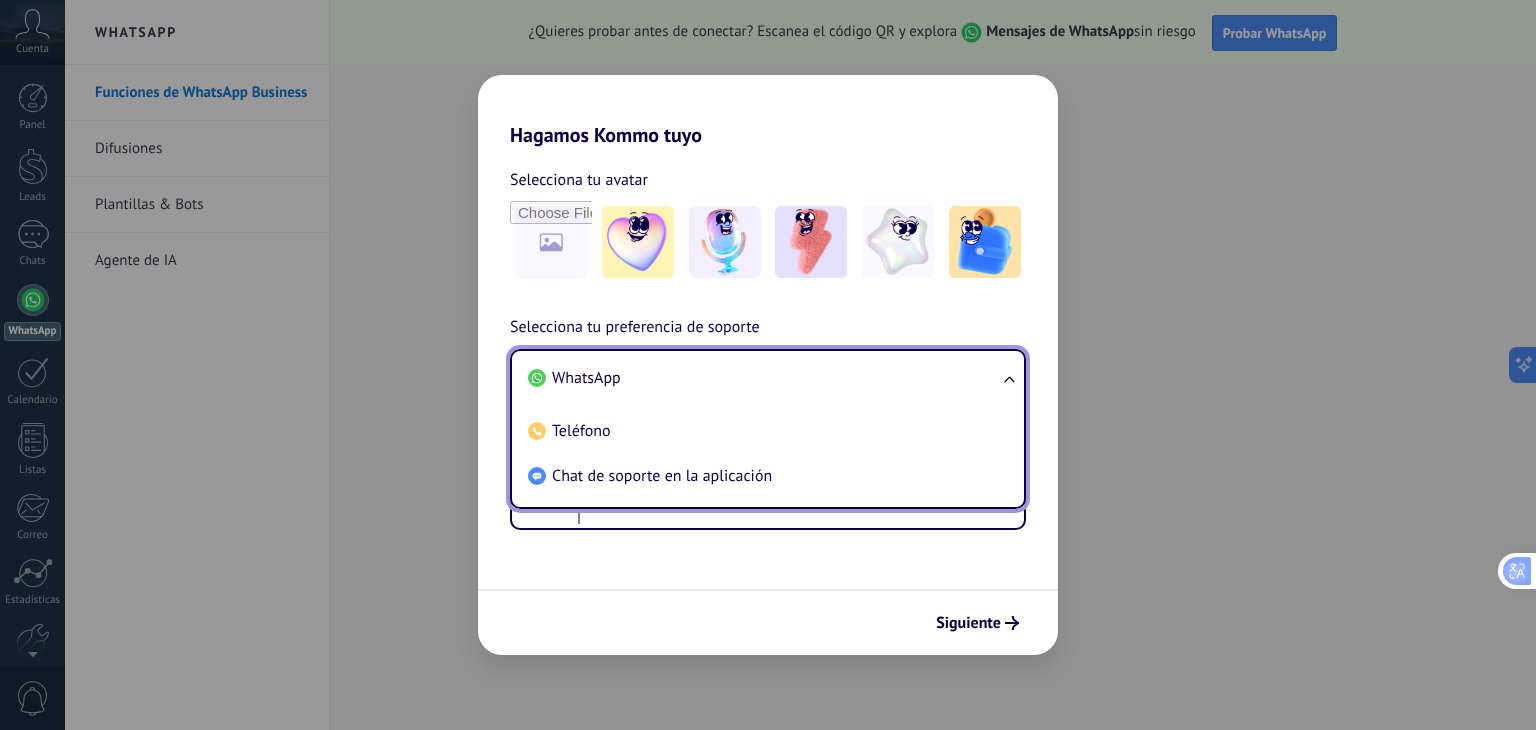 click on "WhatsApp" at bounding box center (764, 378) 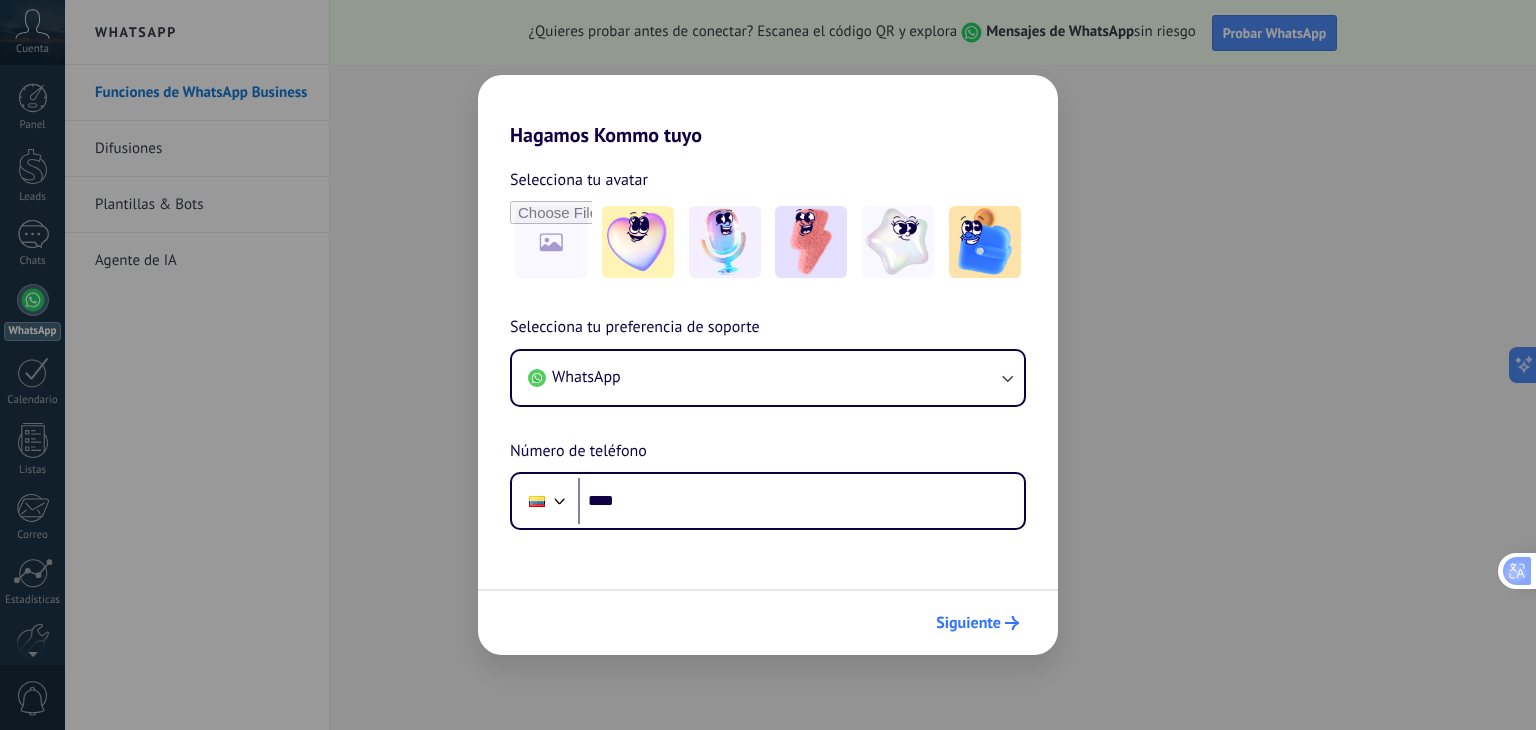 click on "Siguiente" at bounding box center (968, 623) 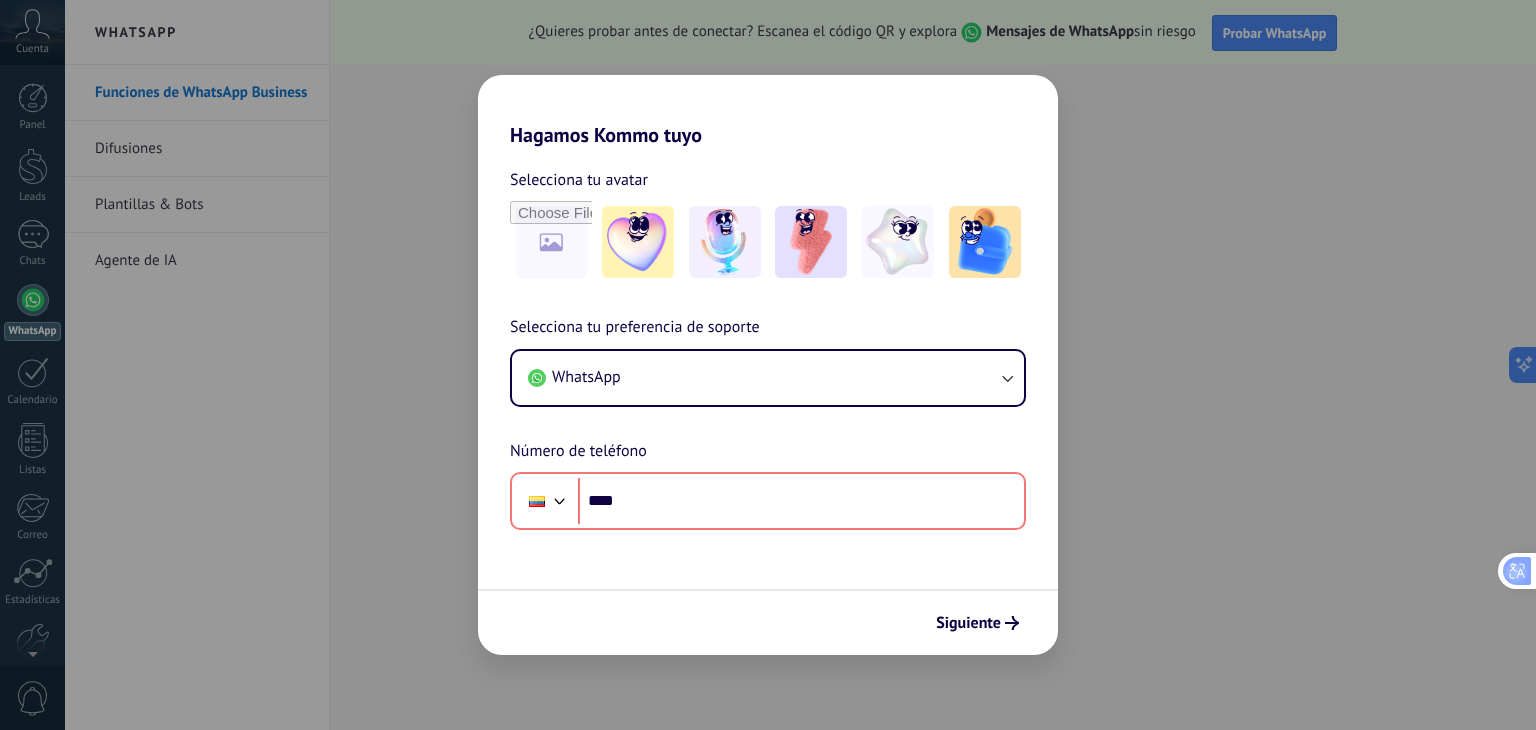 click on "Hagamos Kommo tuyo Selecciona tu avatar Selecciona tu preferencia de soporte WhatsApp Número de teléfono Phone **** Siguiente" at bounding box center [768, 365] 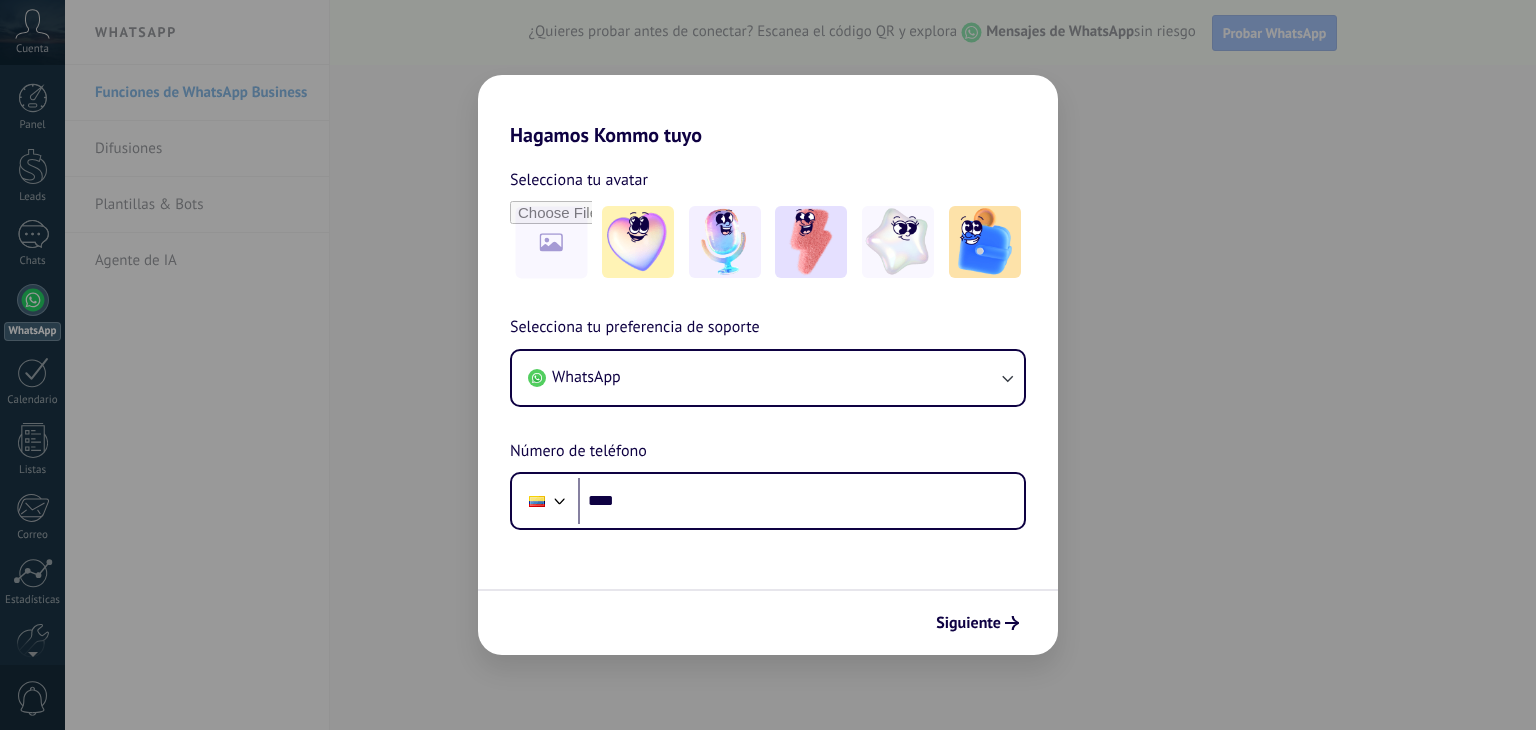 scroll, scrollTop: 0, scrollLeft: 0, axis: both 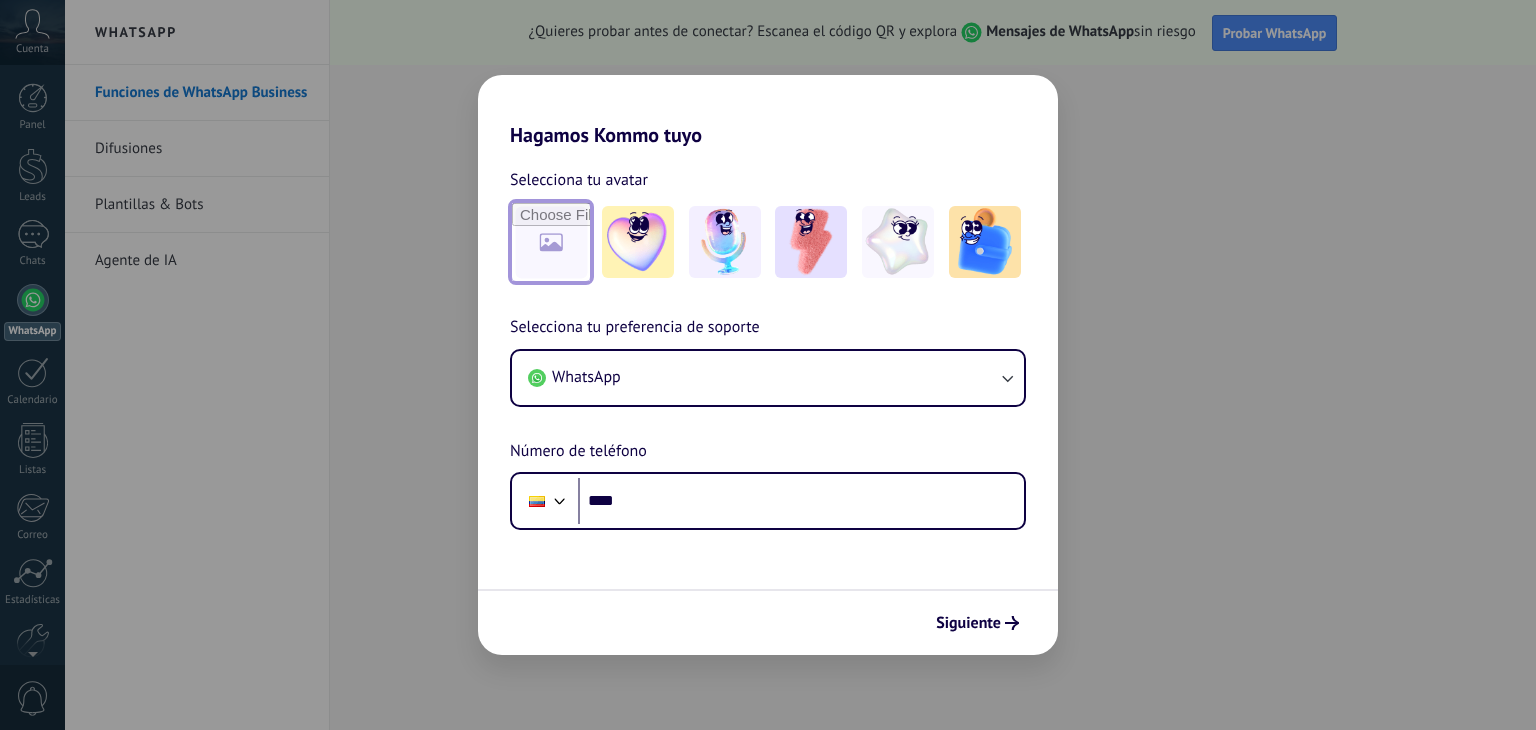 click at bounding box center (551, 242) 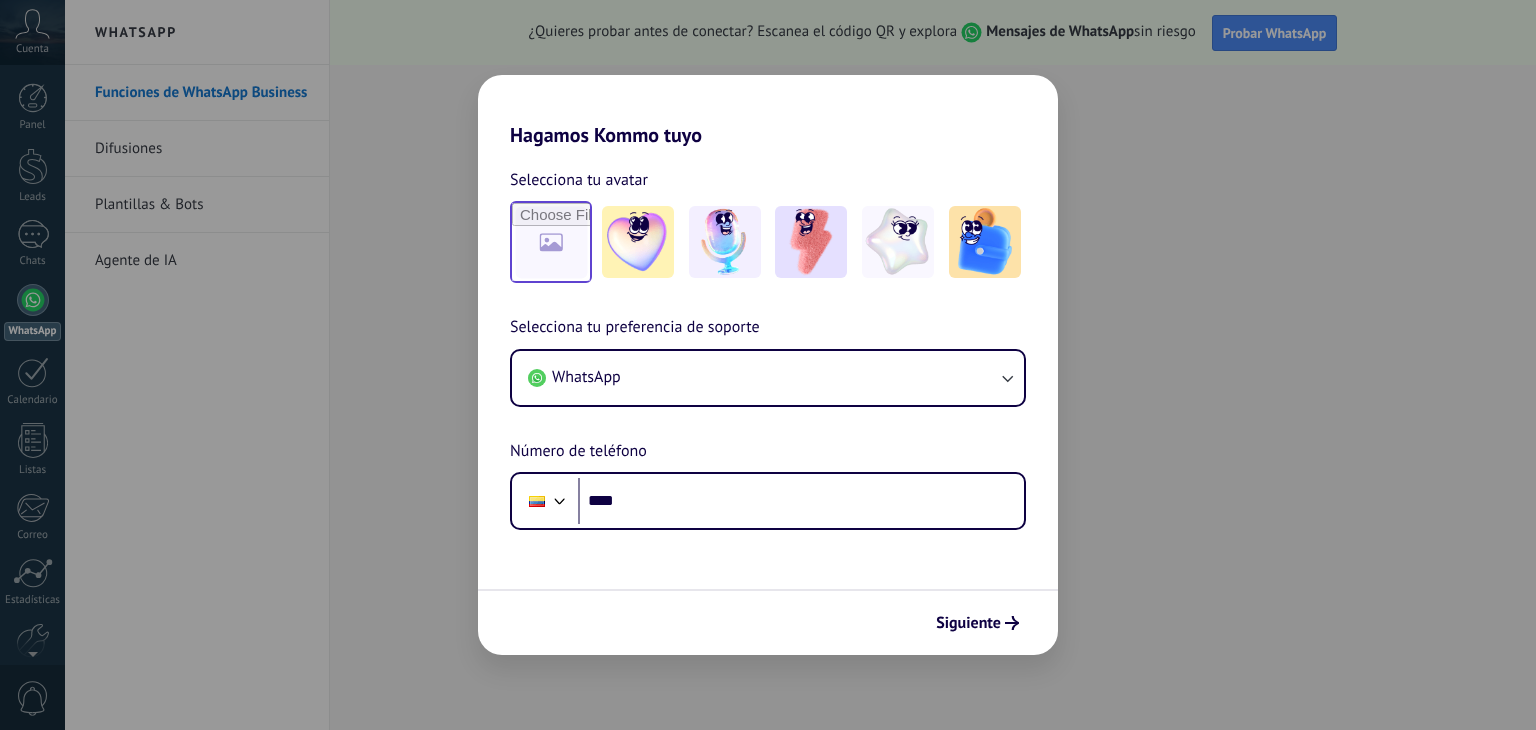 scroll, scrollTop: 0, scrollLeft: 0, axis: both 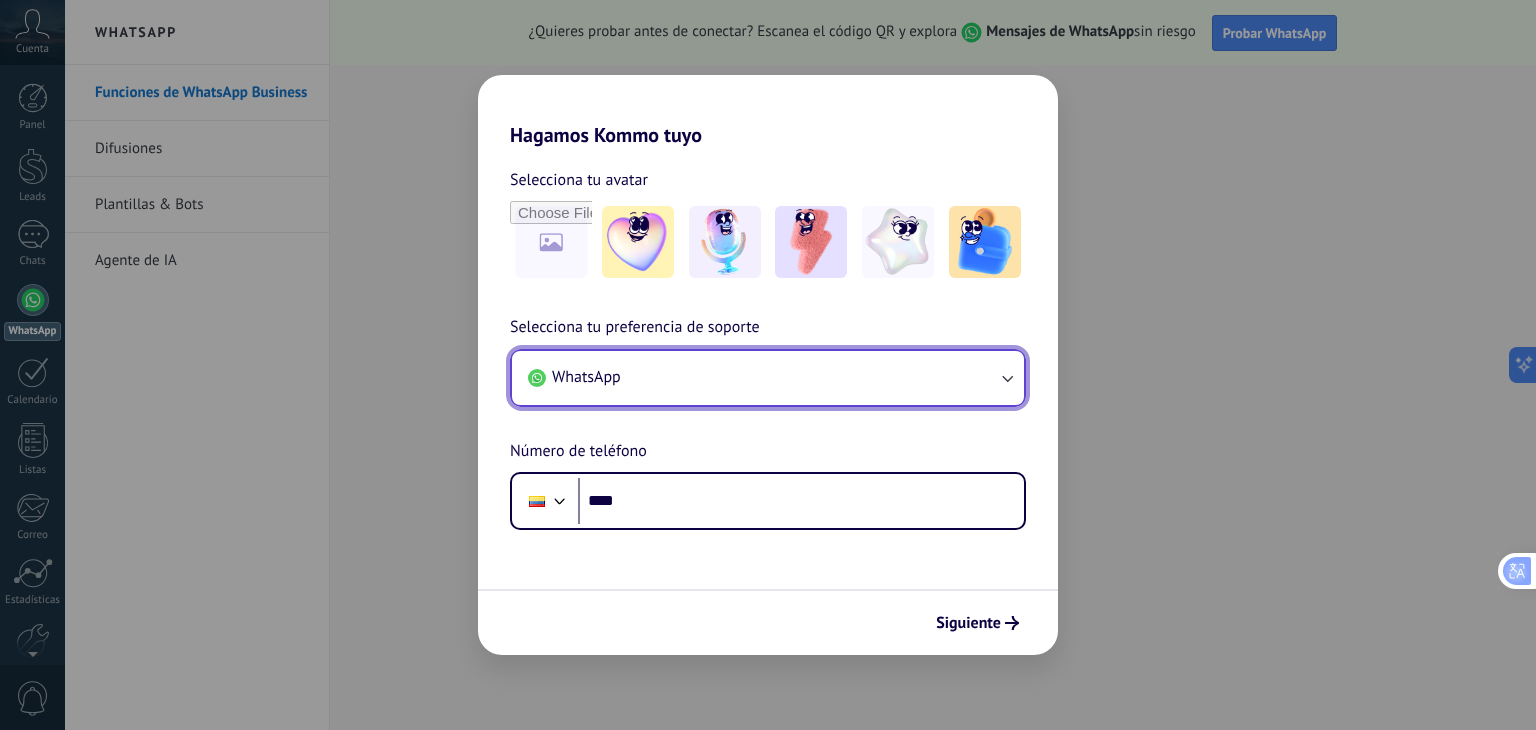 click on "WhatsApp" at bounding box center [768, 378] 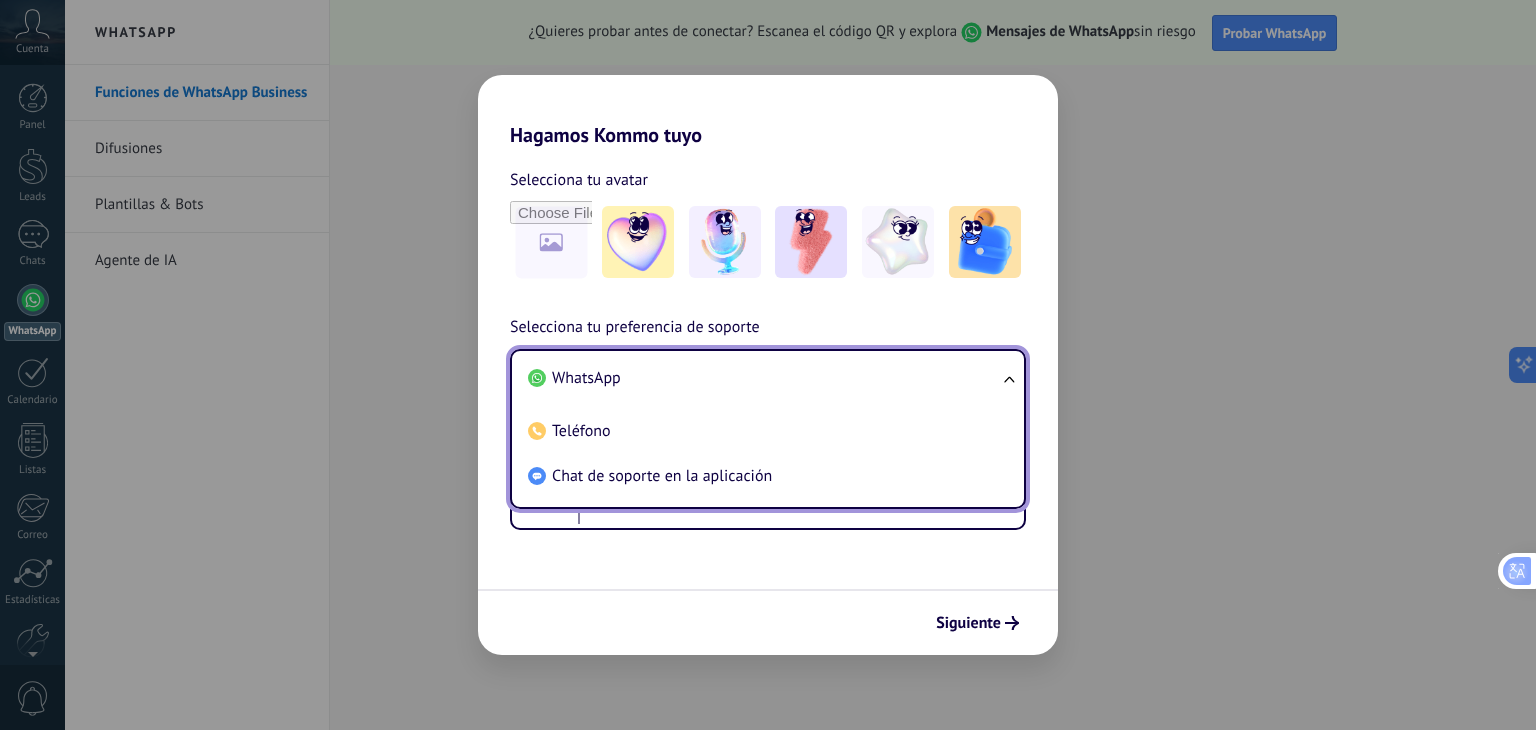 click on "Hagamos Kommo tuyo Selecciona tu avatar Selecciona tu preferencia de soporte WhatsApp WhatsApp Teléfono Chat de soporte en la aplicación Número de teléfono Phone **** Siguiente" at bounding box center [768, 365] 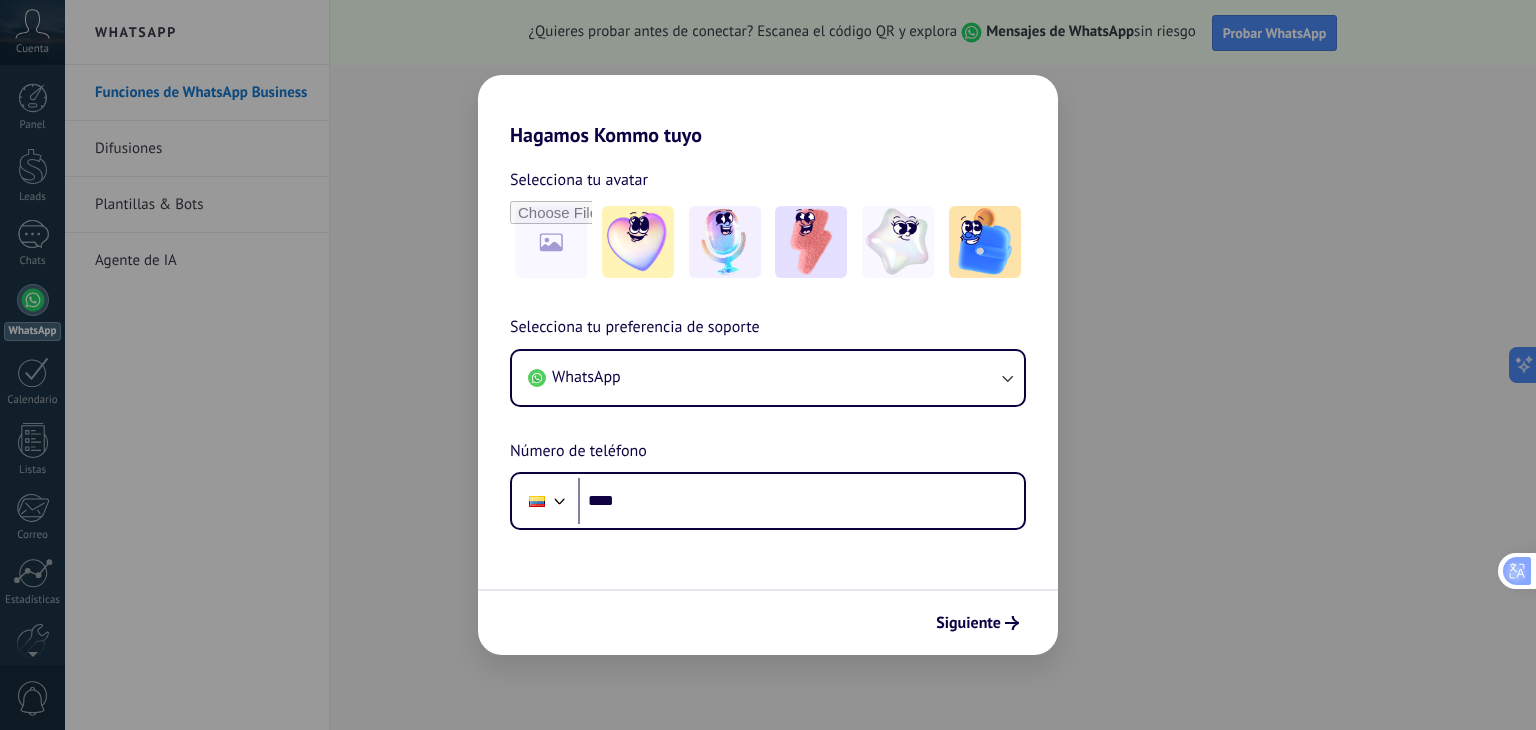 click on "Hagamos Kommo tuyo Selecciona tu avatar Selecciona tu preferencia de soporte WhatsApp Número de teléfono Phone **** Siguiente" at bounding box center [768, 365] 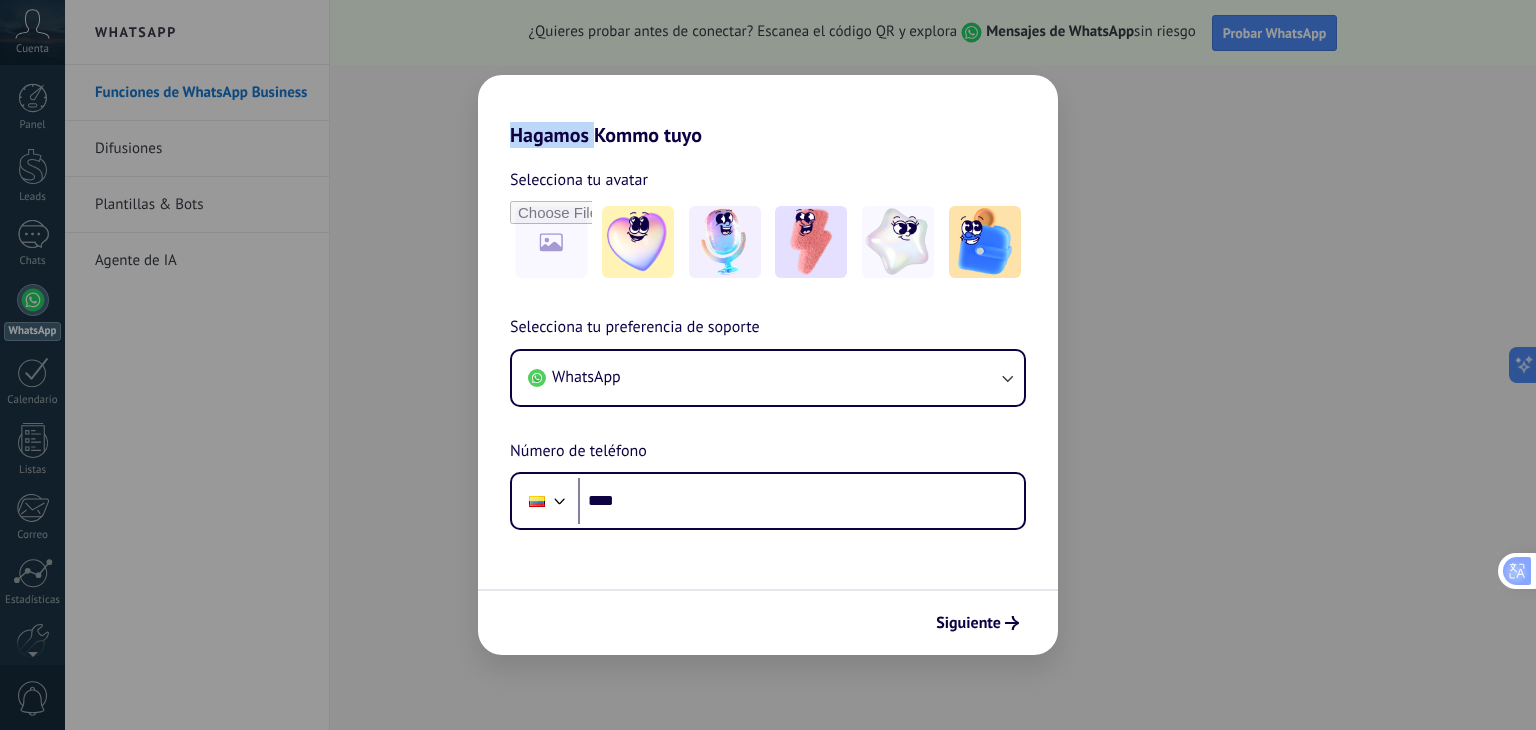 click on "Hagamos Kommo tuyo Selecciona tu avatar Selecciona tu preferencia de soporte WhatsApp Número de teléfono Phone **** Siguiente" at bounding box center (768, 365) 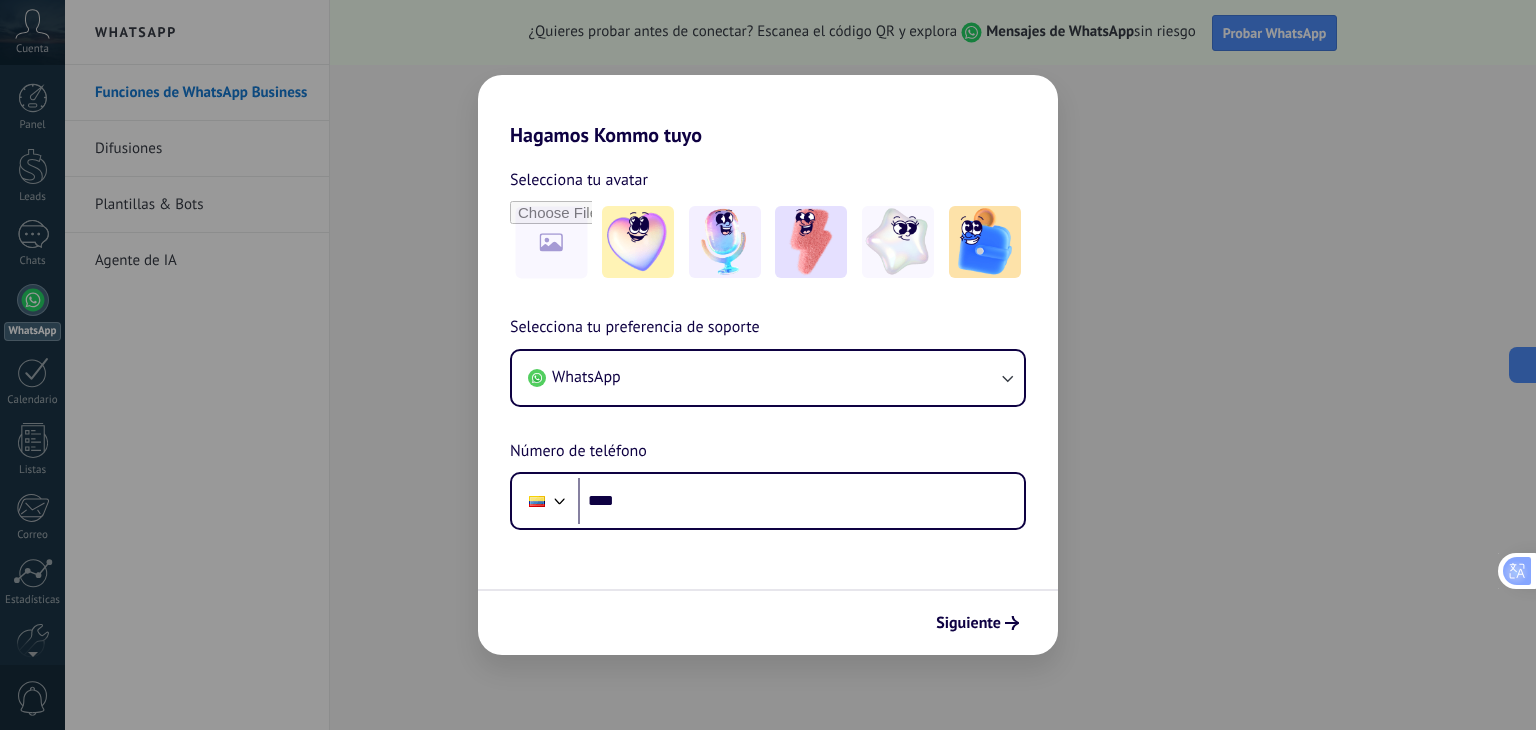 click on "Hagamos Kommo tuyo Selecciona tu avatar Selecciona tu preferencia de soporte WhatsApp Número de teléfono Phone **** Siguiente" at bounding box center [768, 365] 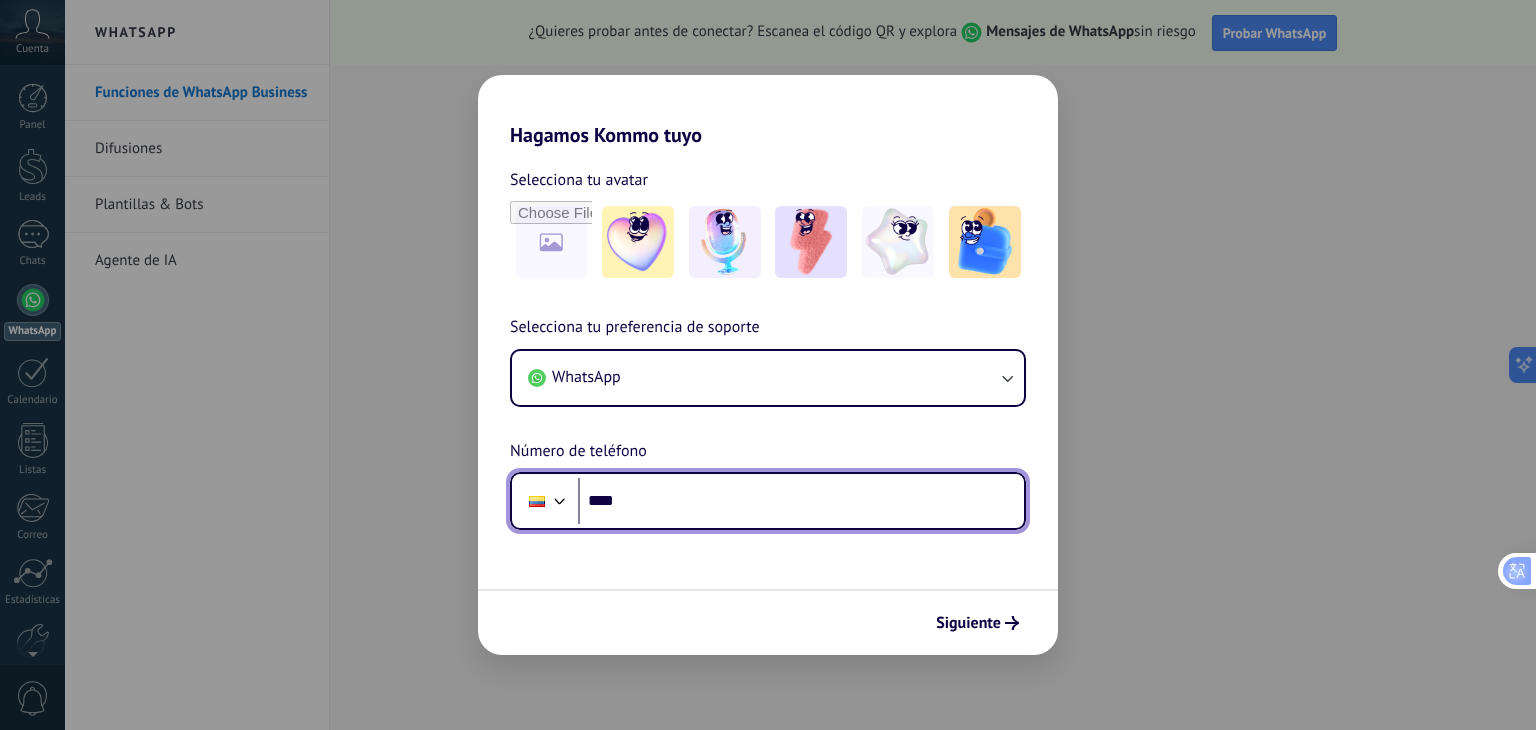 click on "****" at bounding box center [801, 501] 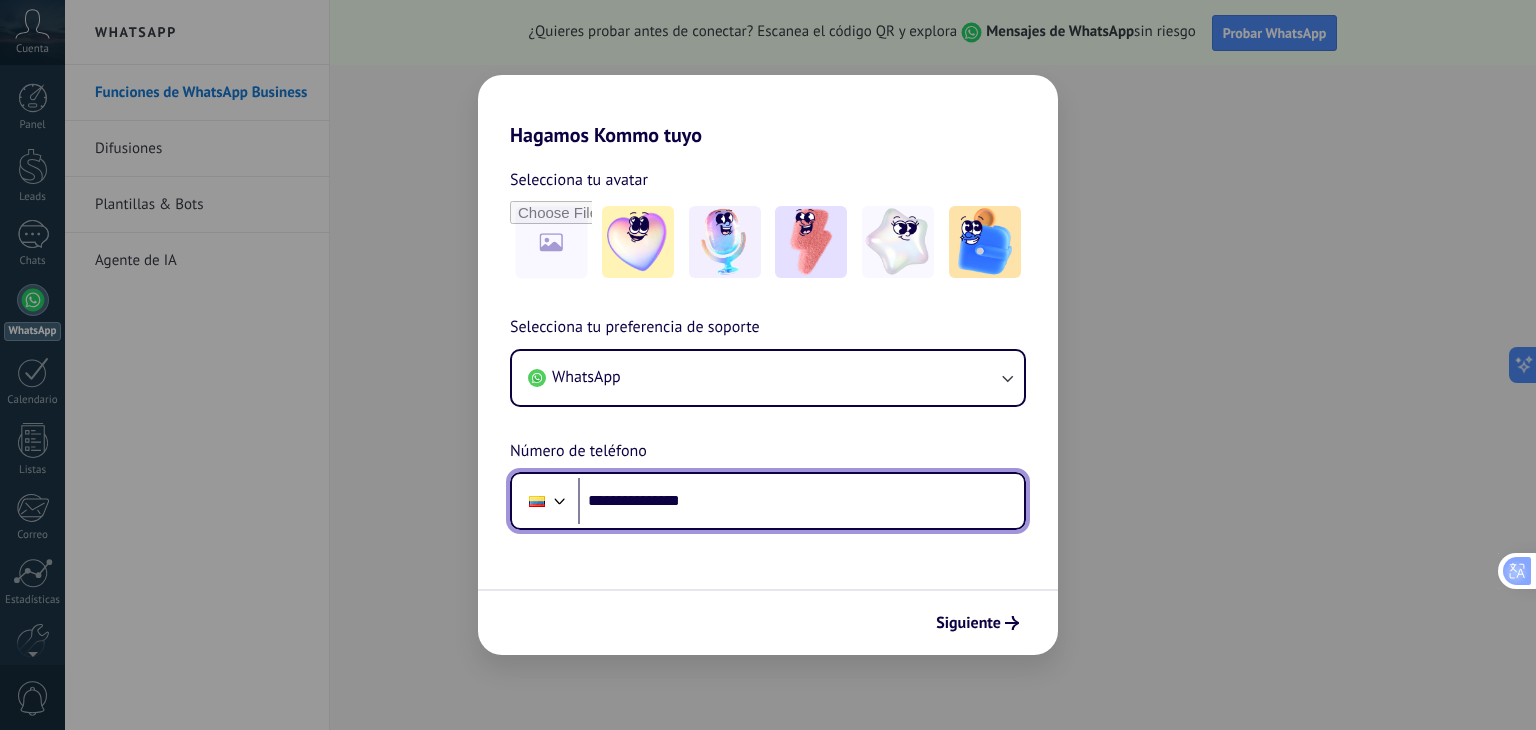 type on "**********" 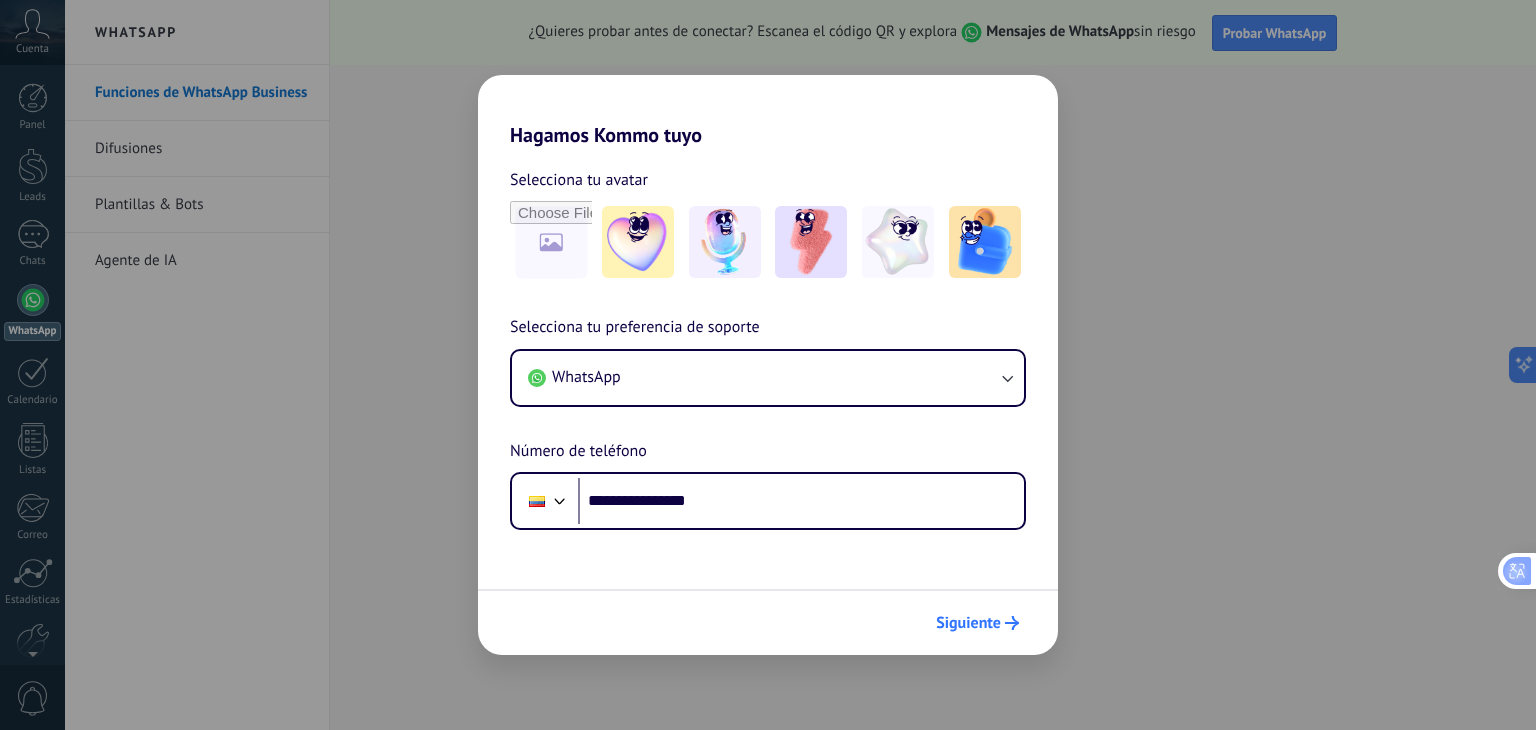 click on "Siguiente" at bounding box center [968, 623] 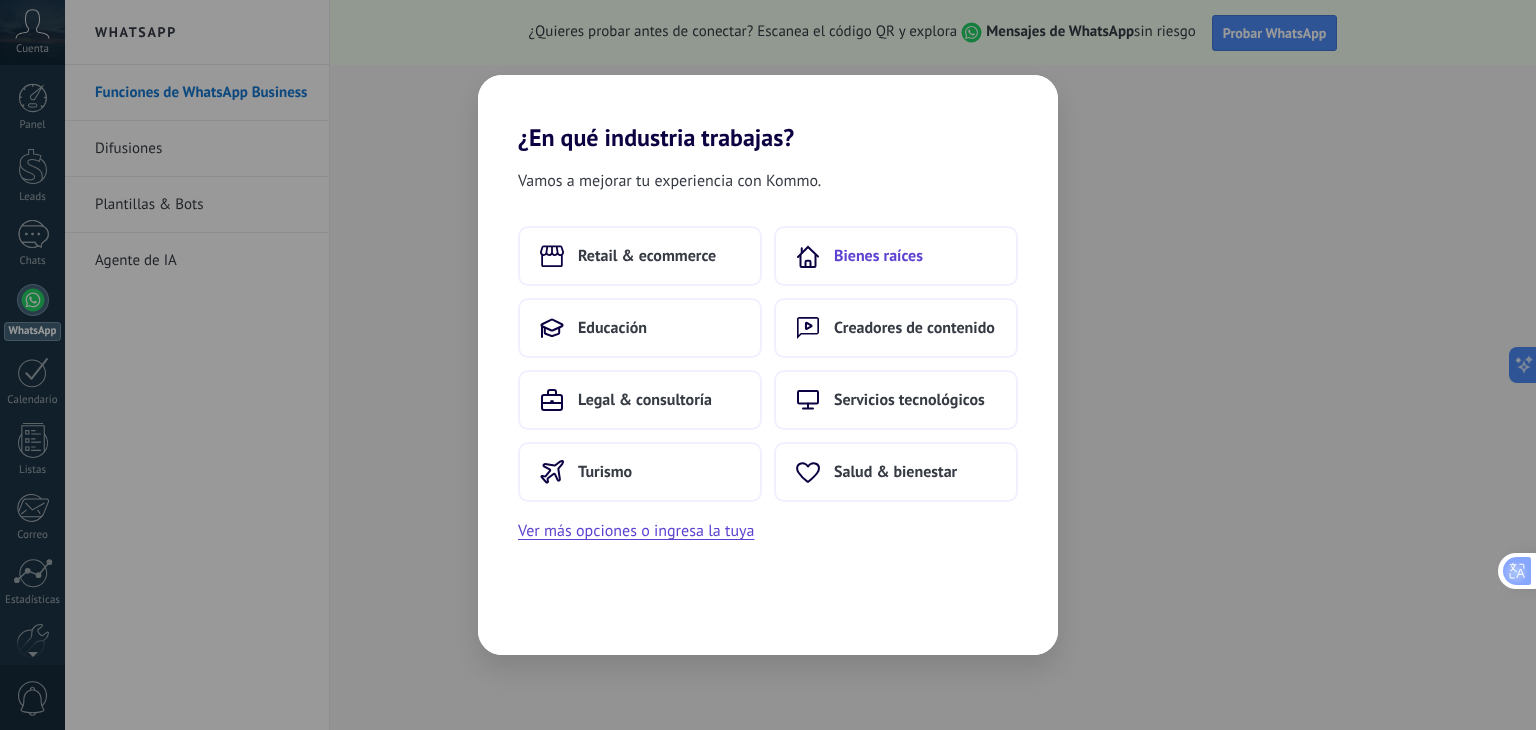 click on "Bienes raíces" at bounding box center [878, 256] 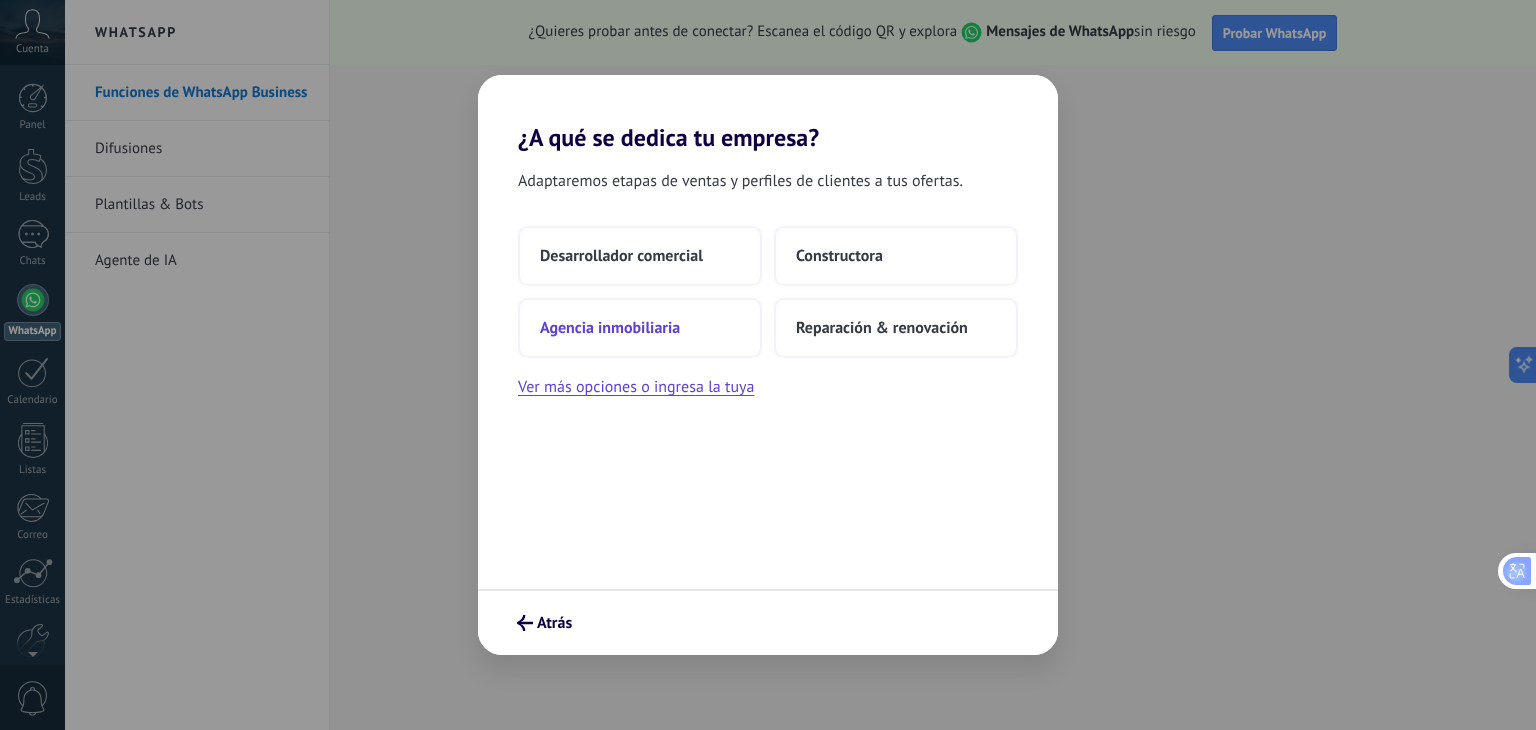 click on "Agencia inmobiliaria" at bounding box center [610, 328] 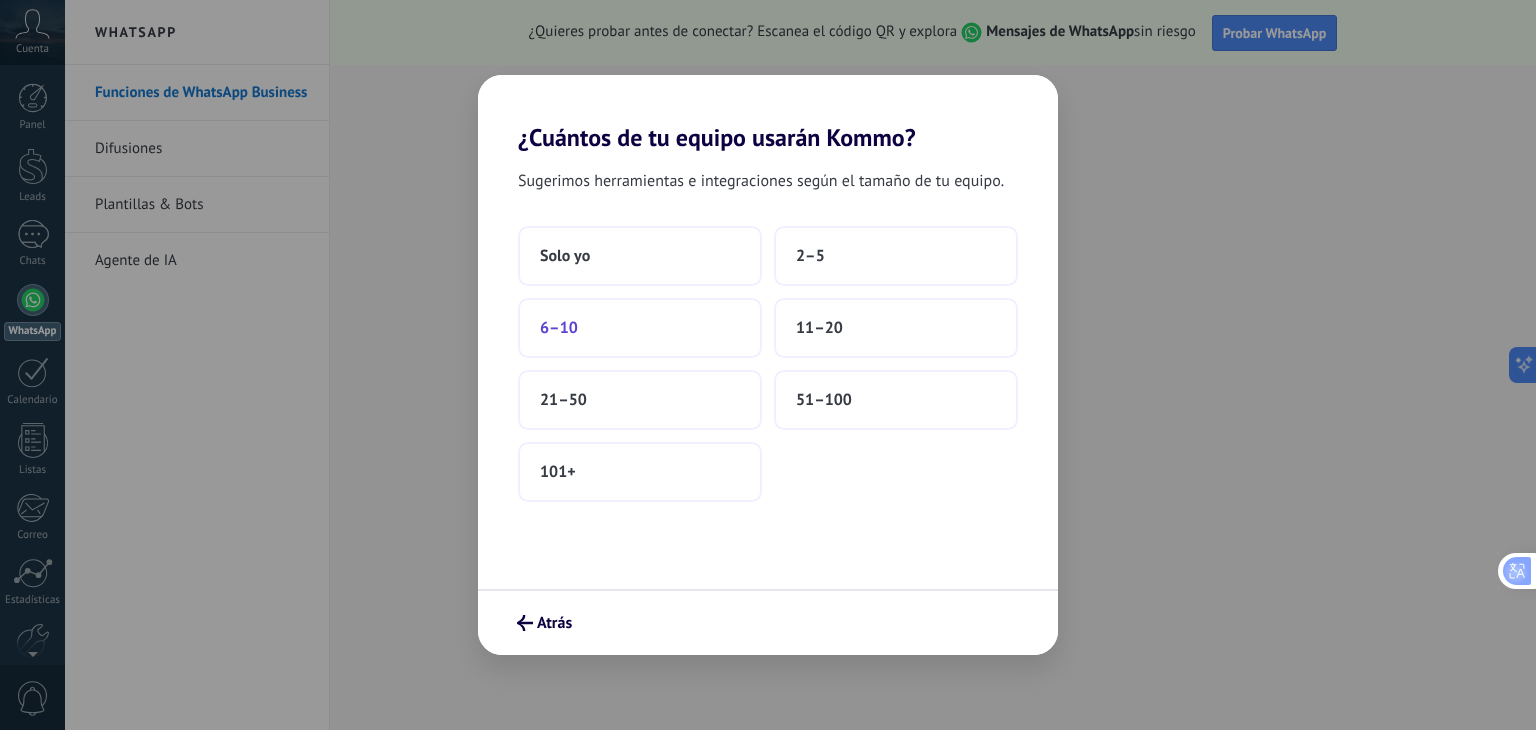 click on "6–10" at bounding box center (640, 328) 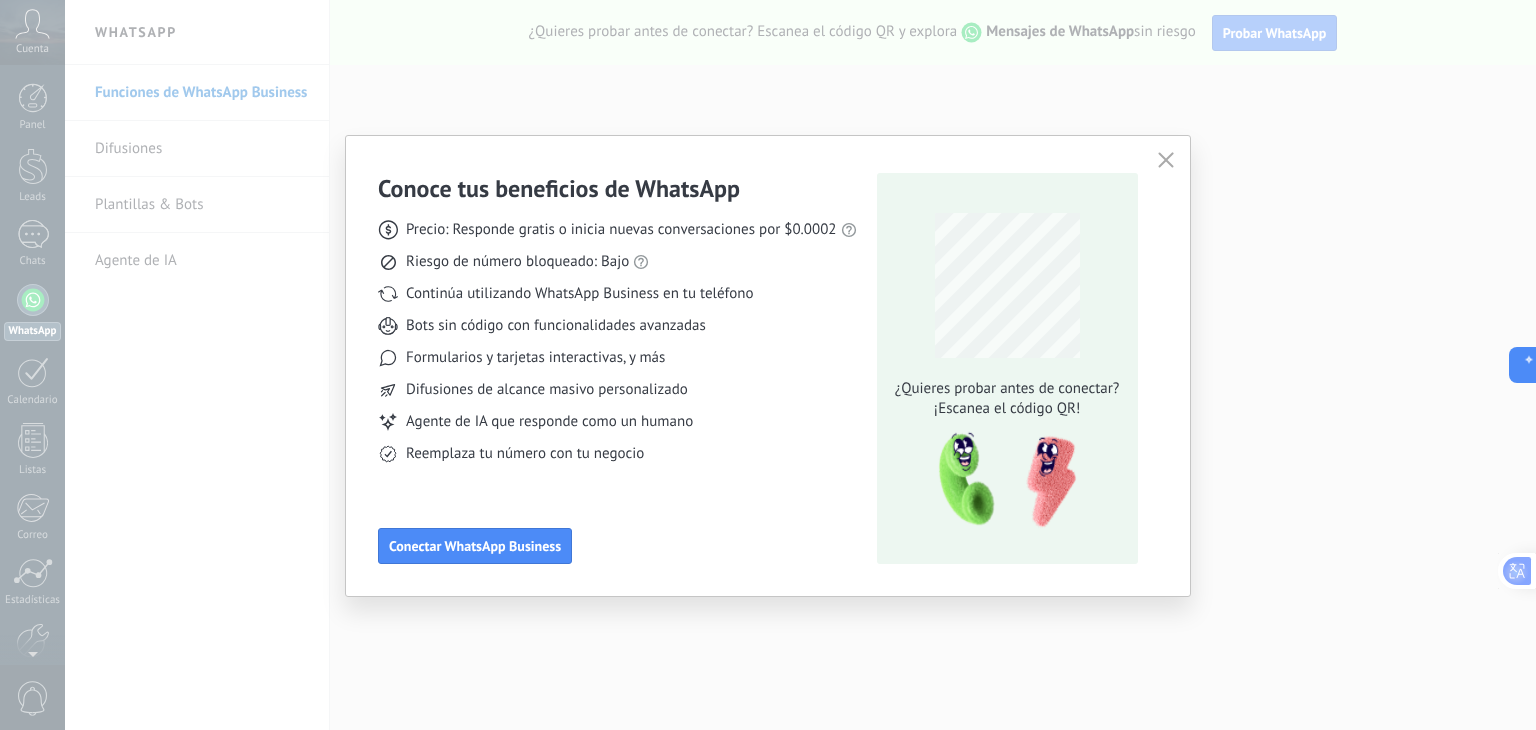 click 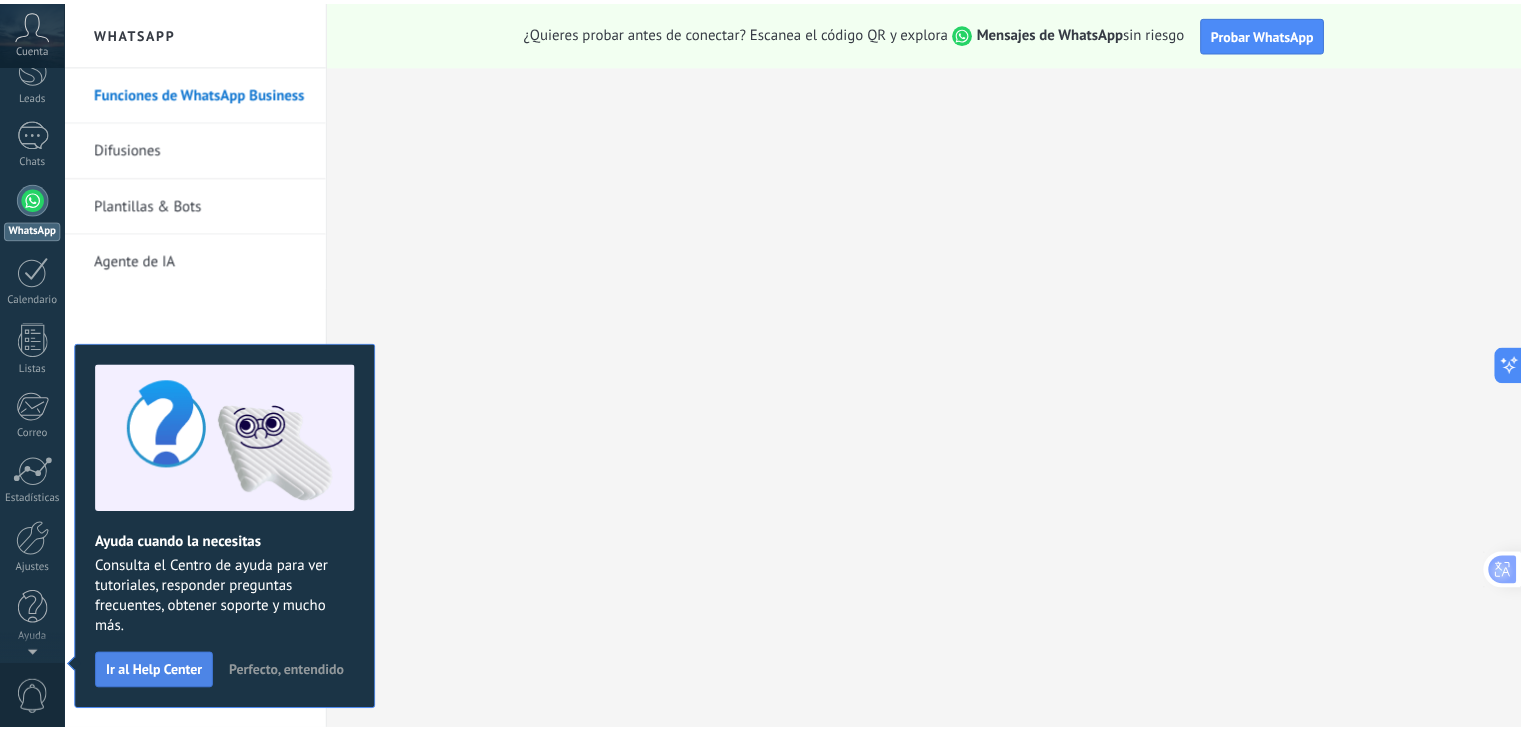 scroll, scrollTop: 0, scrollLeft: 0, axis: both 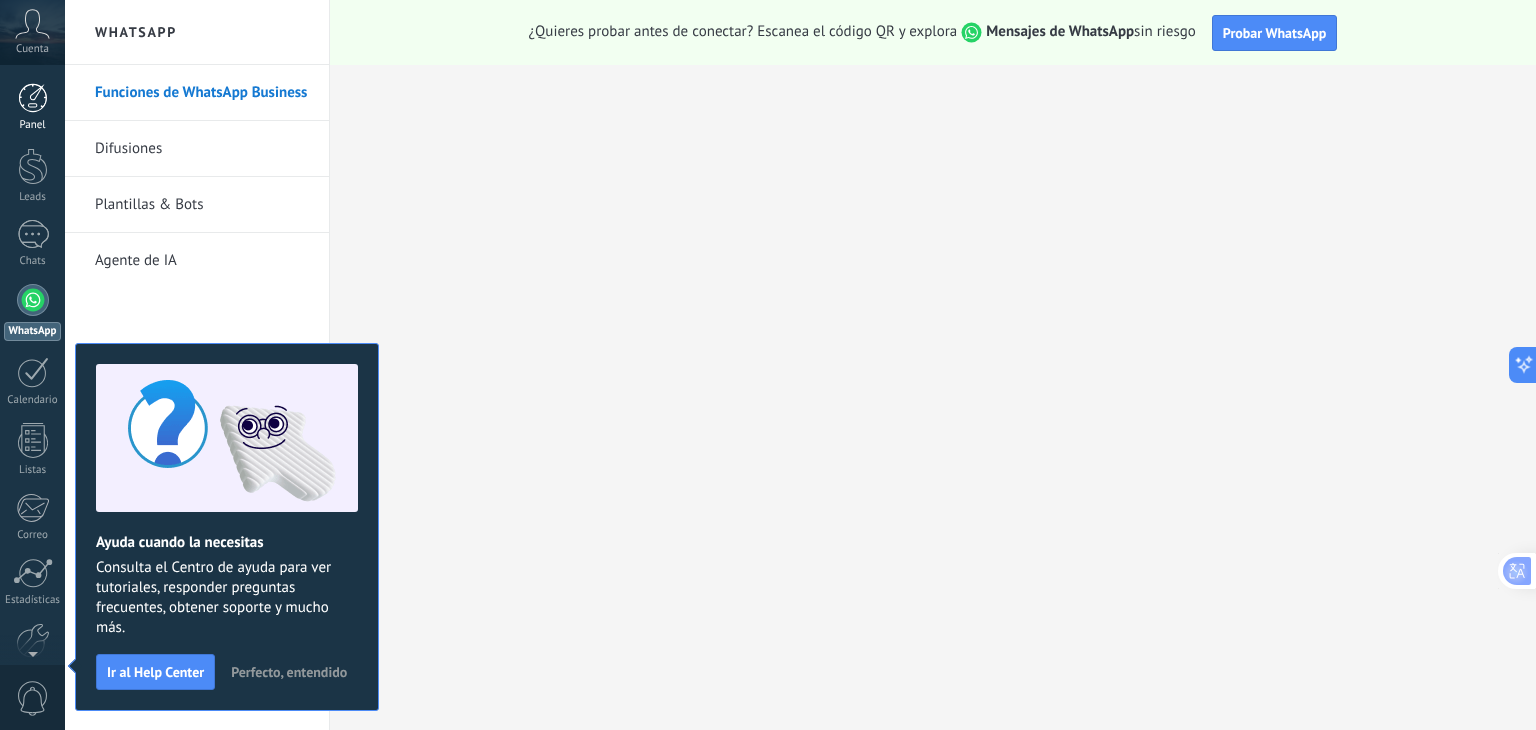 click at bounding box center [33, 98] 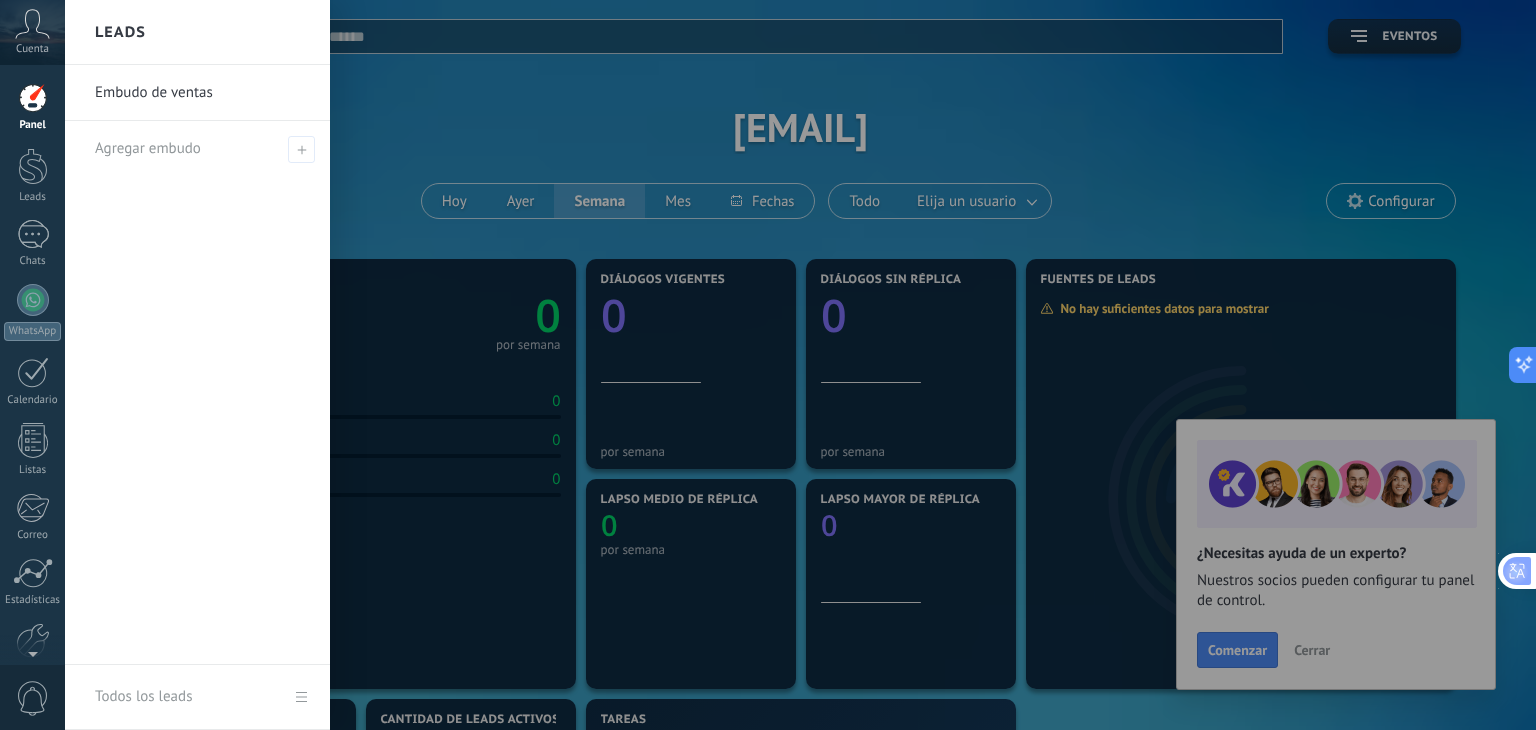click at bounding box center (833, 365) 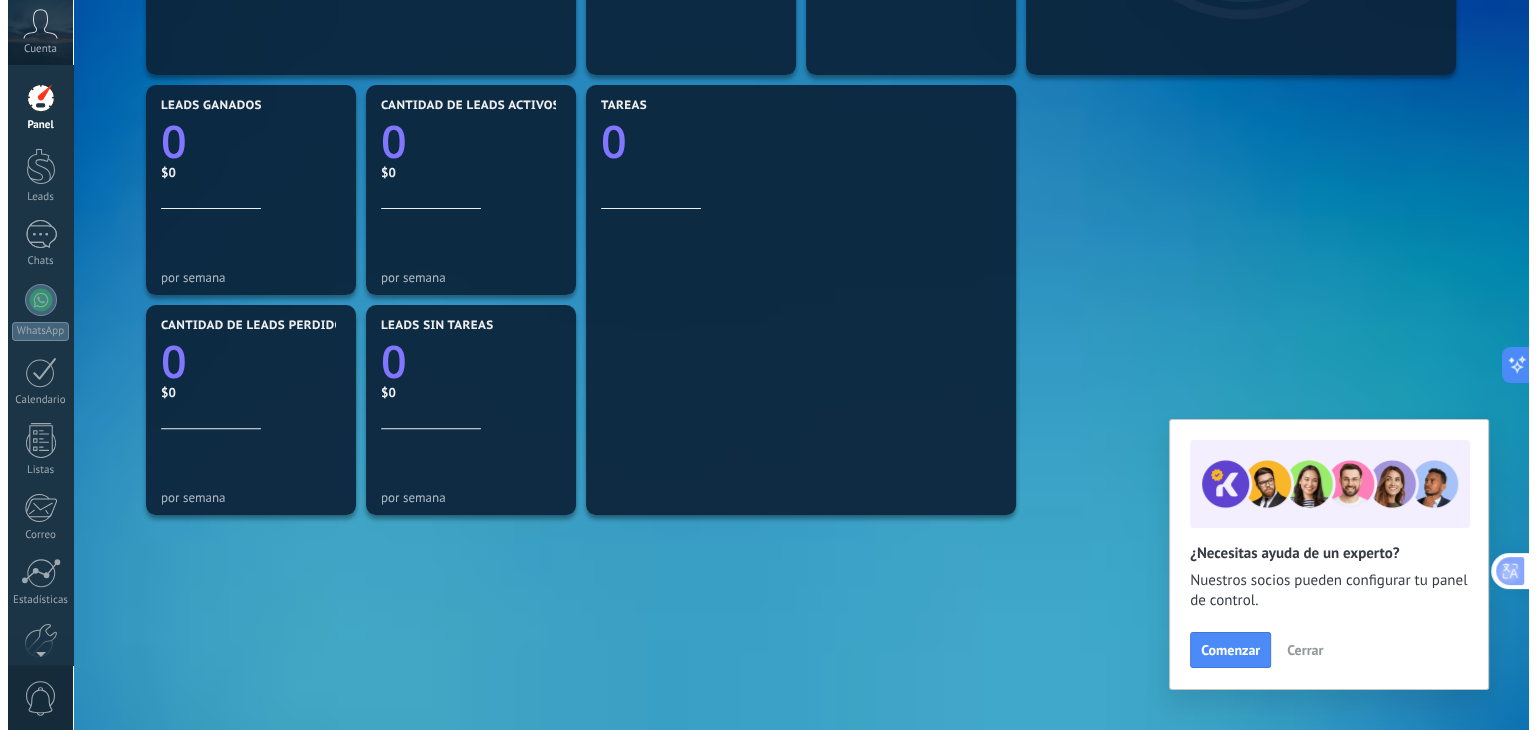 scroll, scrollTop: 685, scrollLeft: 0, axis: vertical 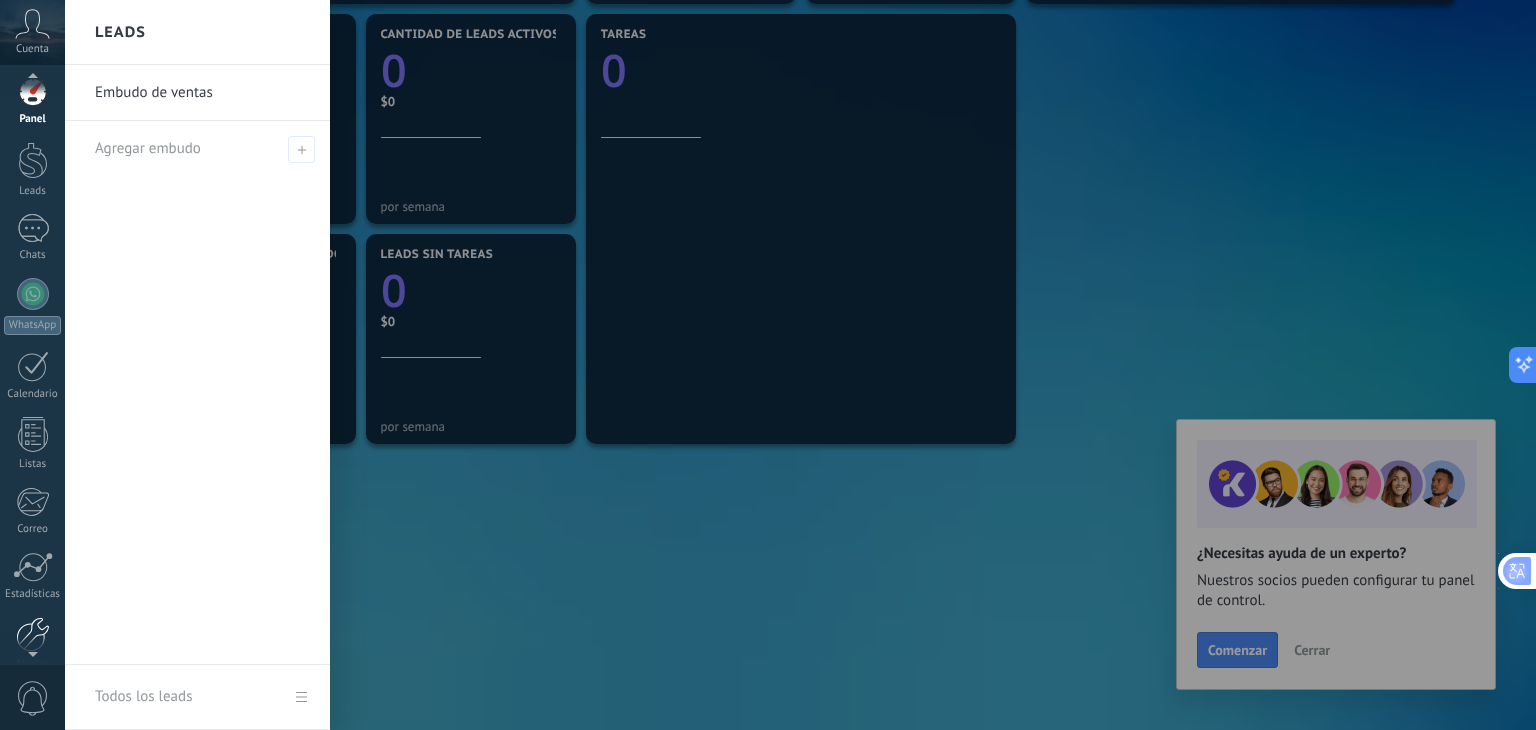 click on "Ajustes" at bounding box center (32, 644) 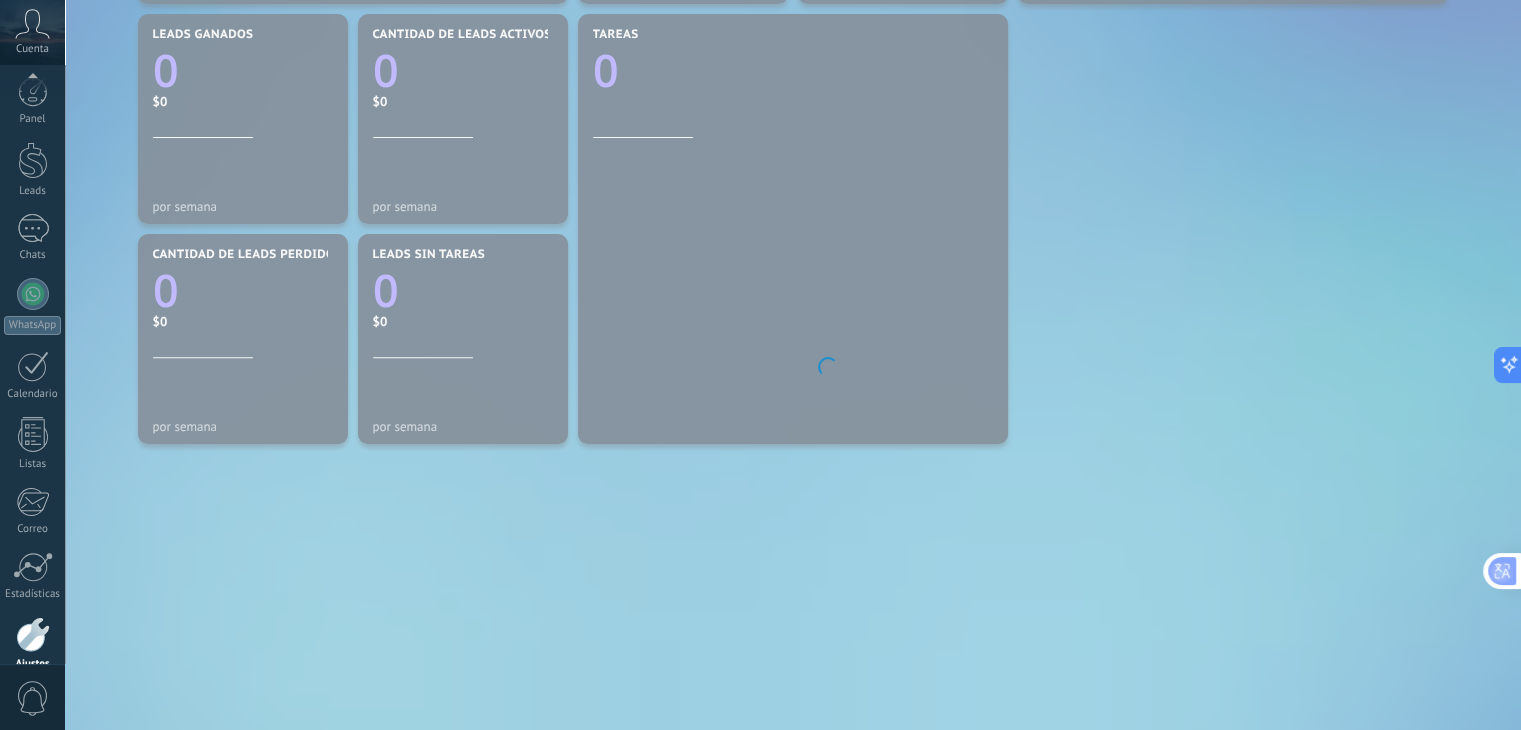 scroll, scrollTop: 245, scrollLeft: 0, axis: vertical 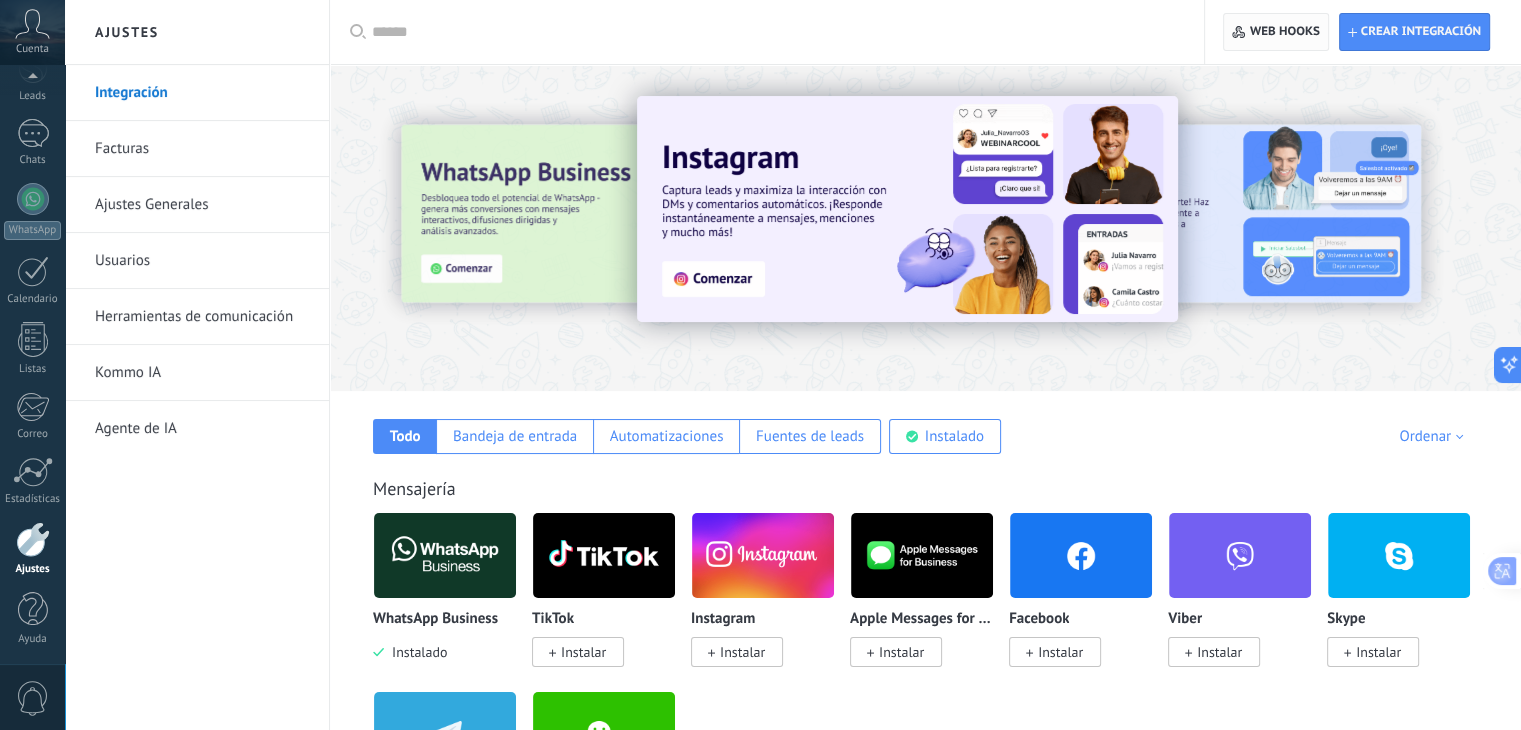 click on "Web hooks  0" at bounding box center (1275, 32) 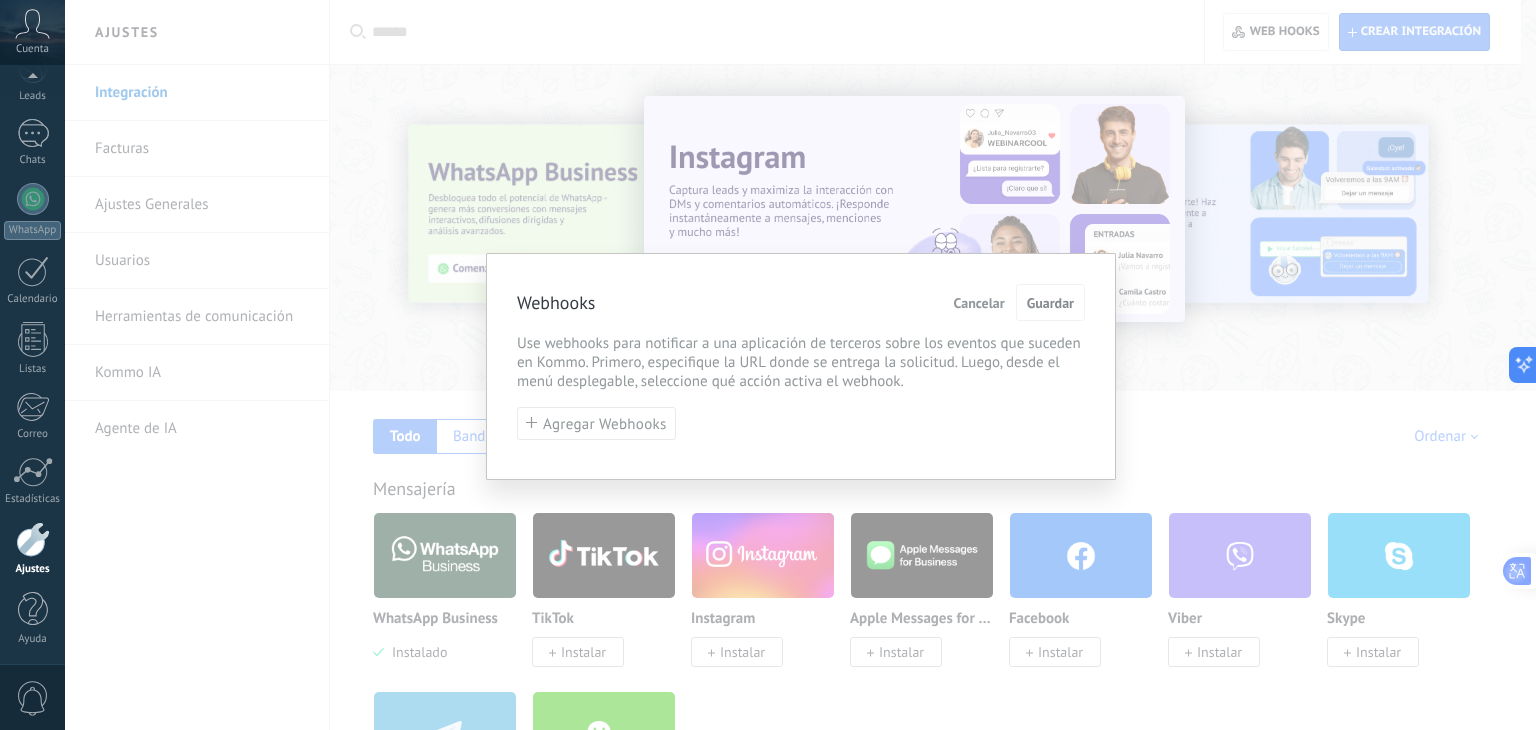 click on "Cancelar" at bounding box center [979, 303] 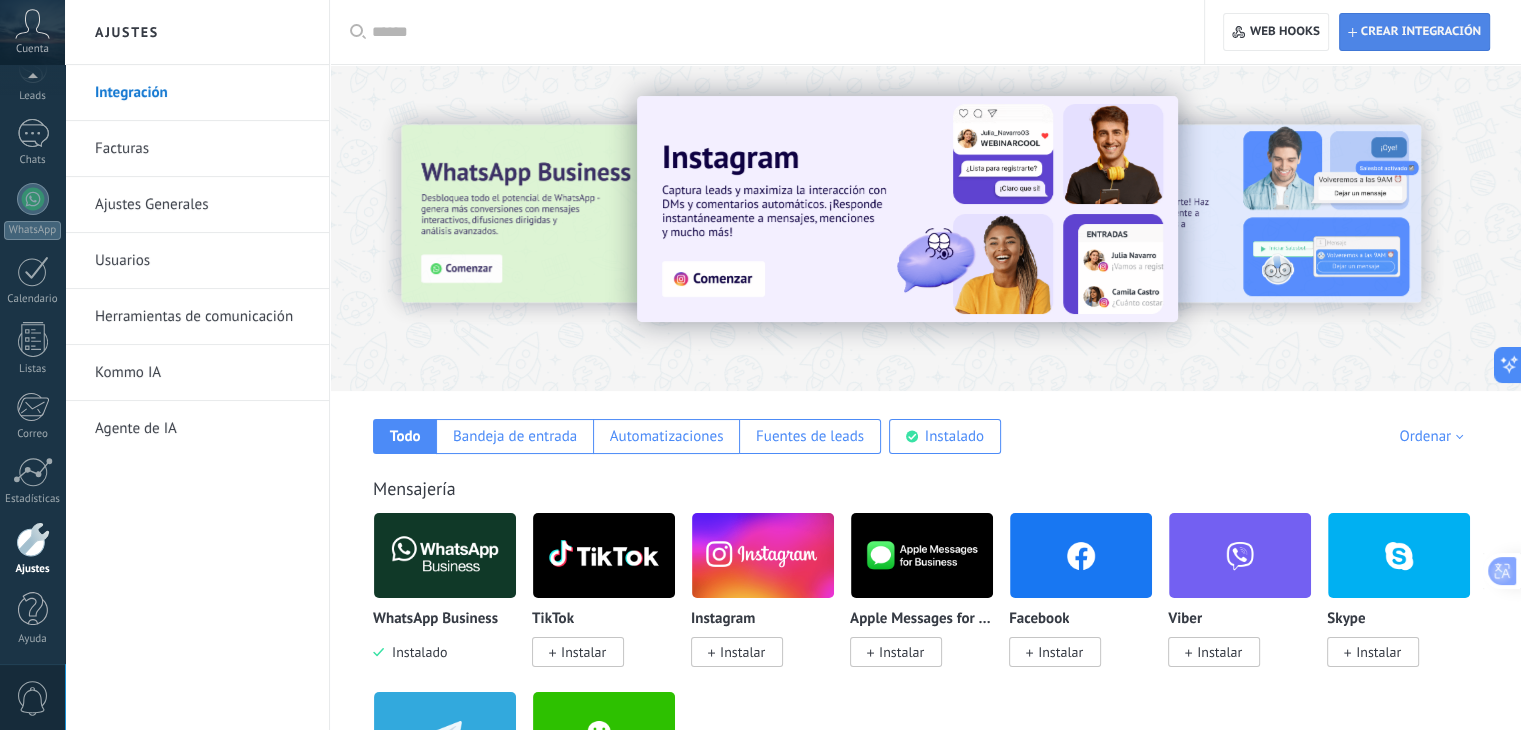 click on "Crear integración" at bounding box center (1421, 32) 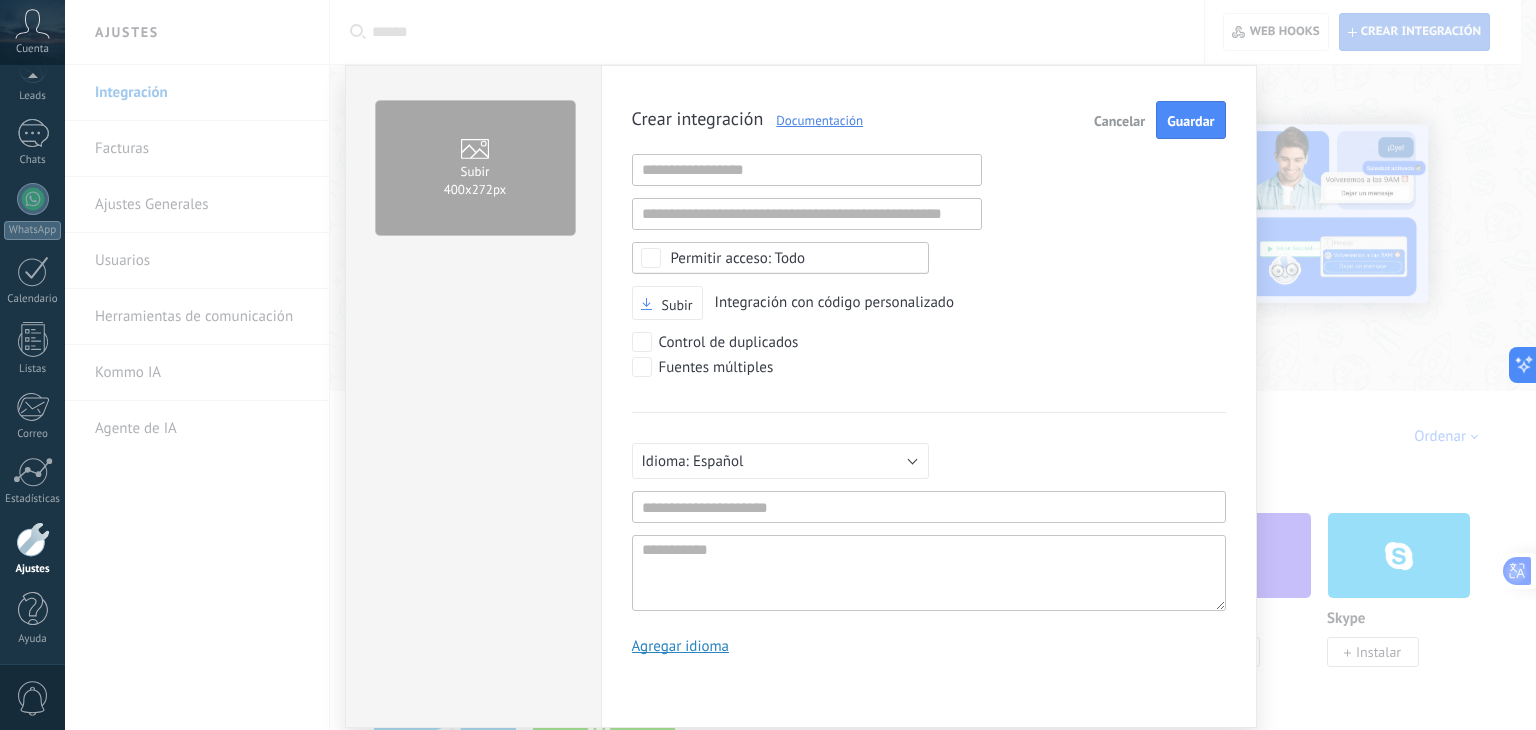 scroll, scrollTop: 19, scrollLeft: 0, axis: vertical 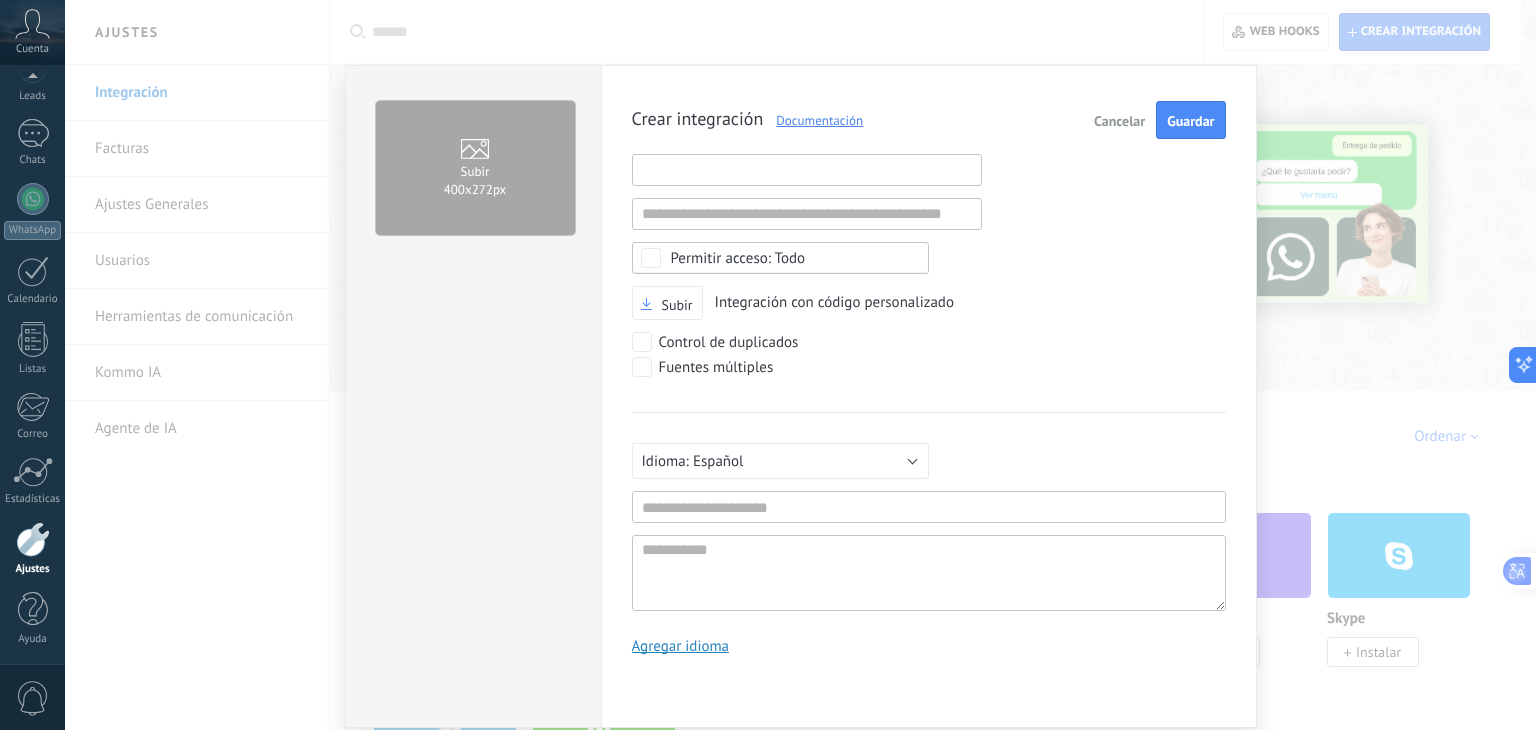 click at bounding box center [807, 170] 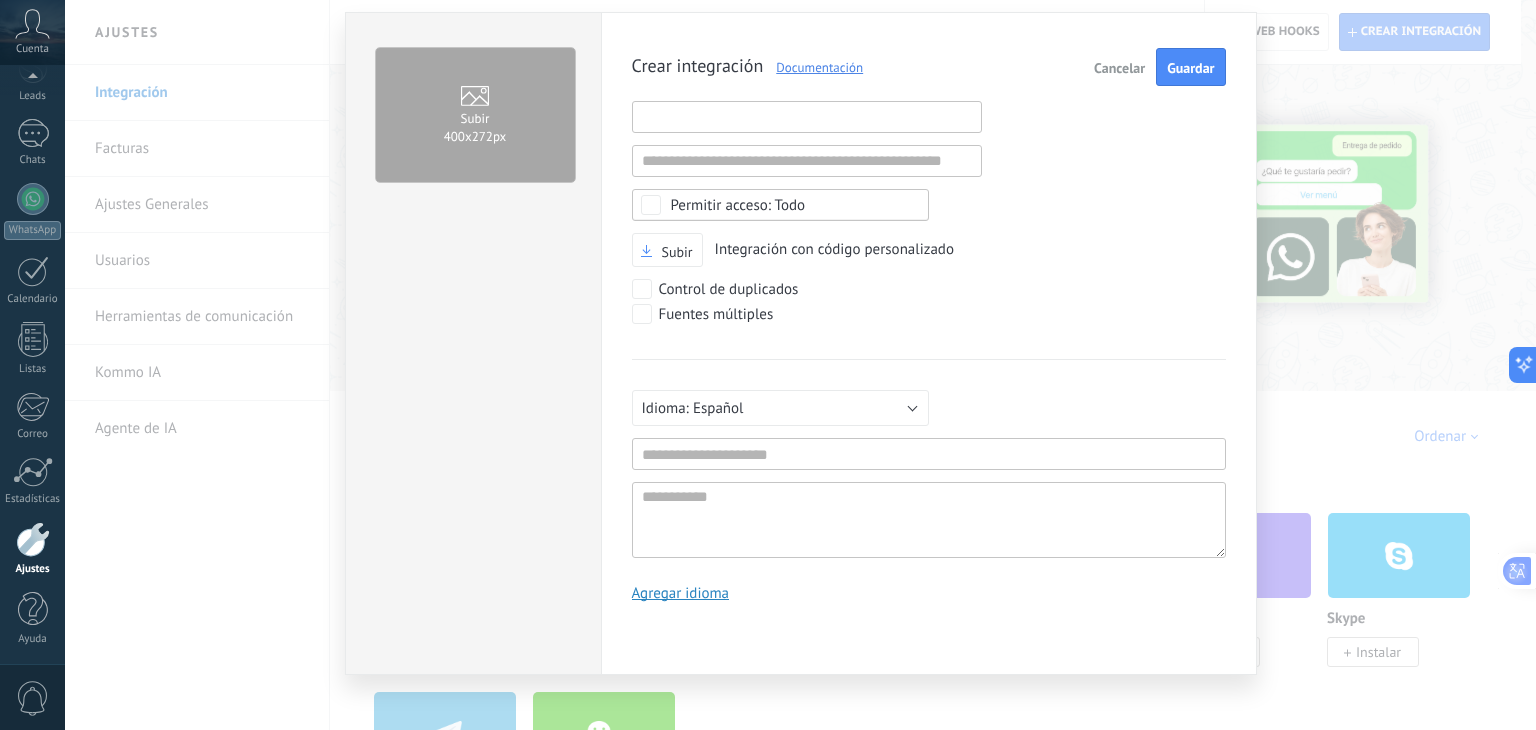 scroll, scrollTop: 59, scrollLeft: 0, axis: vertical 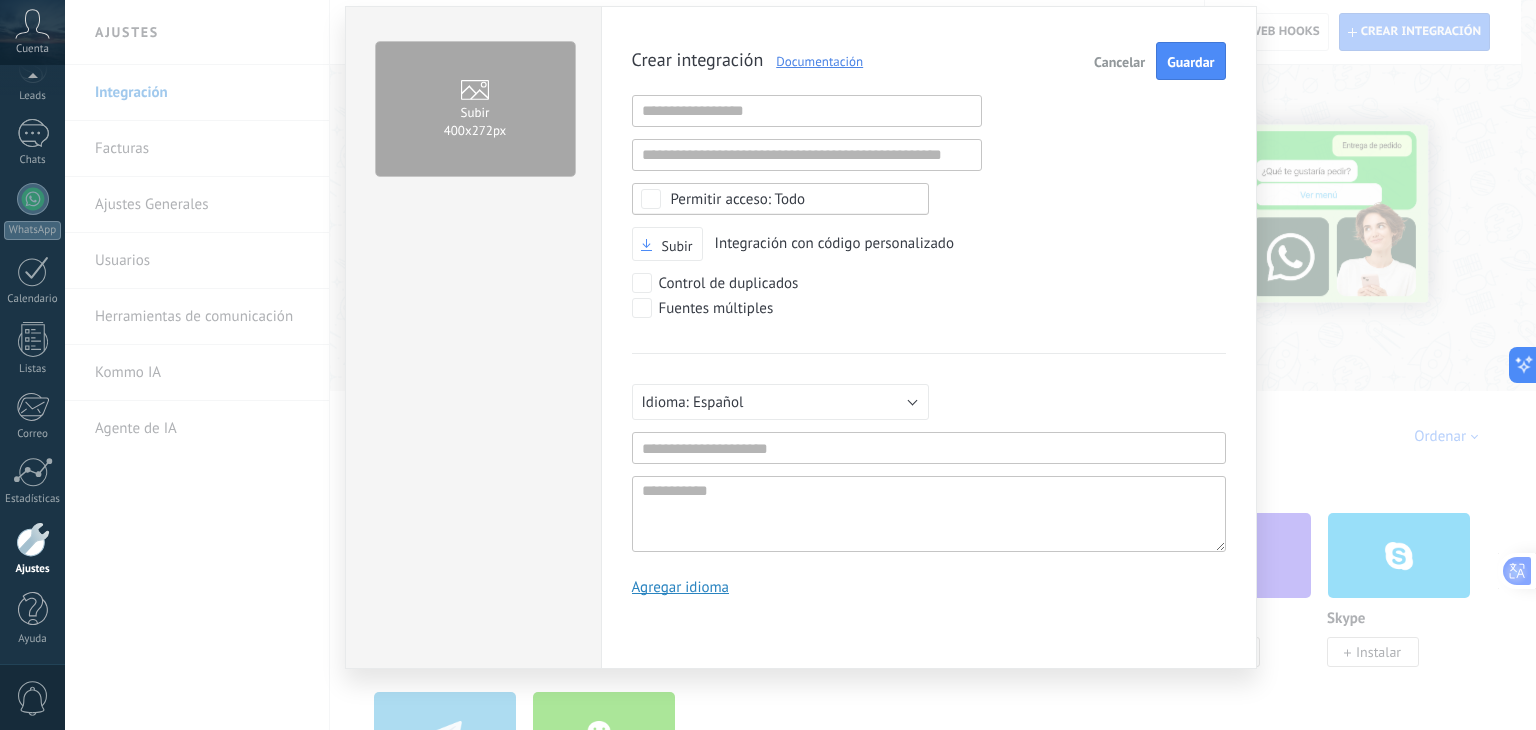 click on "Cancelar" at bounding box center [1119, 62] 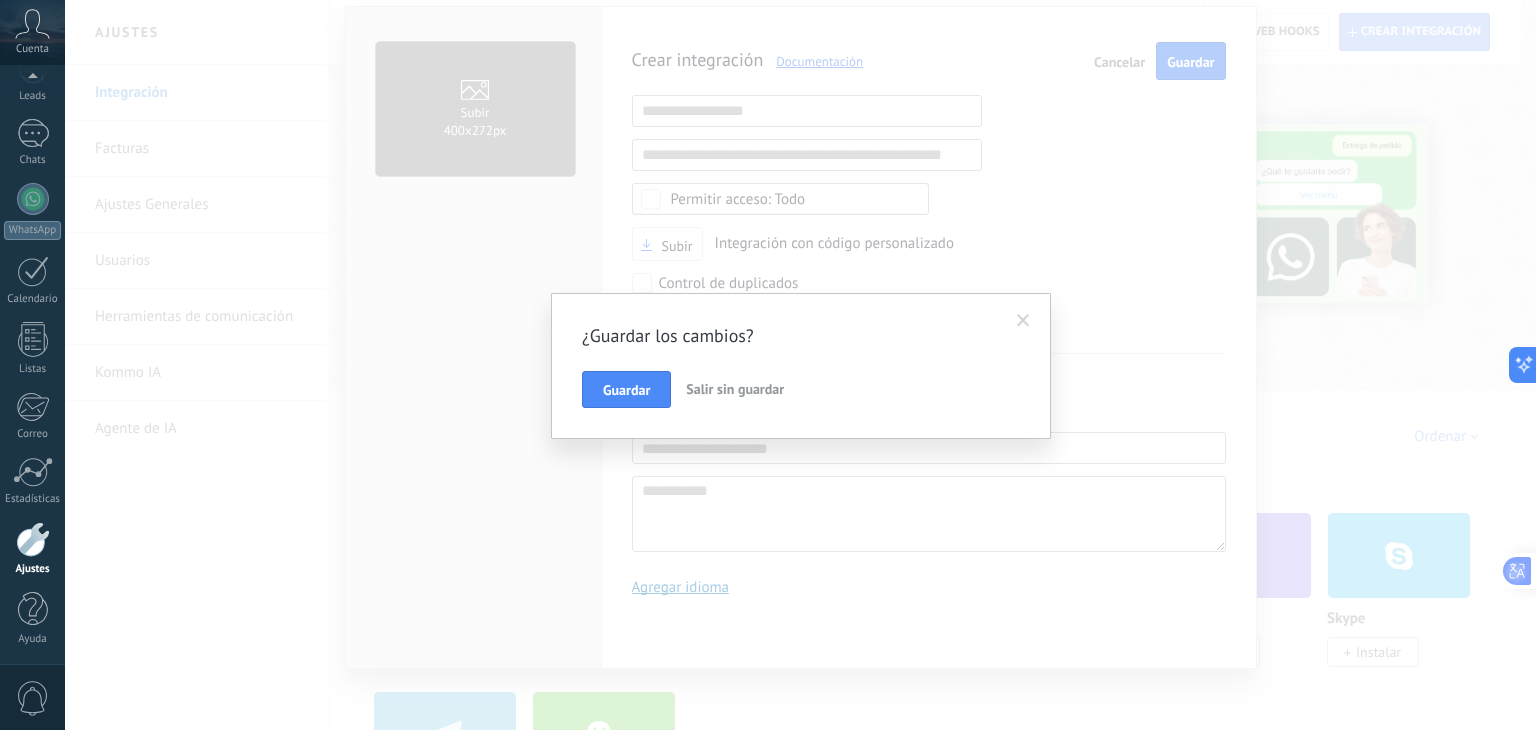 click on "Salir sin guardar" at bounding box center [735, 389] 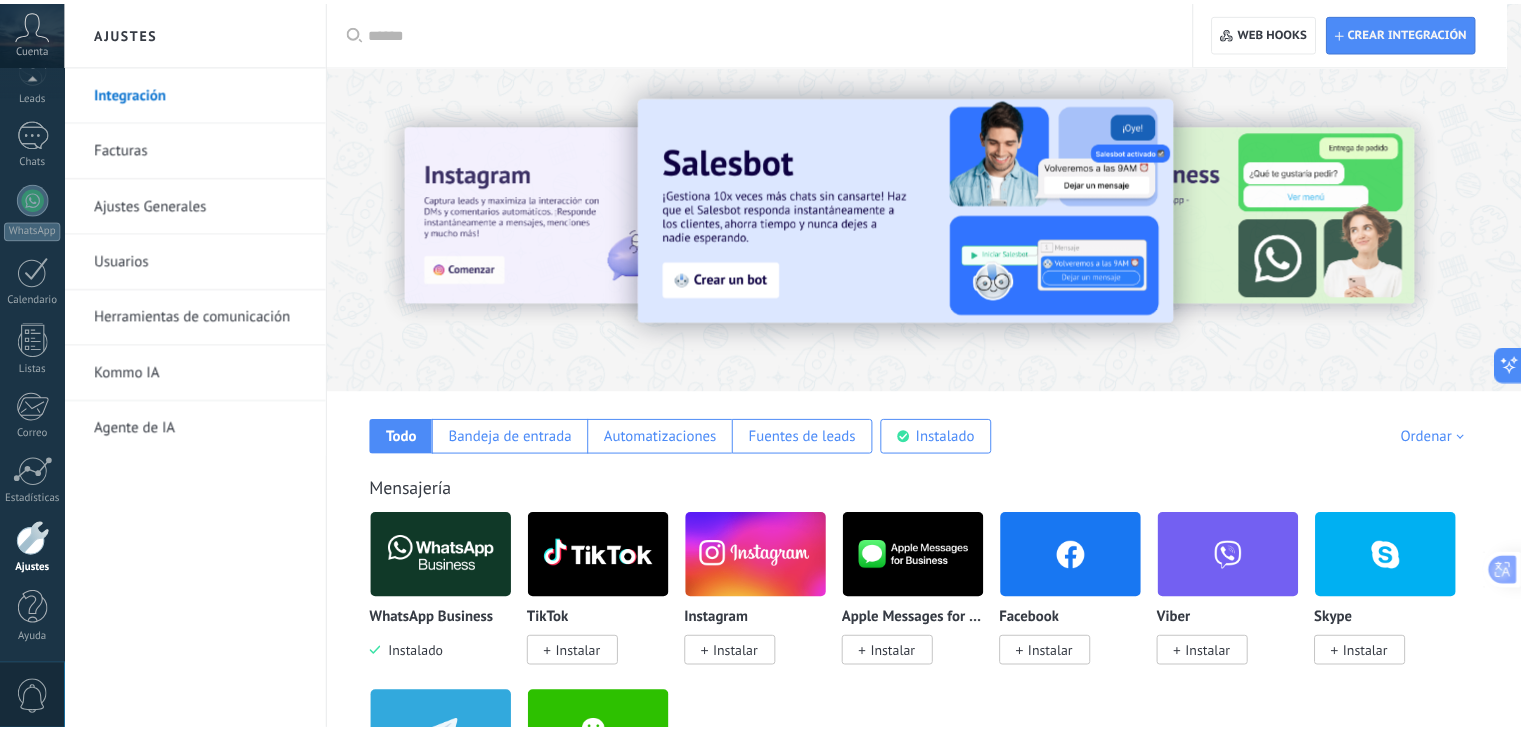 scroll, scrollTop: 0, scrollLeft: 0, axis: both 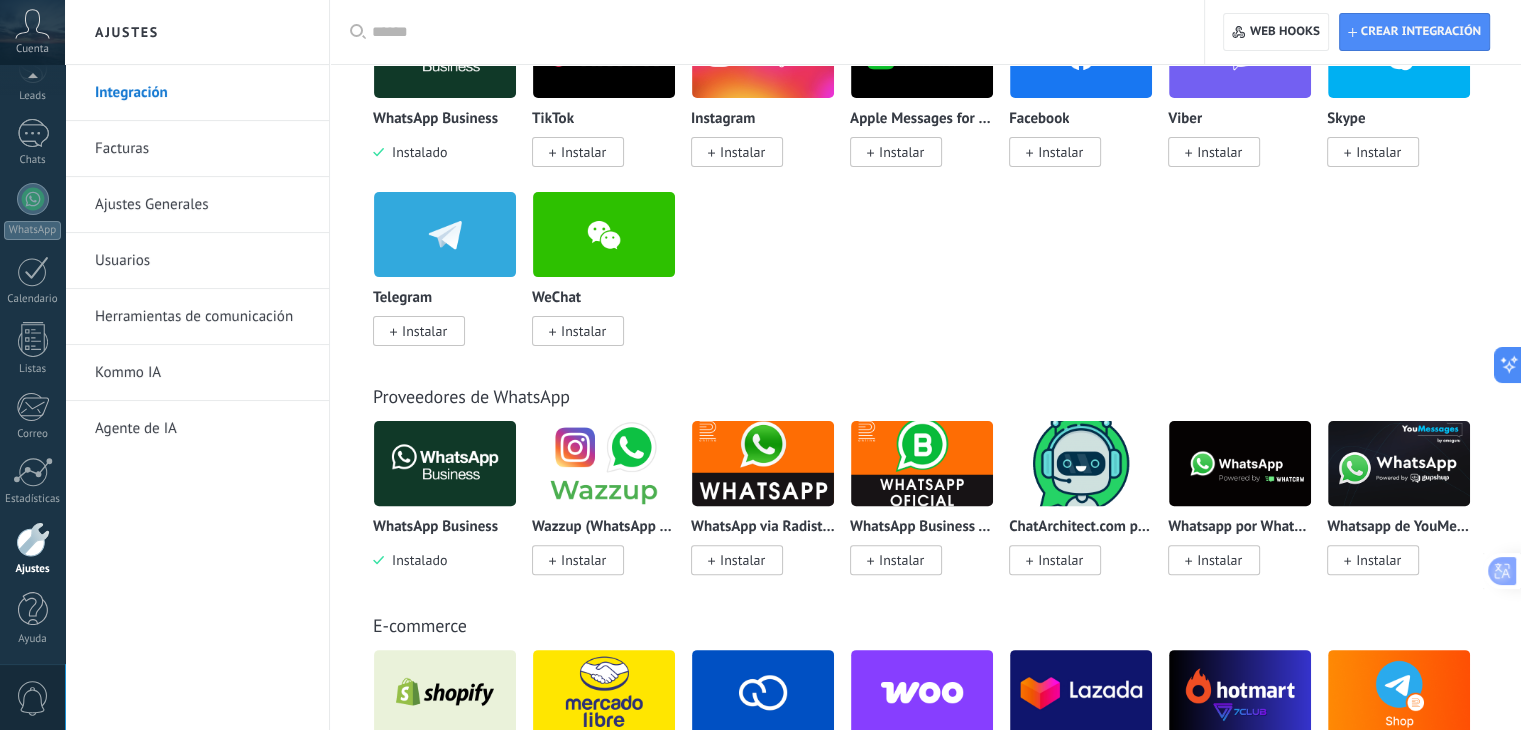 click on "Usuarios" at bounding box center [202, 261] 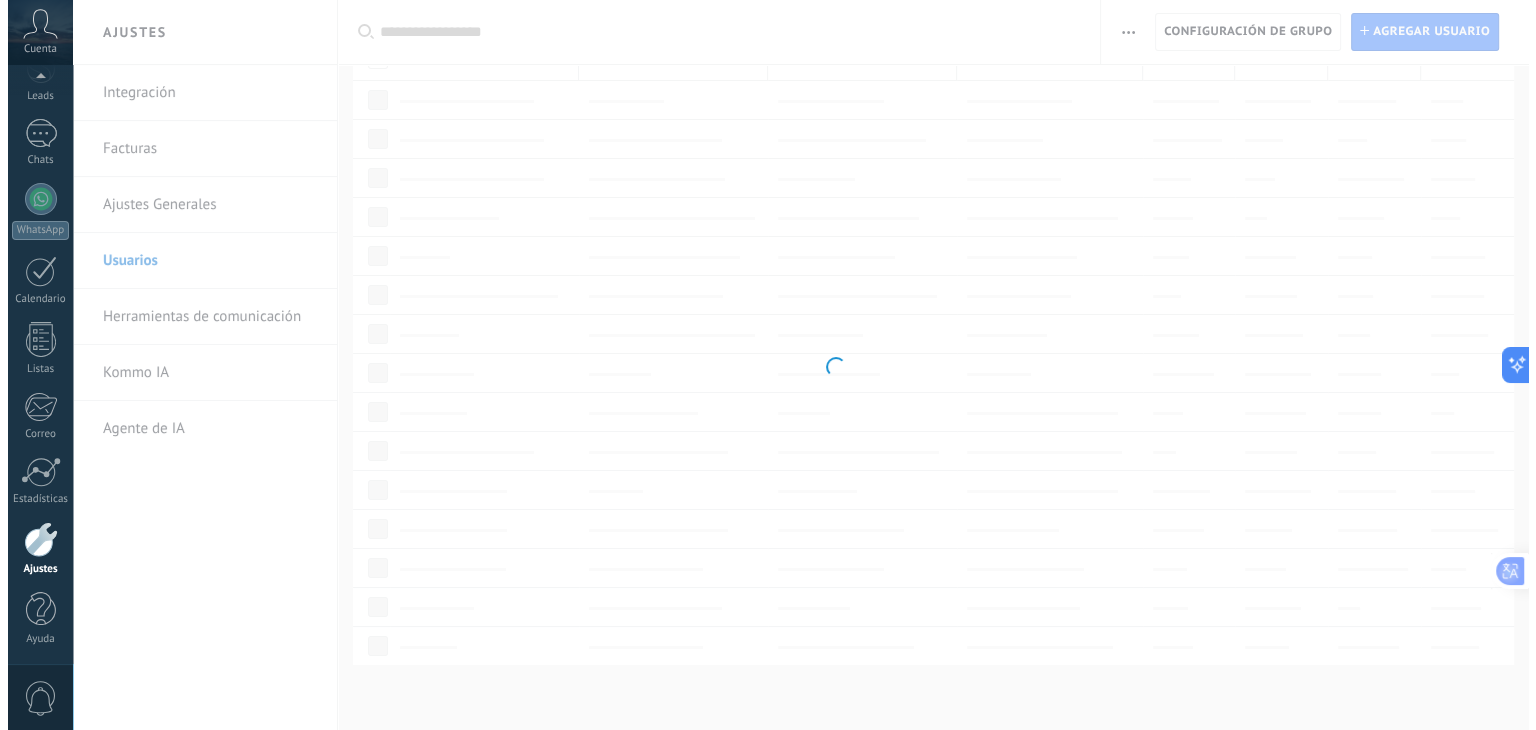 scroll, scrollTop: 0, scrollLeft: 0, axis: both 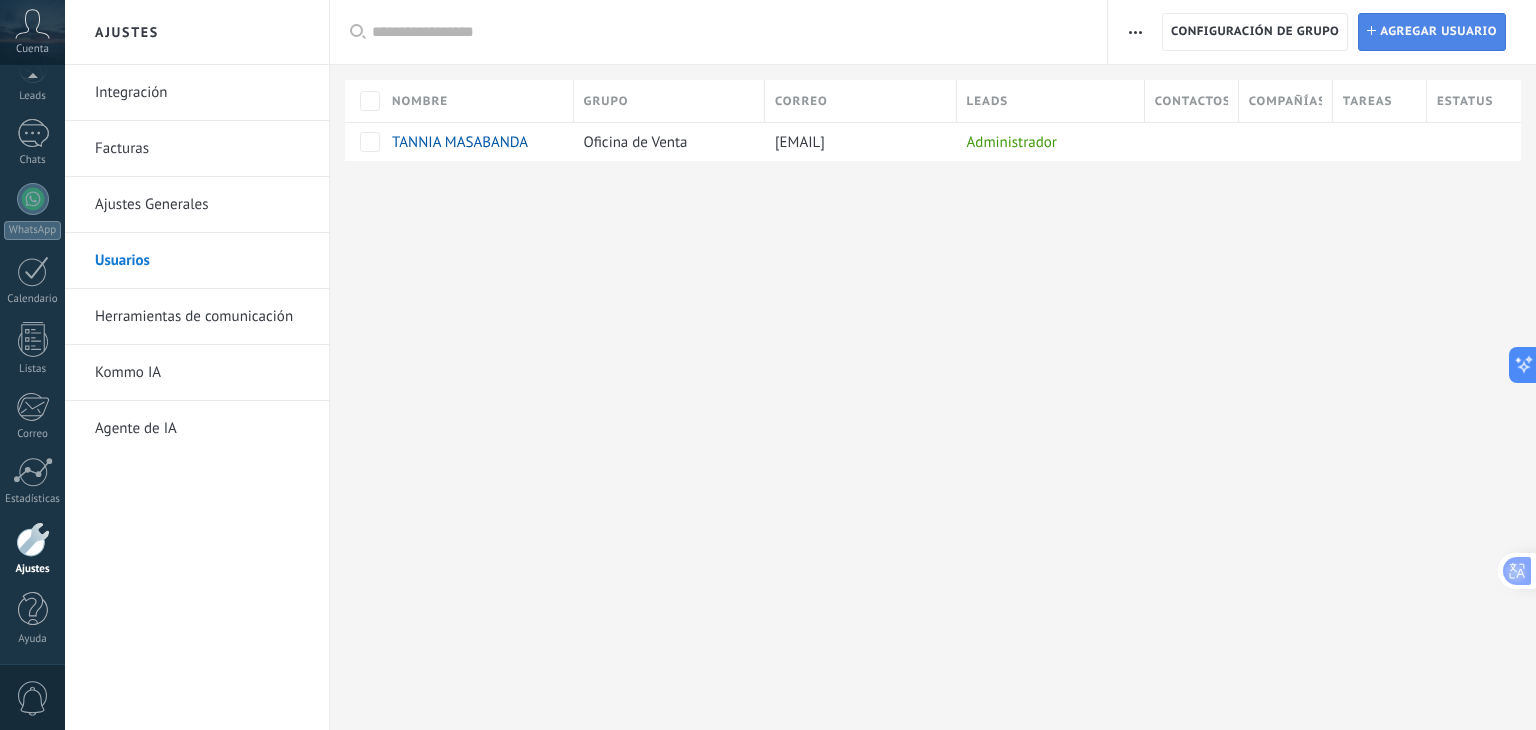 click on "Agregar usuario" at bounding box center [1438, 32] 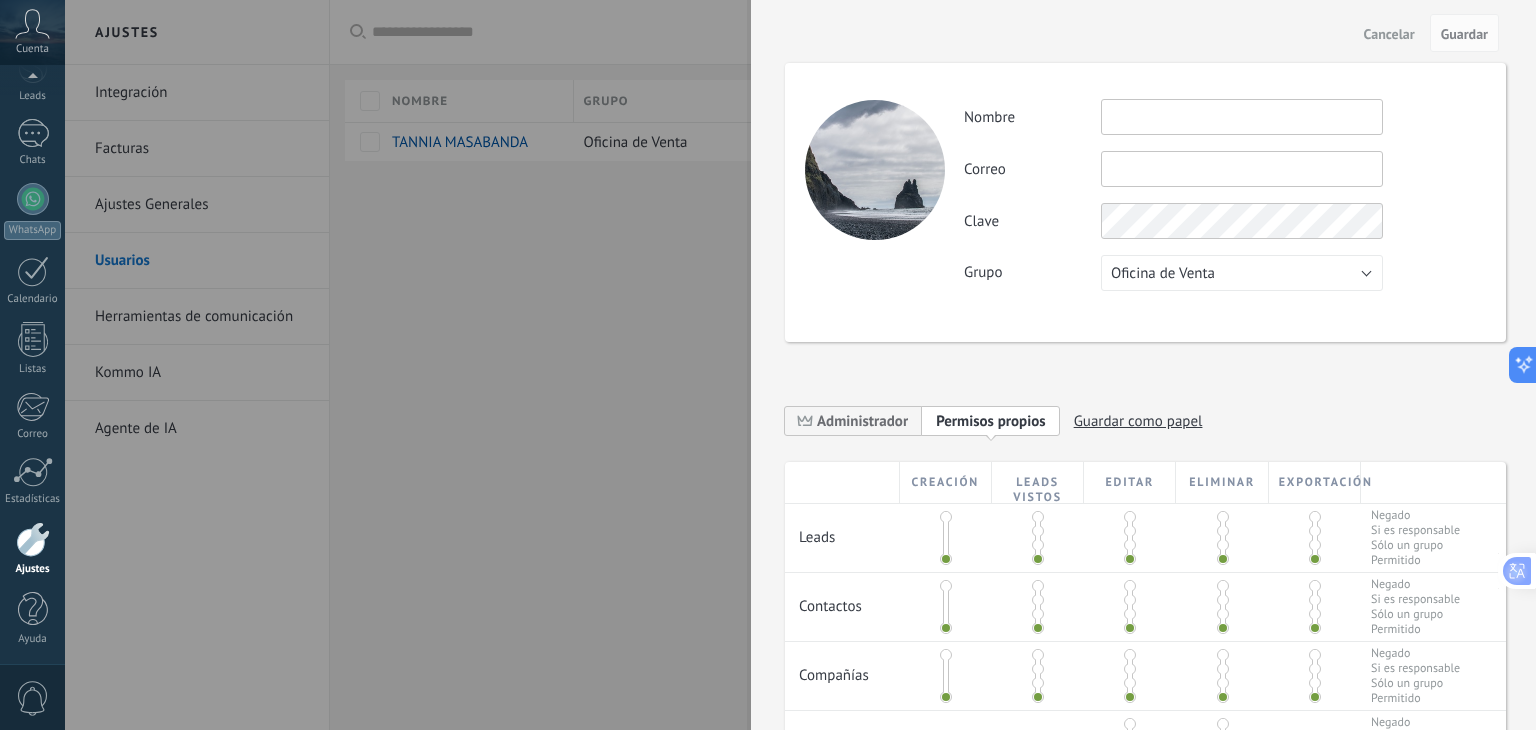click at bounding box center [1242, 117] 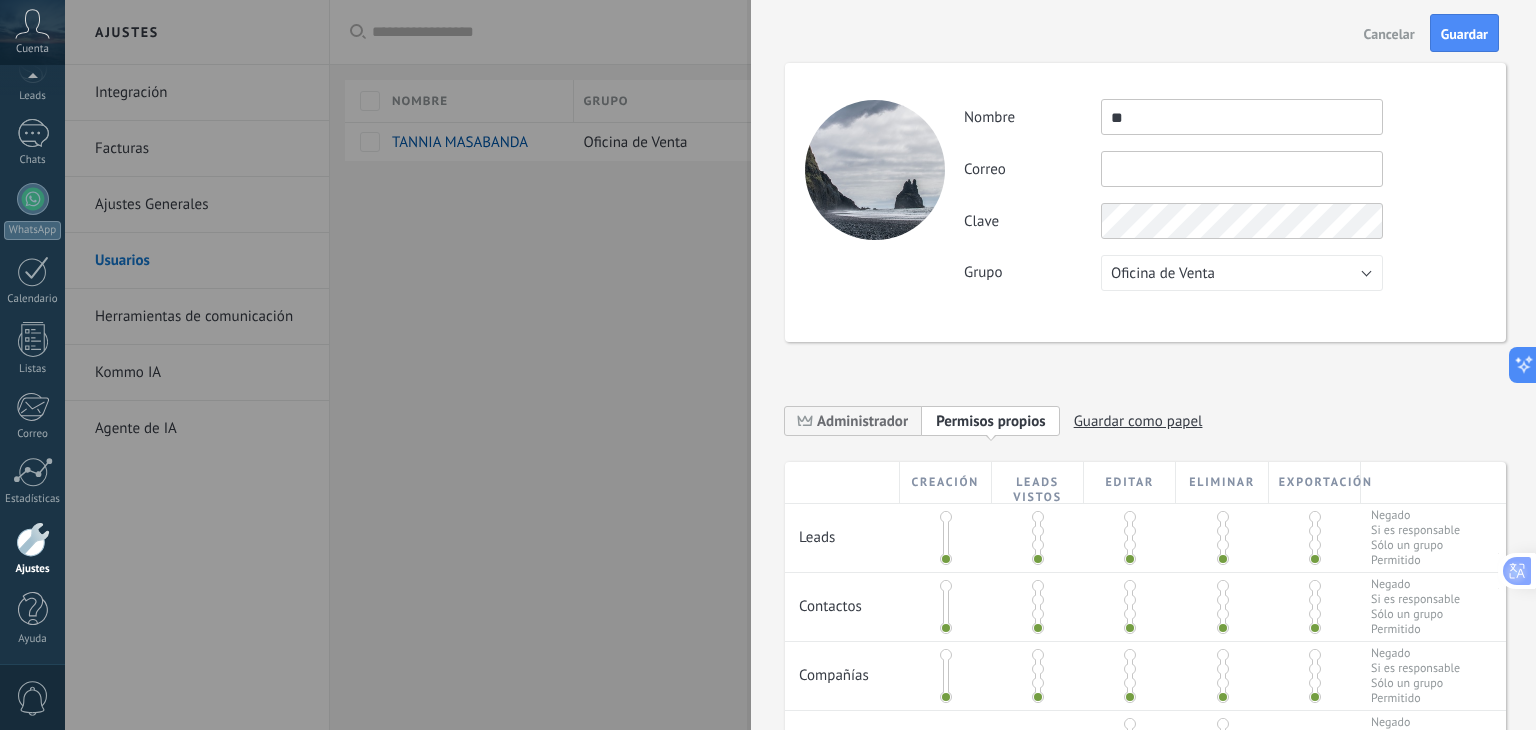 type on "*" 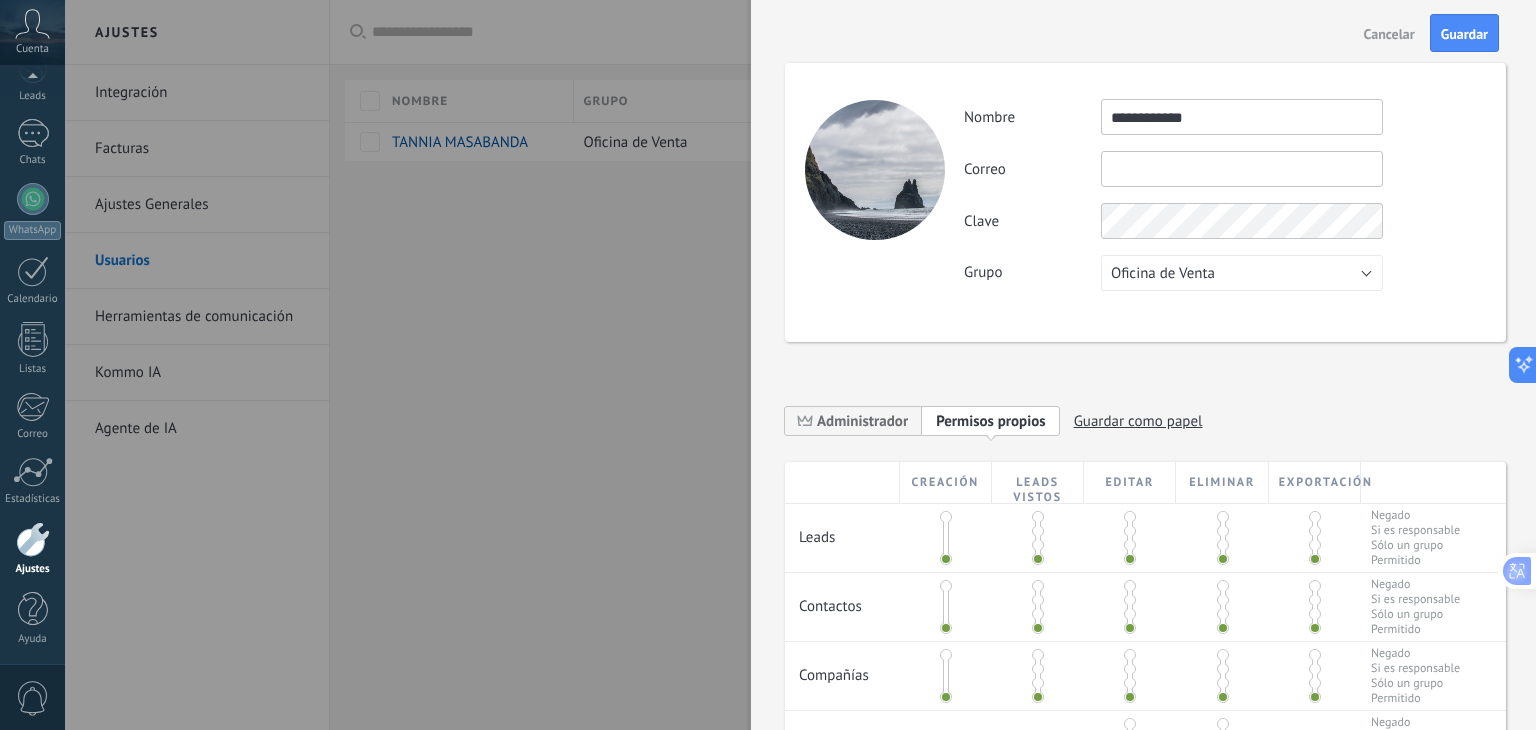 type on "**********" 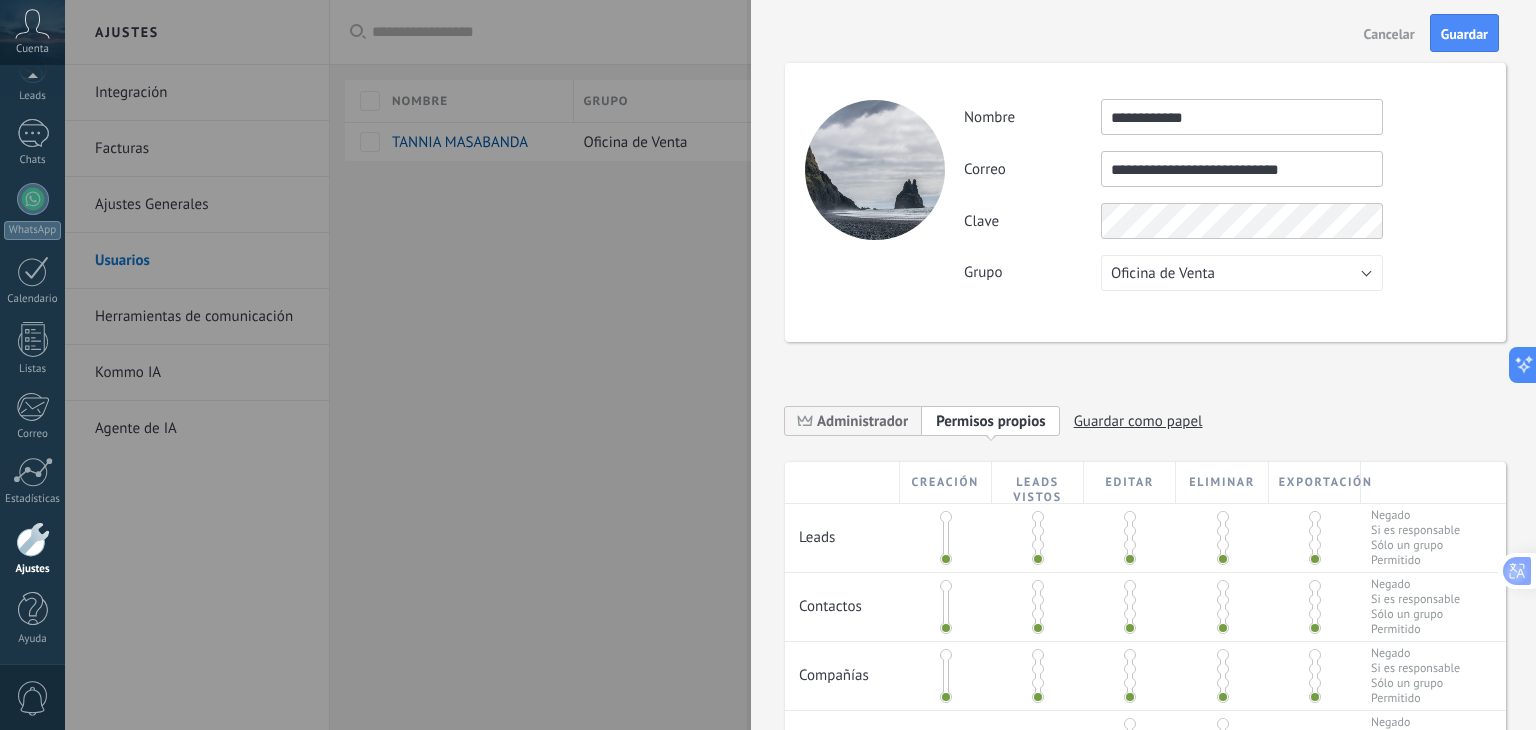 type on "**********" 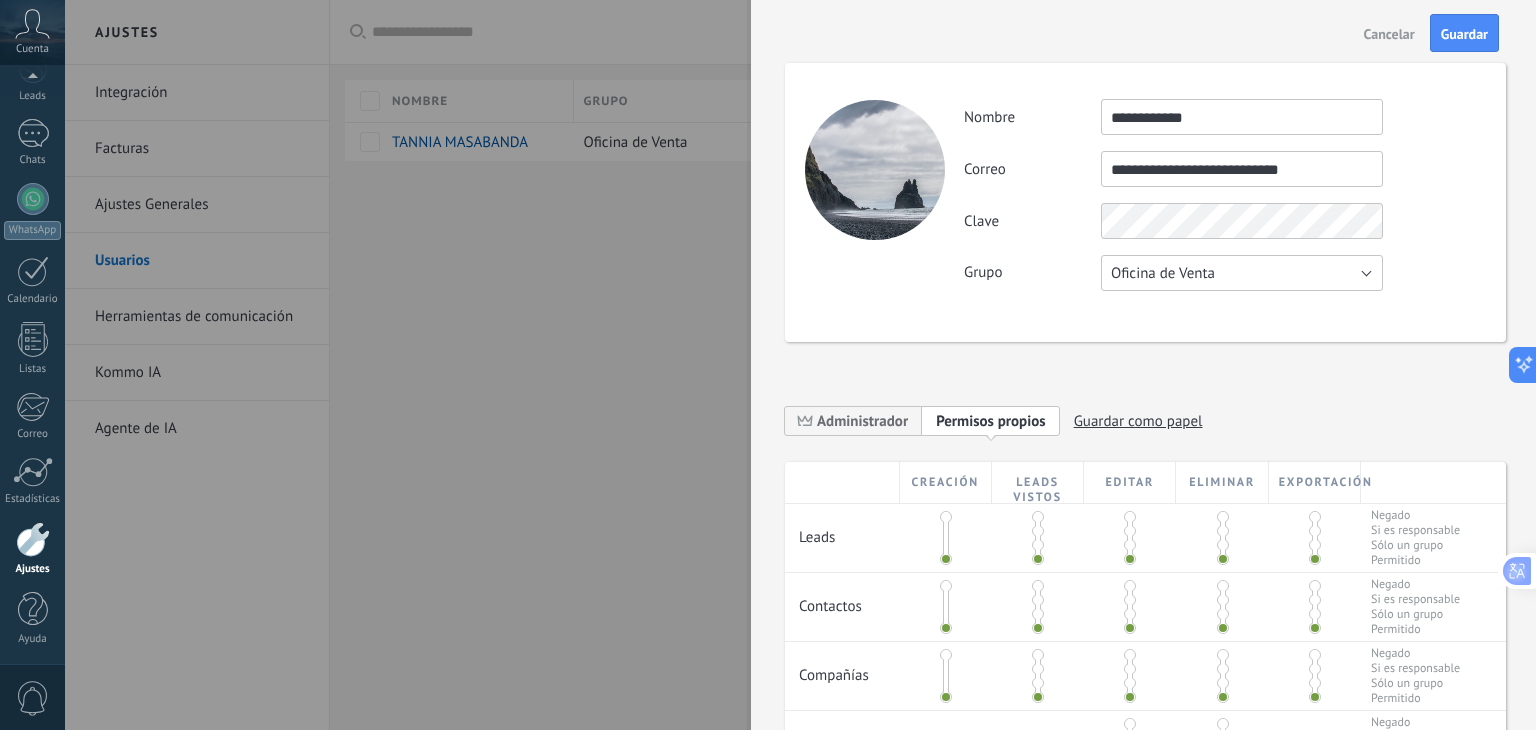 click on "**********" at bounding box center (1224, 195) 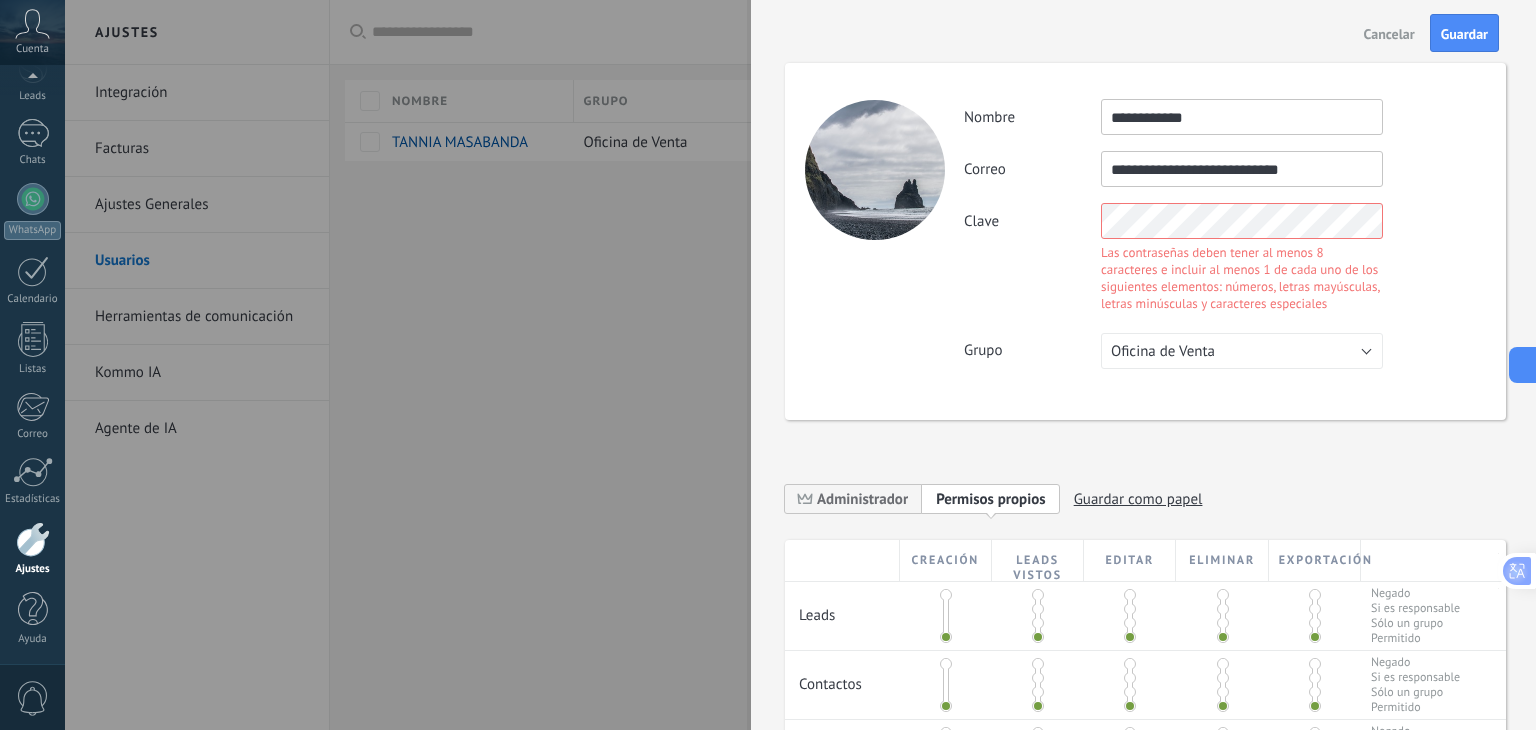 click on "Clave Las contraseñas deben tener al menos 8 caracteres e incluir al menos 1 de cada uno de los siguientes elementos: números, letras mayúsculas, letras minúsculas y caracteres especiales" at bounding box center [1224, 260] 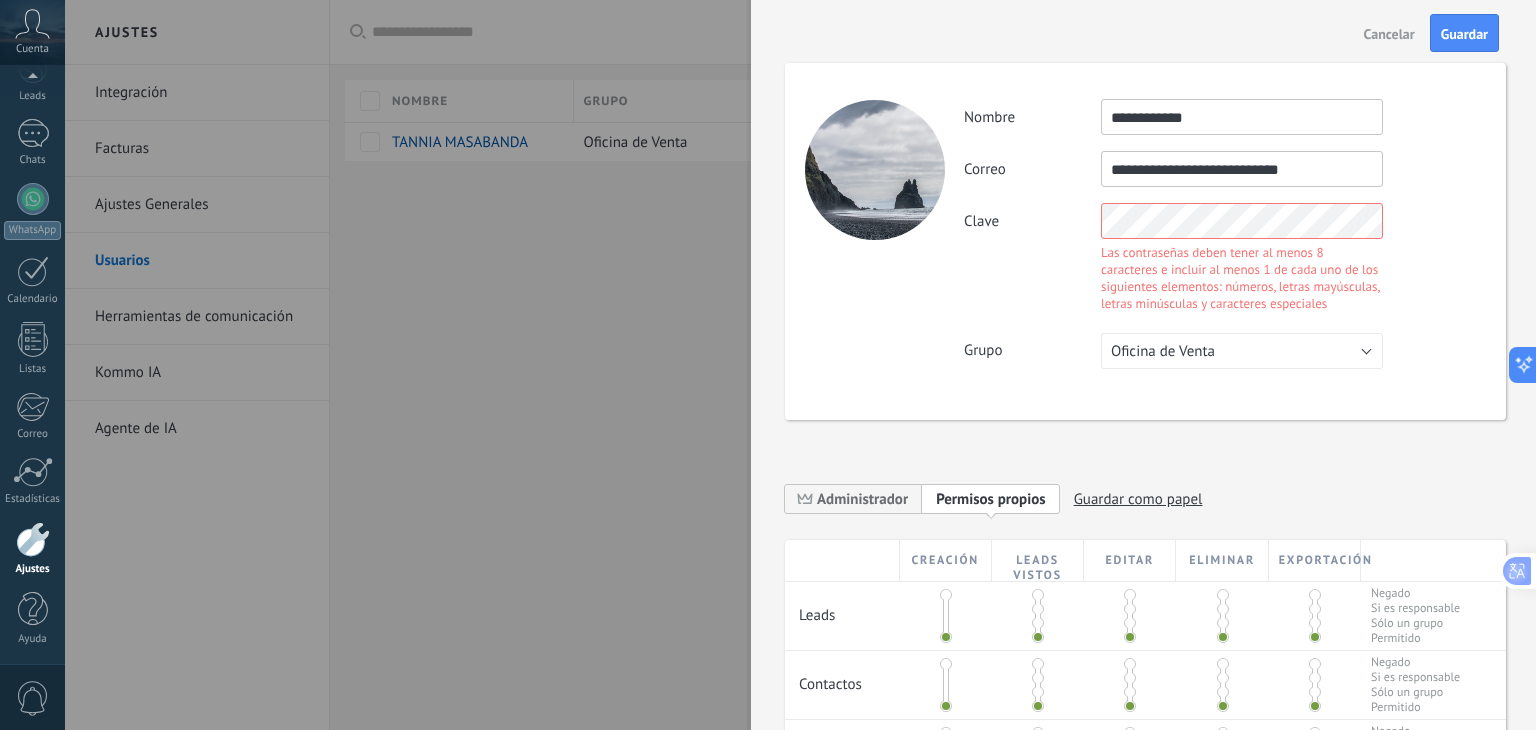 click on "Las contraseñas deben tener al menos 8 caracteres e incluir al menos 1 de cada uno de los siguientes elementos: números, letras mayúsculas, letras minúsculas y caracteres especiales" at bounding box center (1242, 278) 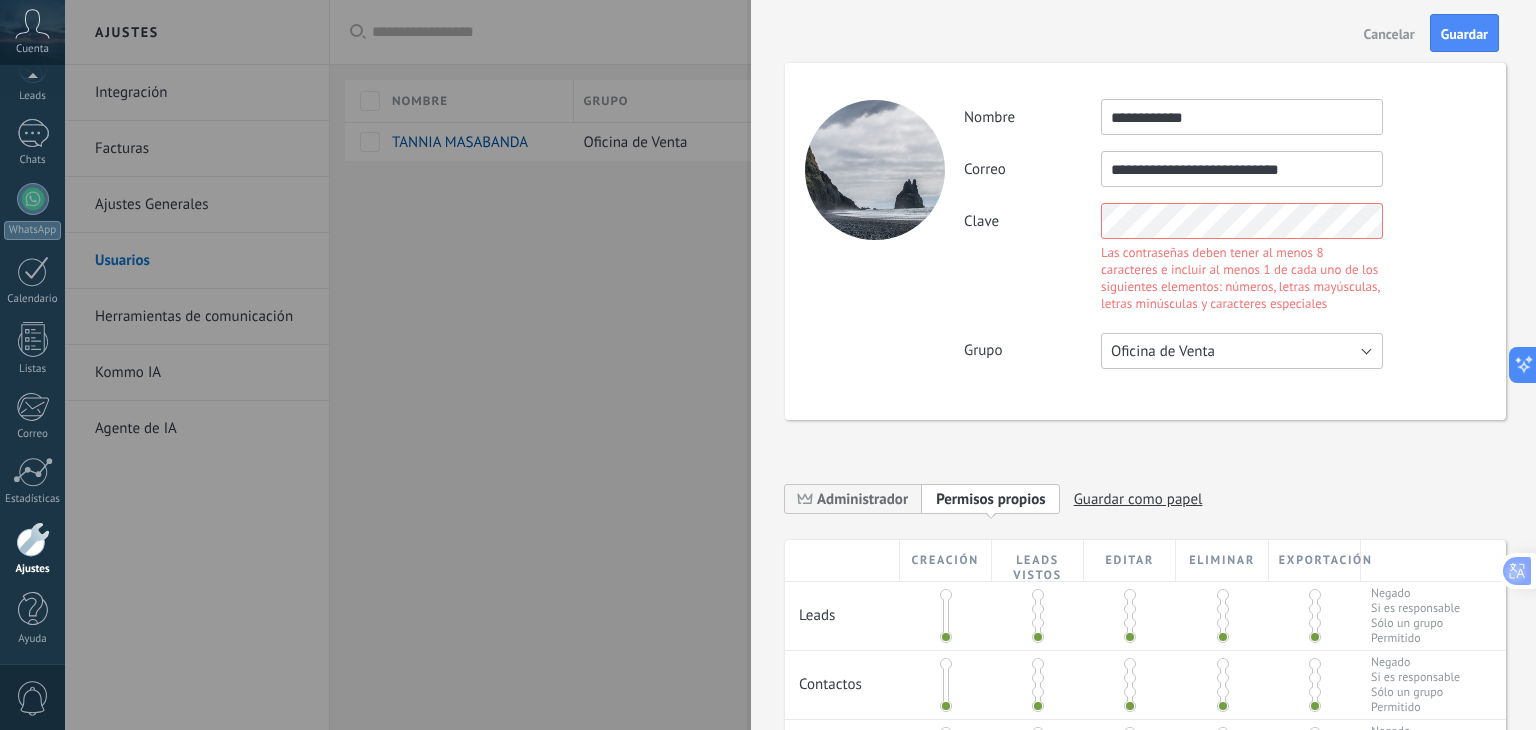 click on "Oficina de Venta" at bounding box center (1242, 351) 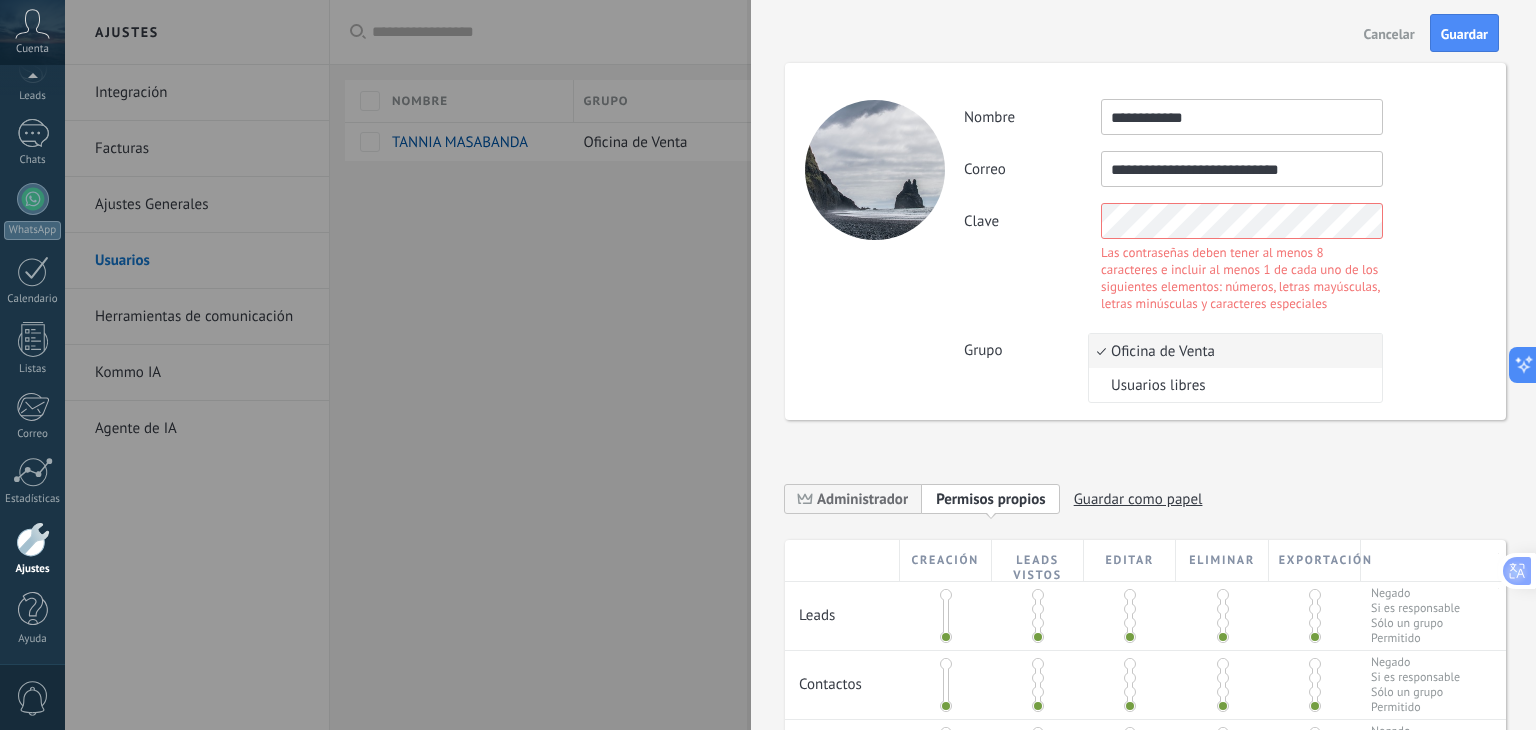 click on "Oficina de Venta" at bounding box center [1232, 351] 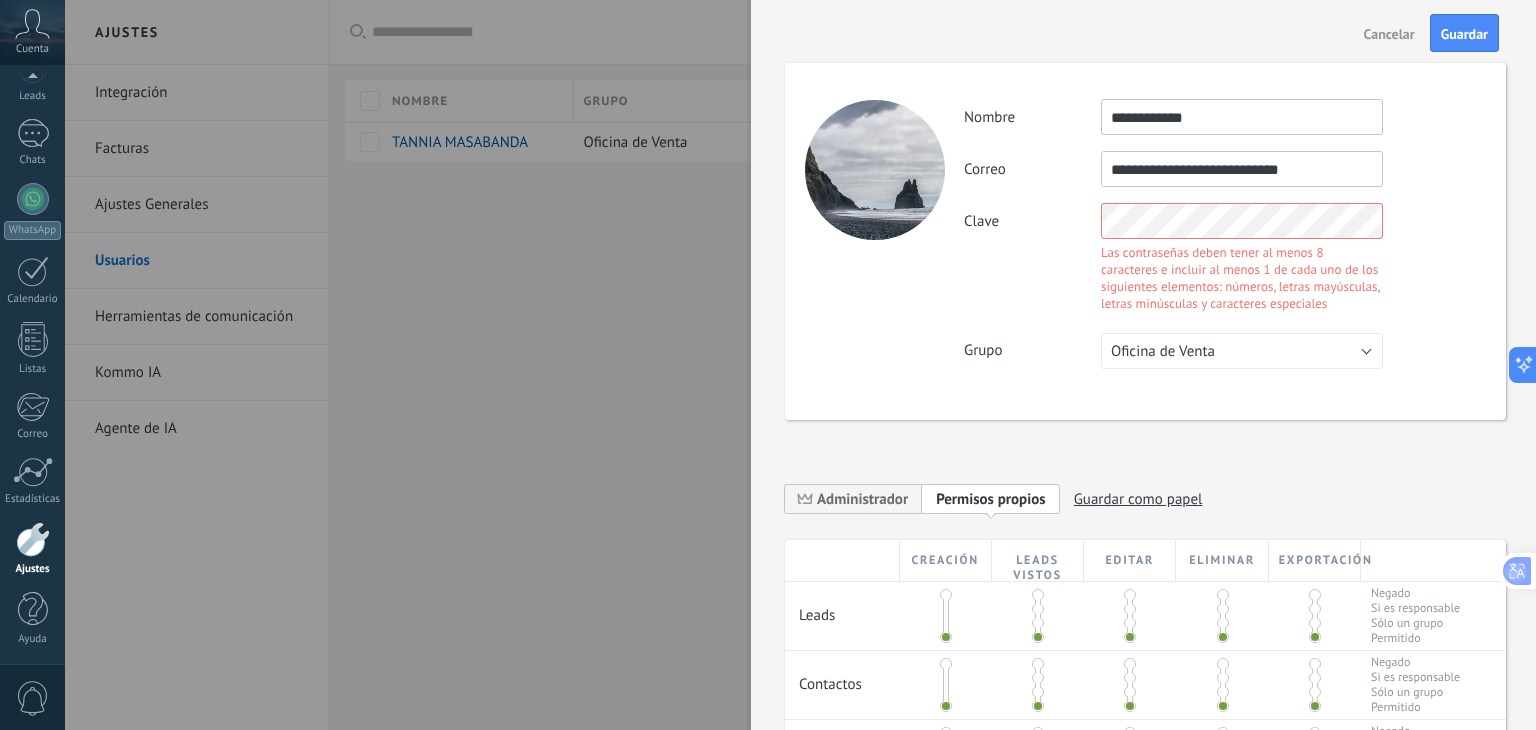 click on "Clave Las contraseñas deben tener al menos 8 caracteres e incluir al menos 1 de cada uno de los siguientes elementos: números, letras mayúsculas, letras minúsculas y caracteres especiales" at bounding box center (1224, 260) 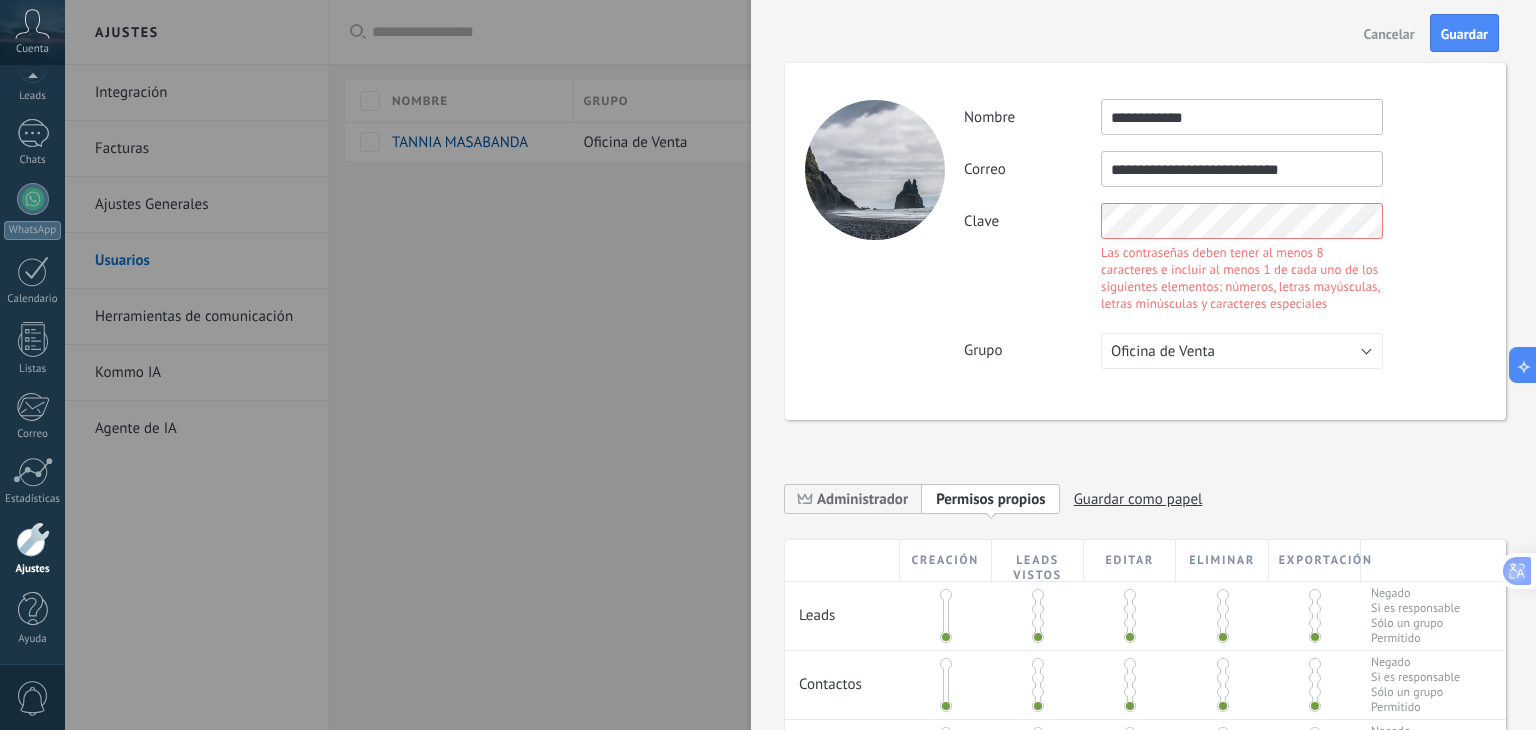 click on "**********" at bounding box center (1224, 234) 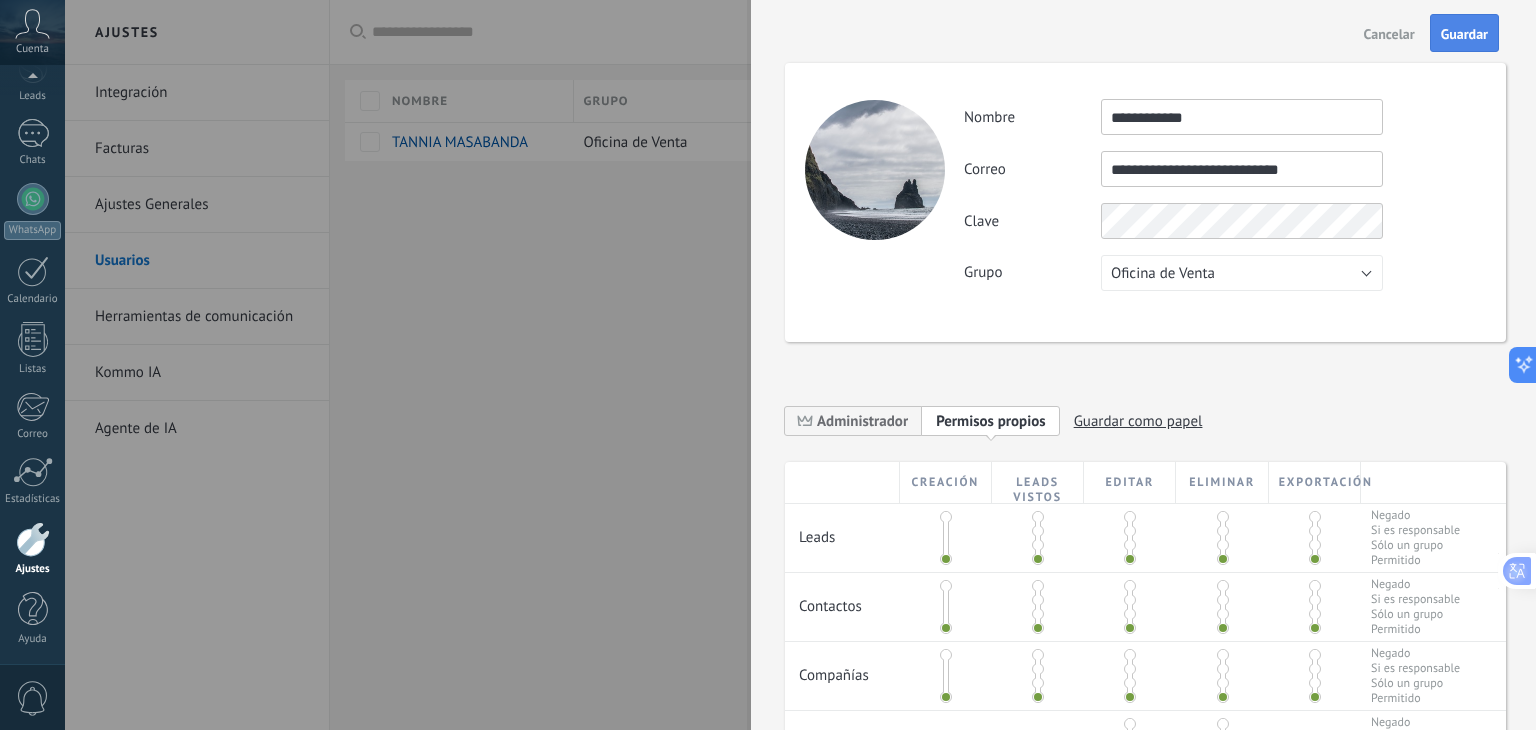 click on "Guardar" at bounding box center (1464, 34) 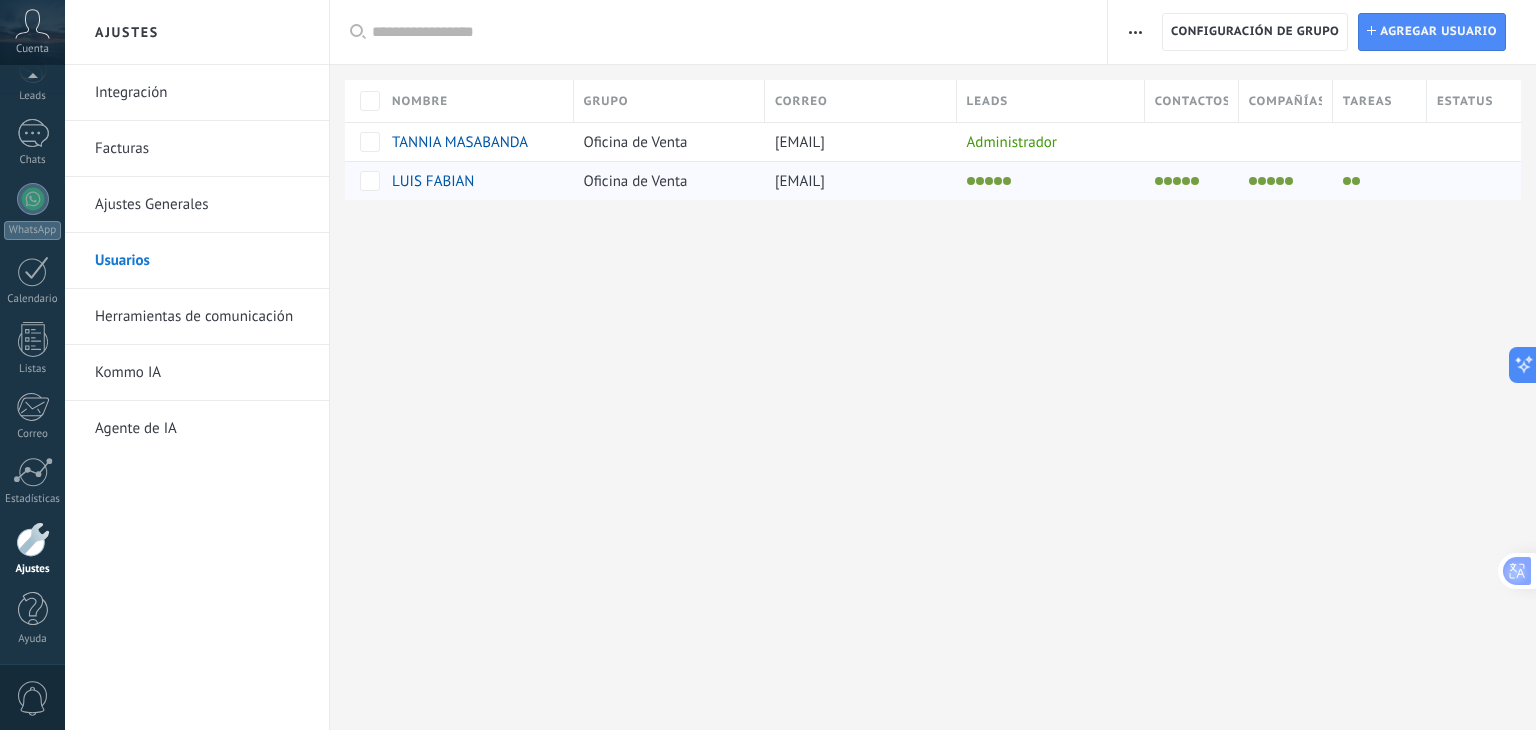 click at bounding box center [1046, 181] 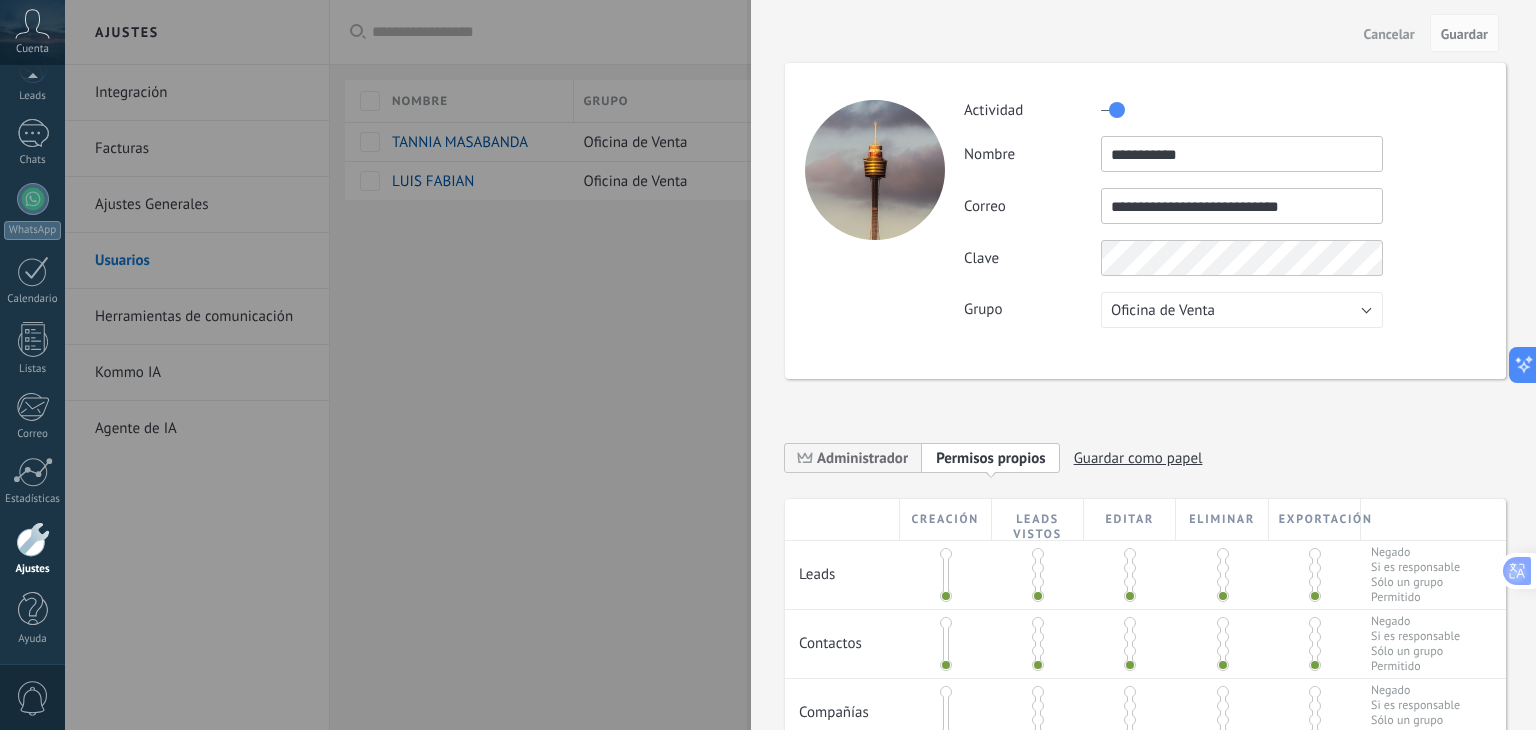 click at bounding box center [768, 365] 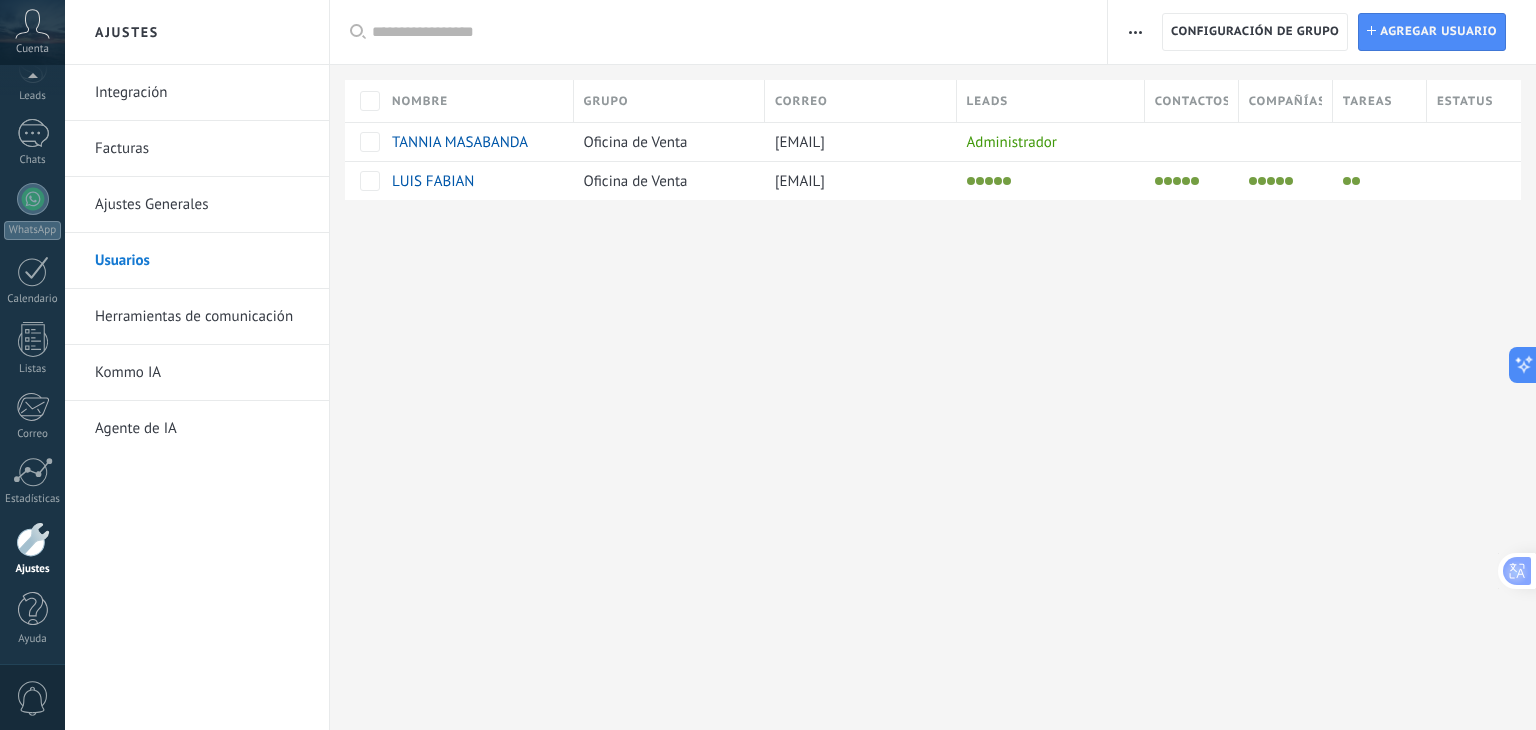 click on "Ajustes Integración Facturas Ajustes Generales Usuarios Herramientas de comunicación Kommo IA Agente de IA Registro de autorización Lista blanca de direcciones IP Límites de actividade Configuración de grupo Configuración de grupo Instalar Agregar usuario Aplicar Usuarios activos Usuarios inactivos Todo usuarios Administrador Usuarios libres Verificación en 2-pasos Guardar Seleccionar todo Oficina de Venta Usuarios libres Todo grupos Seleccionar todo Administrador Todo roles Ninguno Usuarios activos Usuarios inactivos Usuarios activos Seleccionar todo Usuarios con verificación en 2 pasos Usuarios sin verificación en 2 pasos Todo tipos de verificación Aplicar Restablecer Nombre Grupo Correo Leads Contactos Compañías Tareas Estatus TANNIA MASABANDA Oficina de Venta [EMAIL] Administrador LUIS FABIAN Oficina de Venta [EMAIL] Lamentablemente, no hay elementos con estos parámetros.  Mostrar todos" at bounding box center (800, 365) 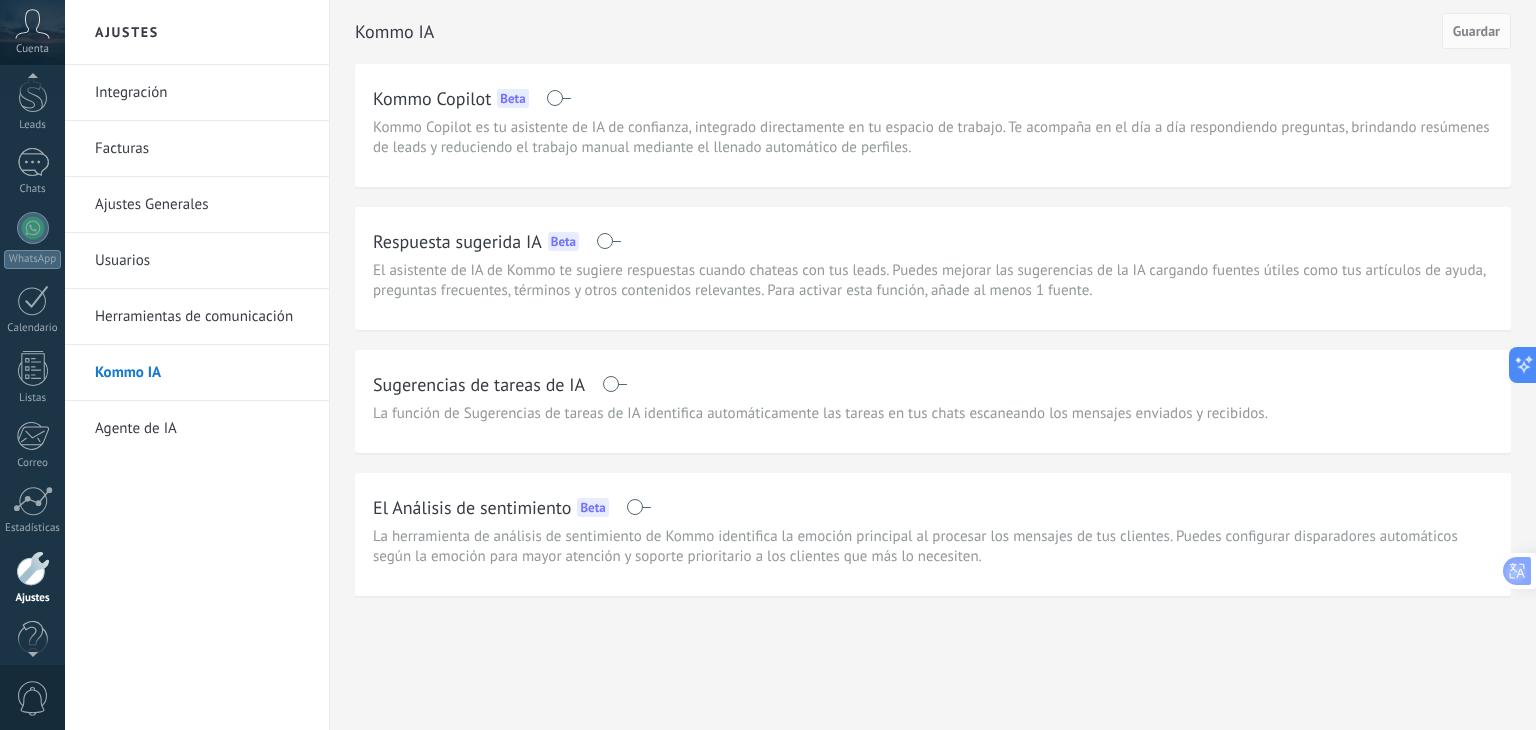 scroll, scrollTop: 60, scrollLeft: 0, axis: vertical 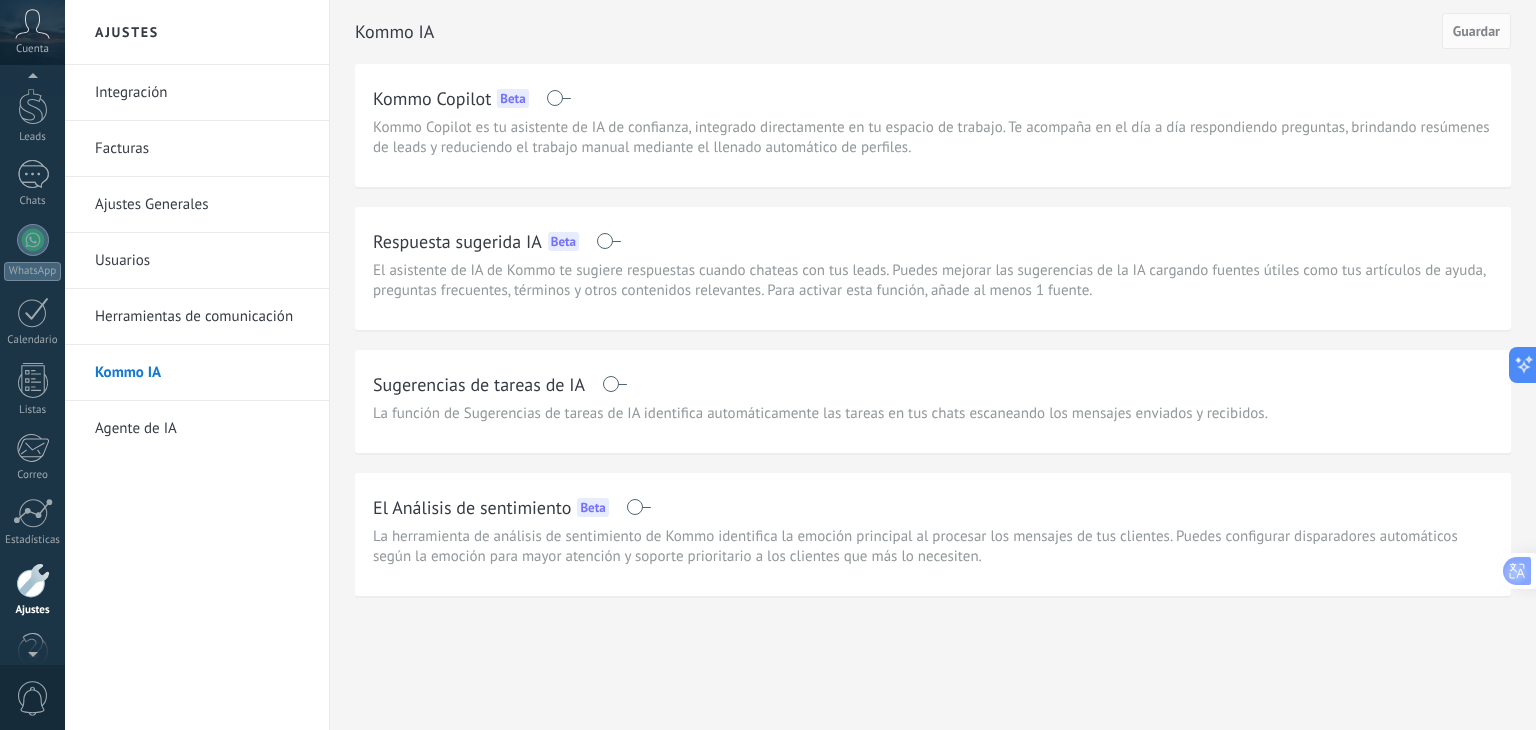click on "Cuenta" at bounding box center [32, 32] 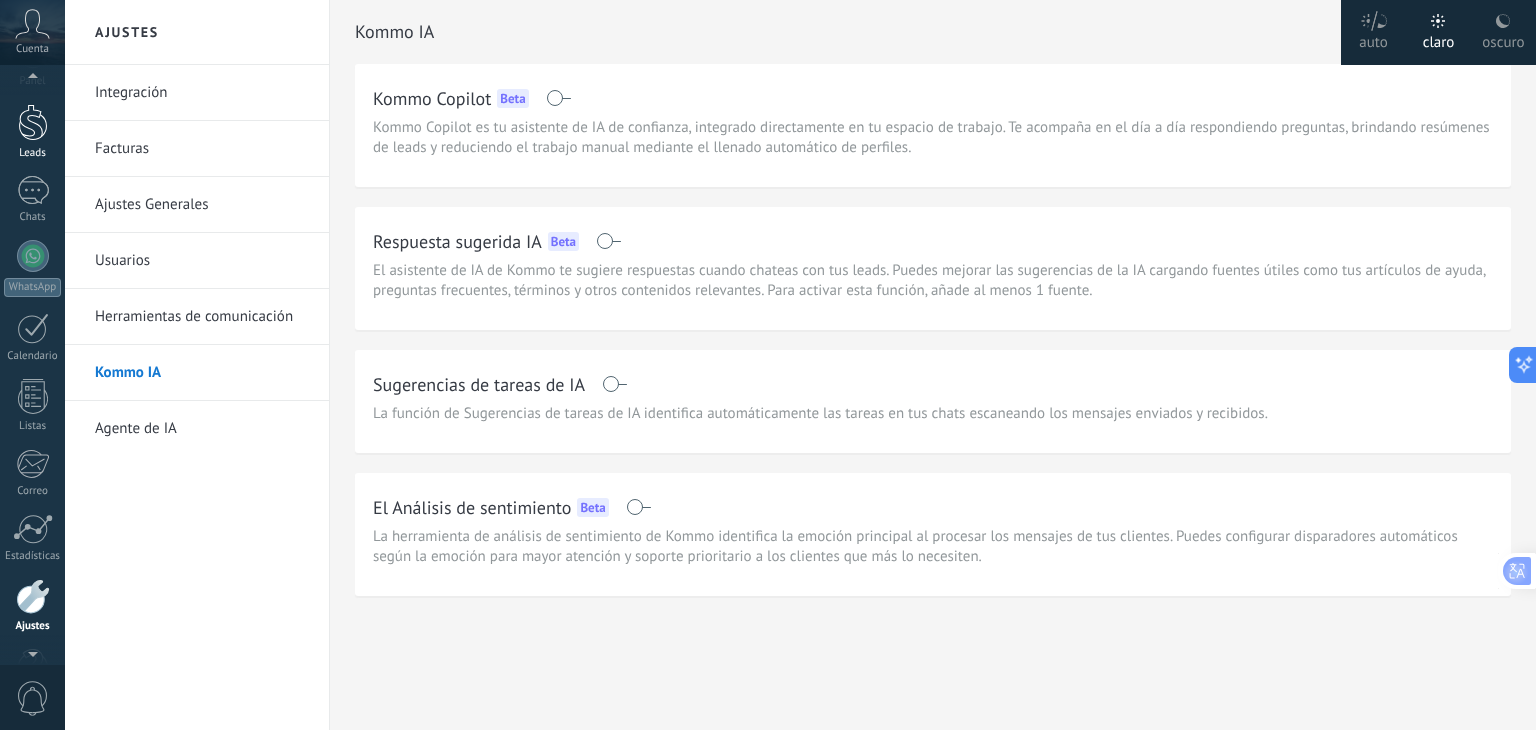 scroll, scrollTop: 37, scrollLeft: 0, axis: vertical 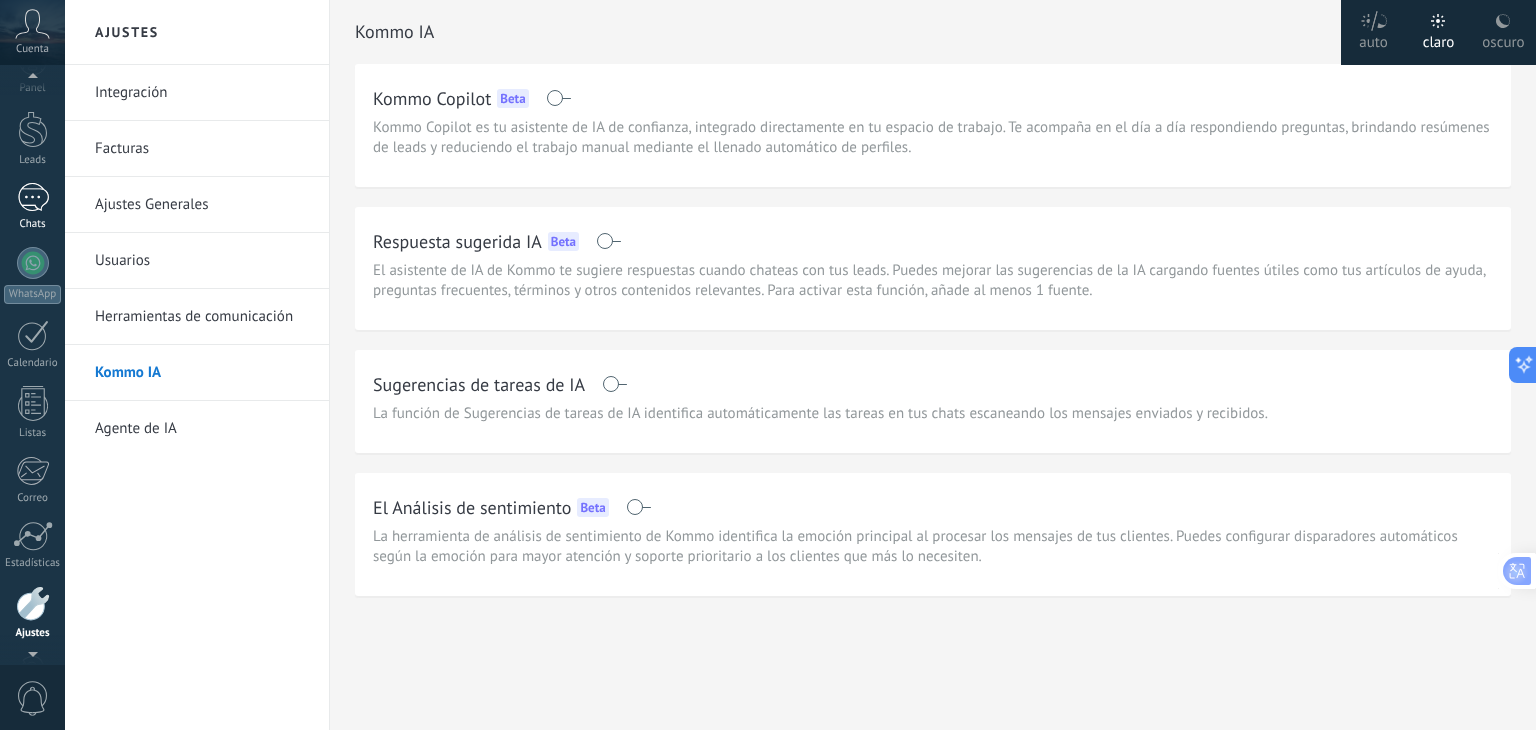 click at bounding box center [33, 197] 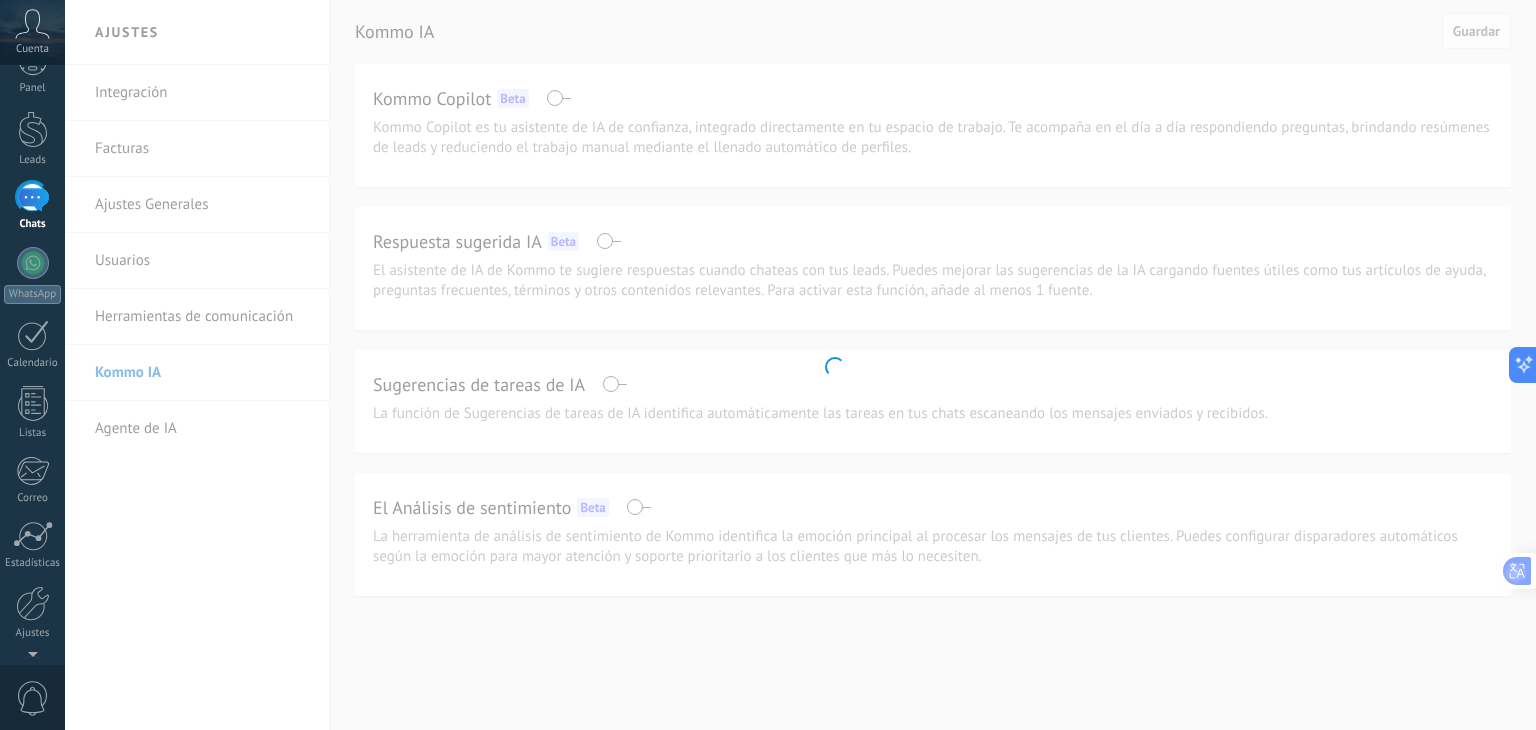 scroll, scrollTop: 0, scrollLeft: 0, axis: both 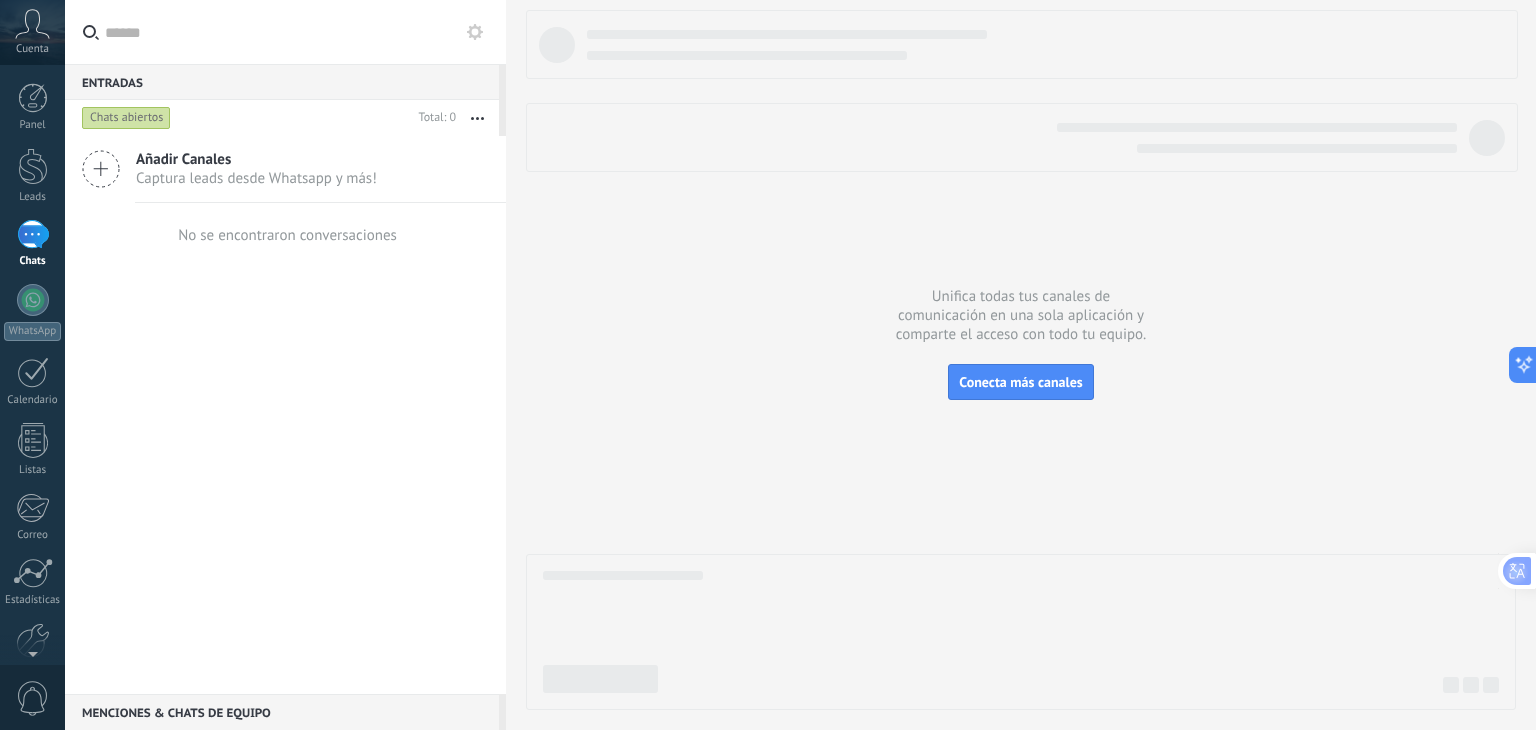 click at bounding box center [1021, 360] 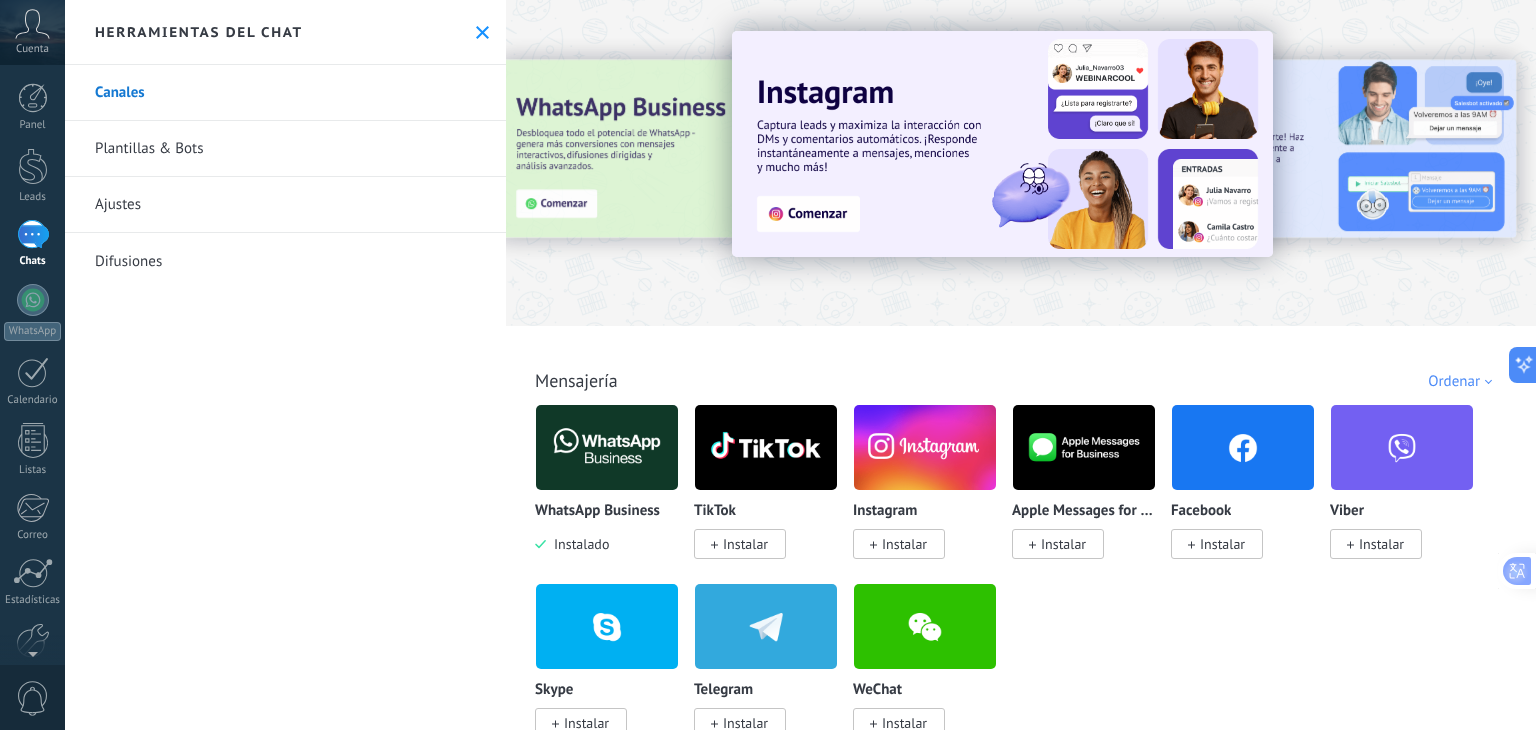 click at bounding box center [1021, 157] 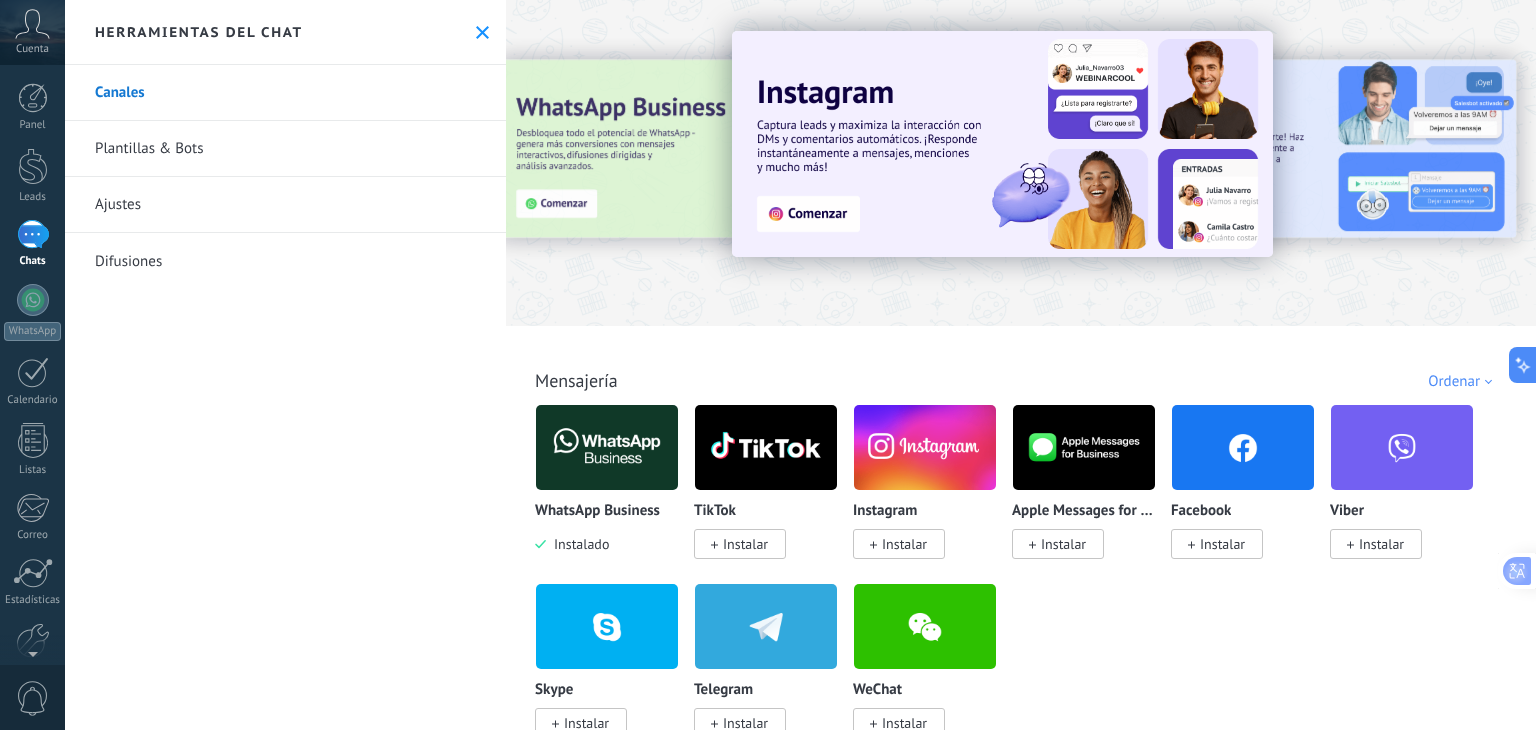 click on "Herramientas del chat" at bounding box center (285, 32) 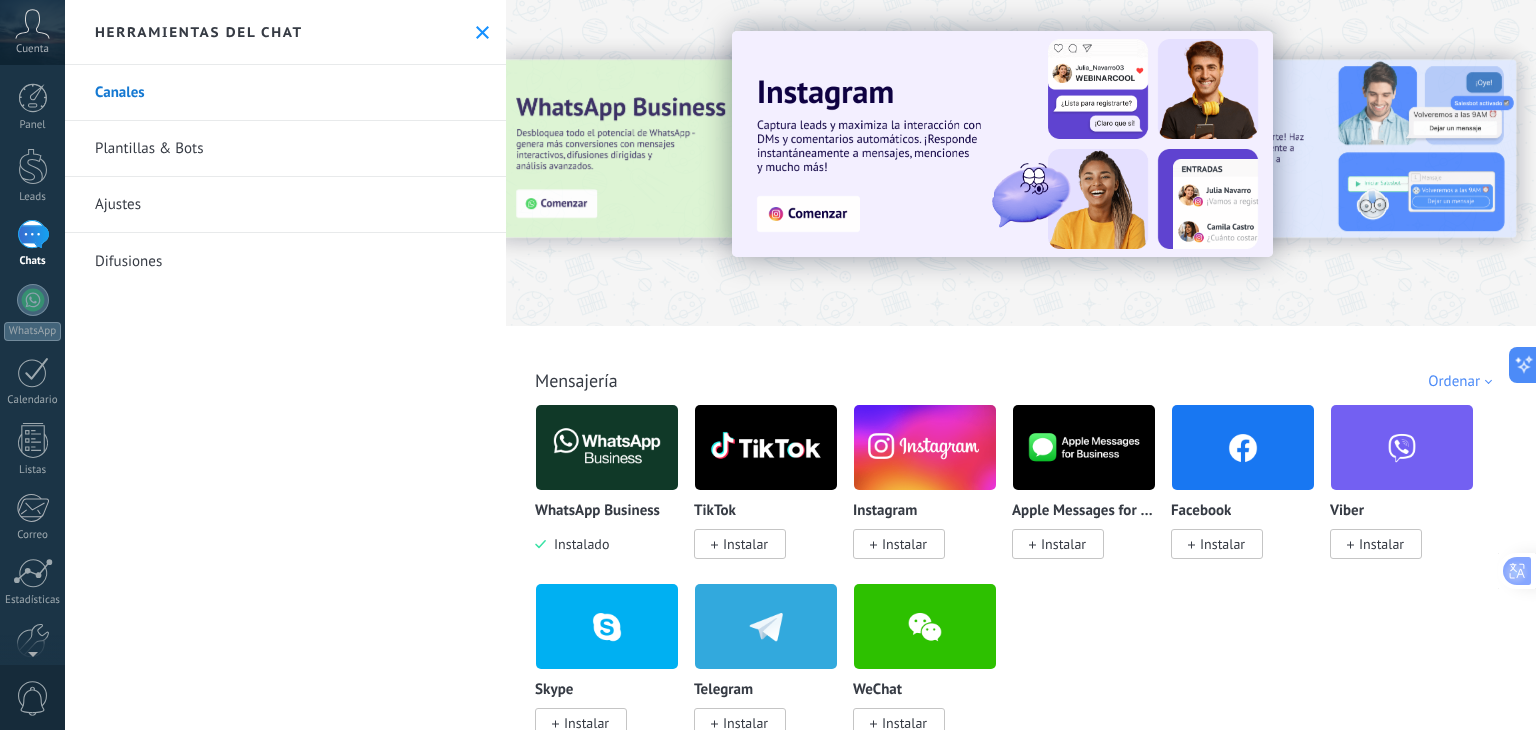 click 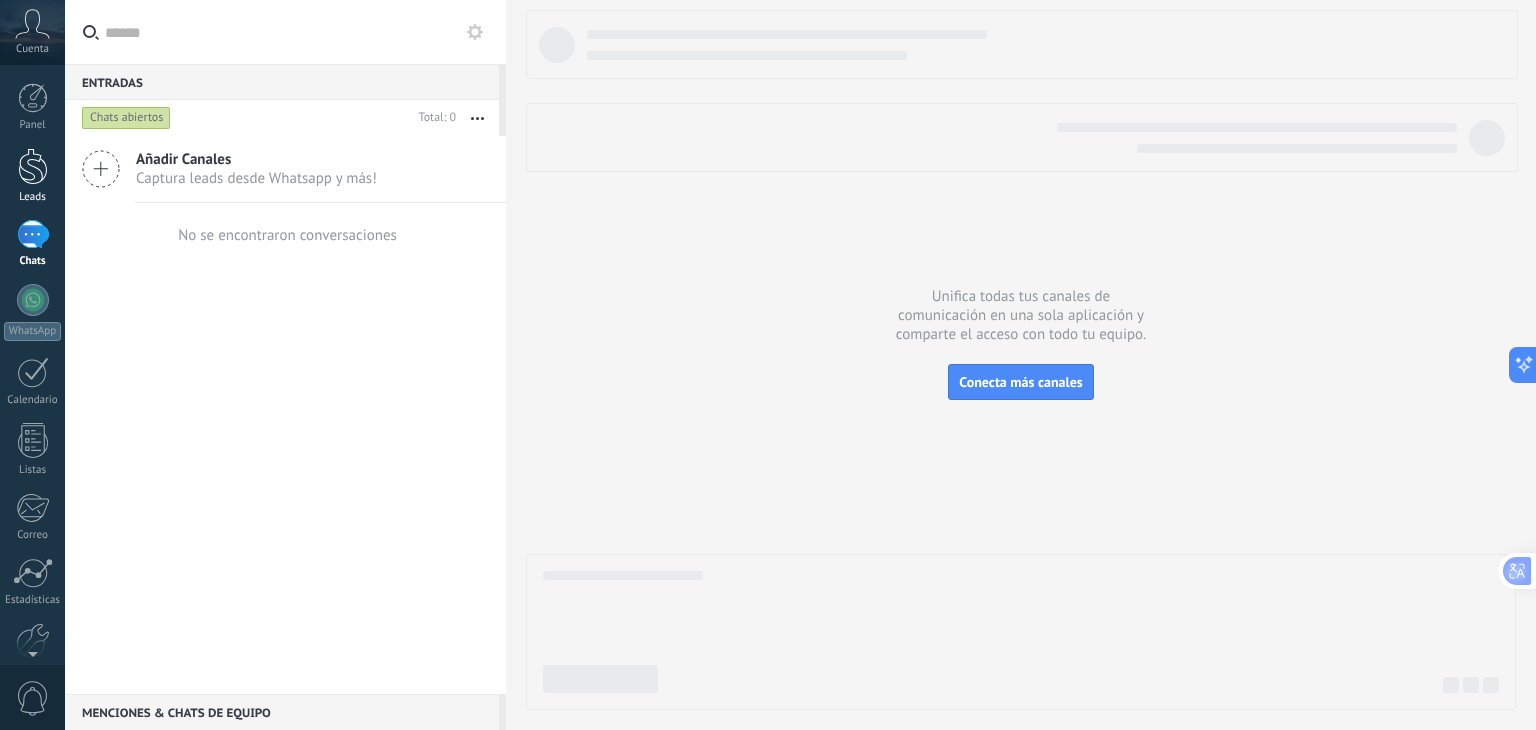 click on "Leads" at bounding box center [32, 176] 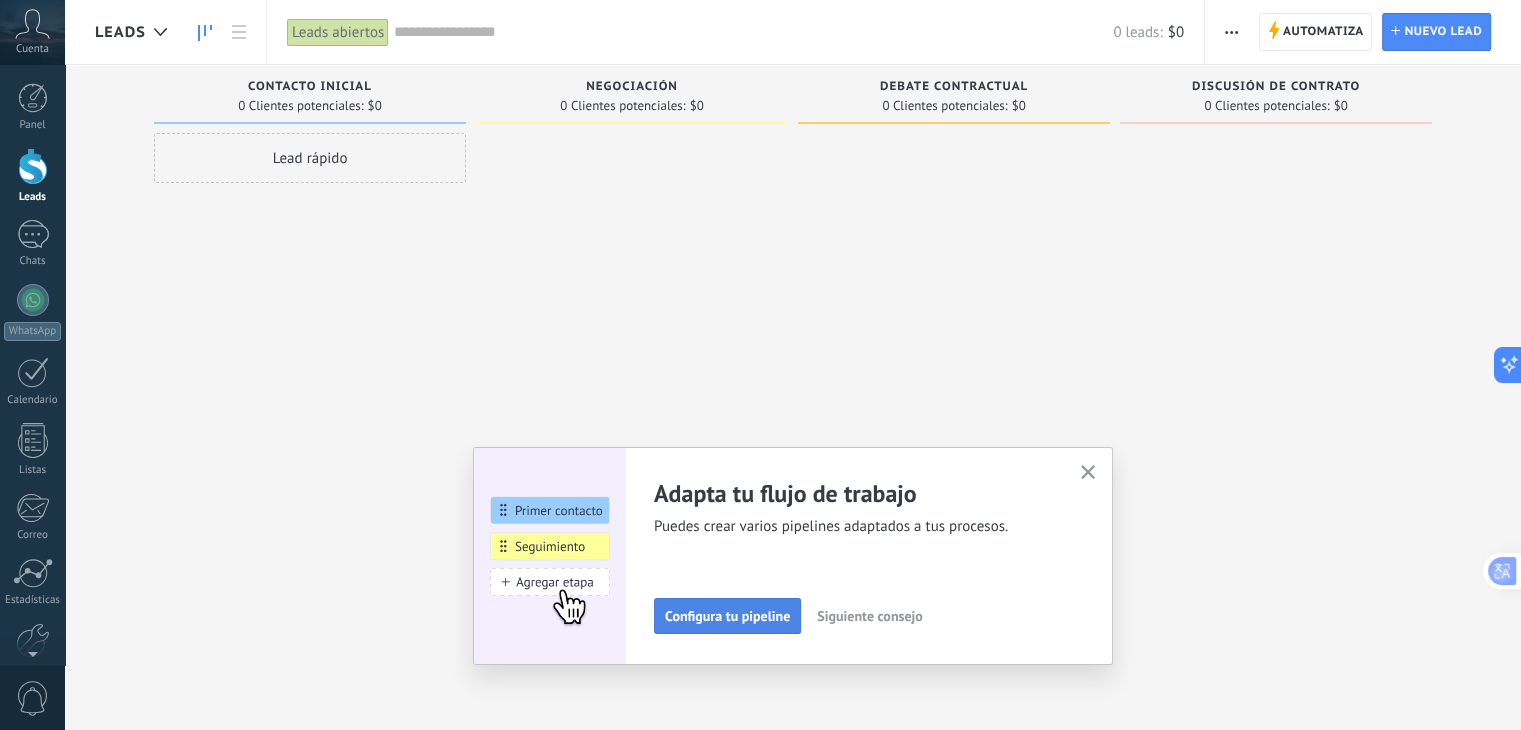 click on "Configura tu pipeline" at bounding box center (727, 616) 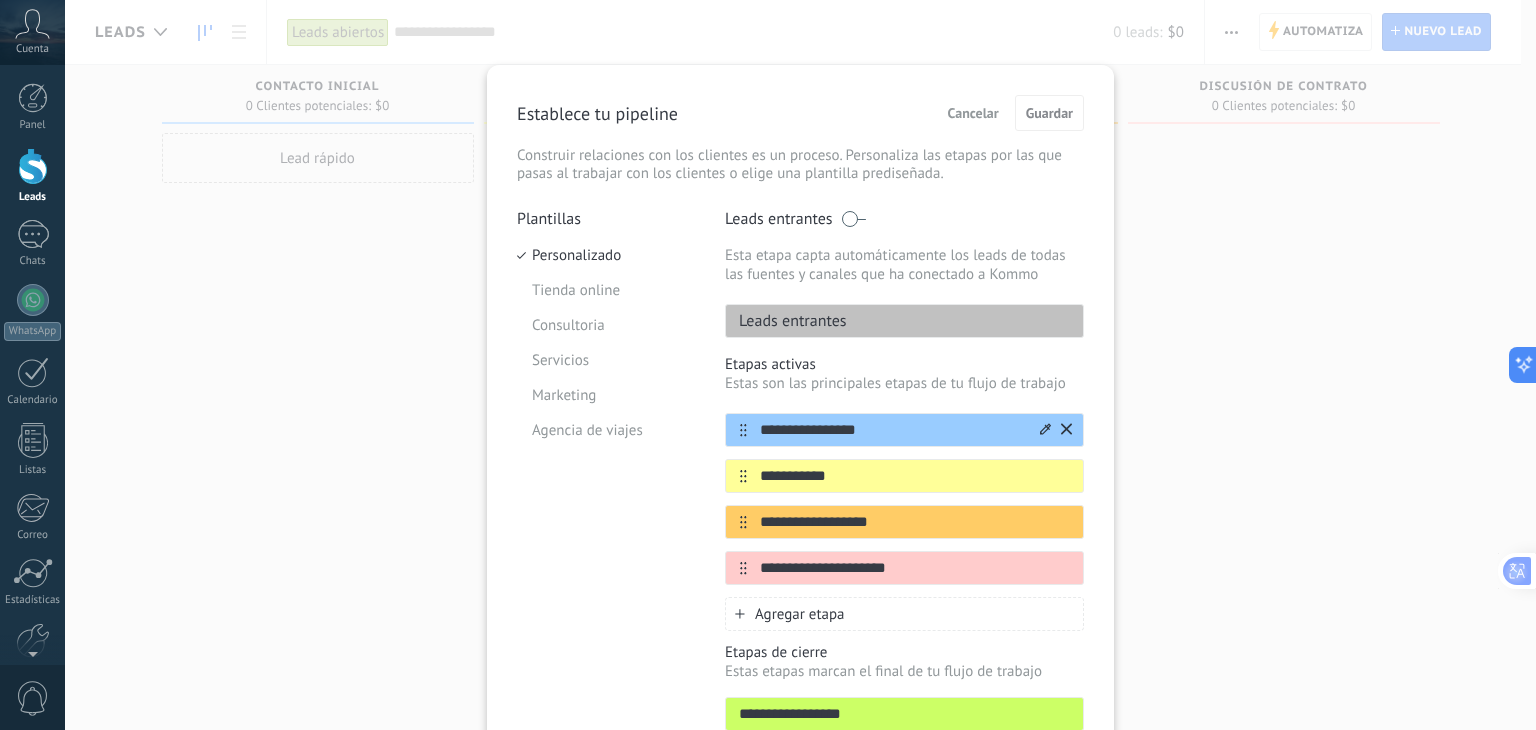 click on "**********" at bounding box center [892, 430] 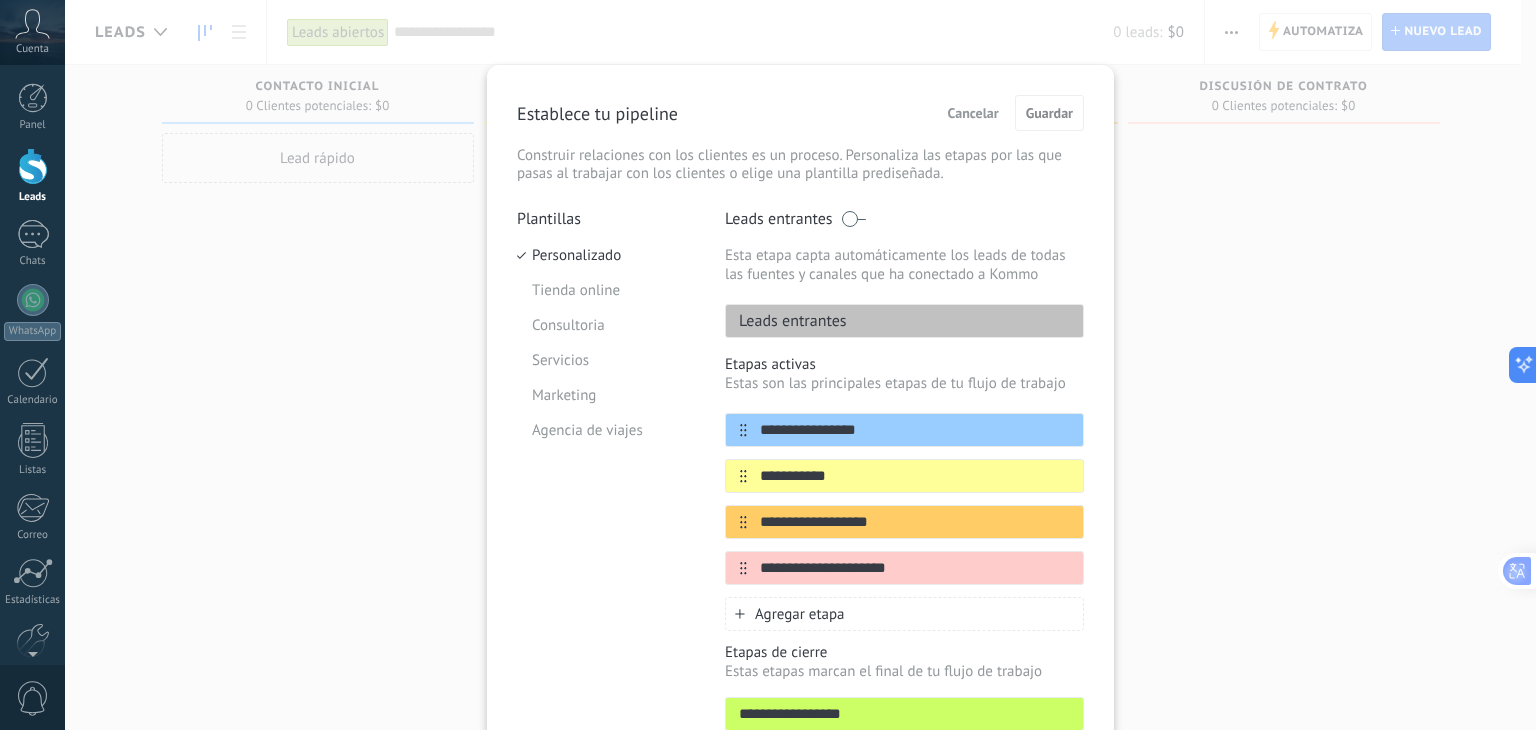 drag, startPoint x: 871, startPoint y: 436, endPoint x: 696, endPoint y: 450, distance: 175.55911 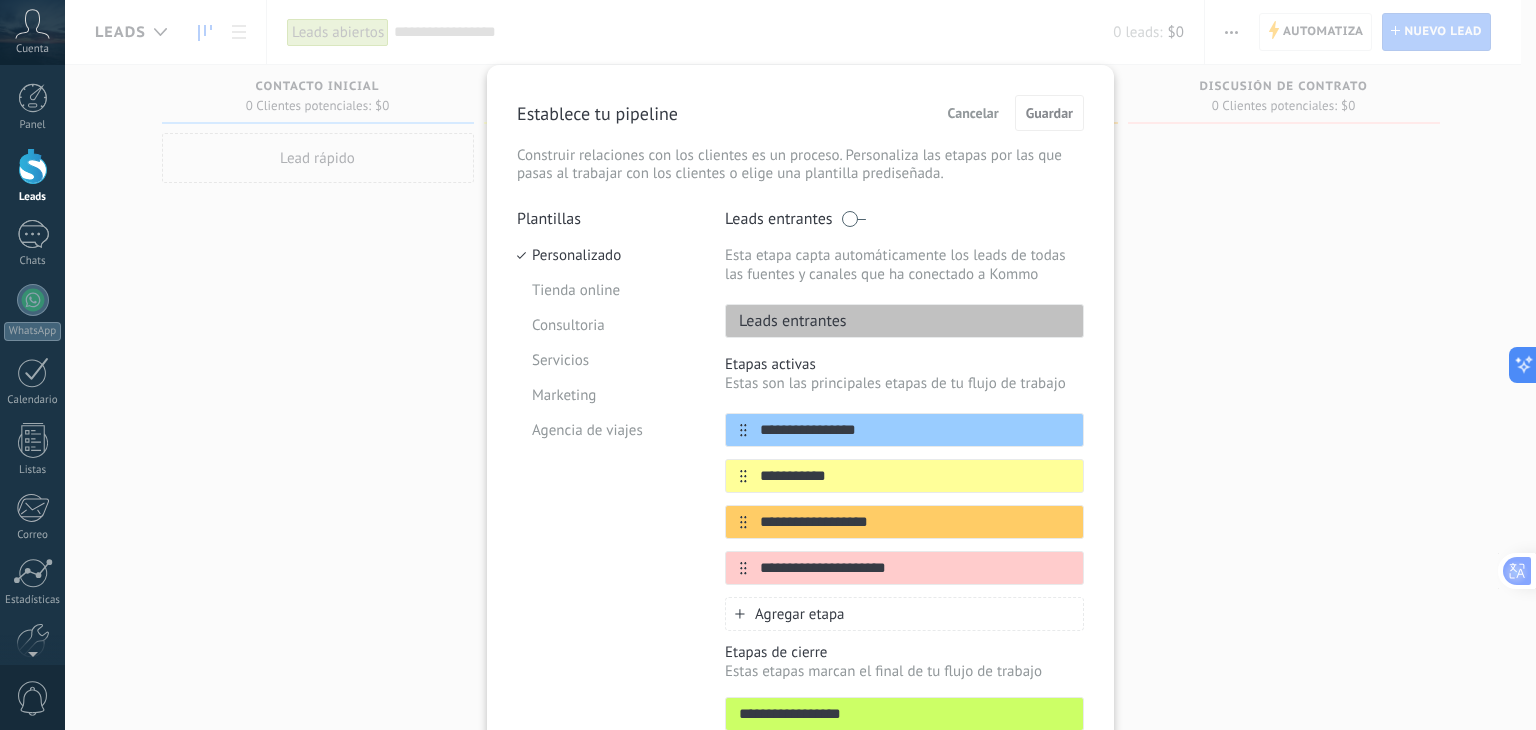 click on "**********" at bounding box center [800, 499] 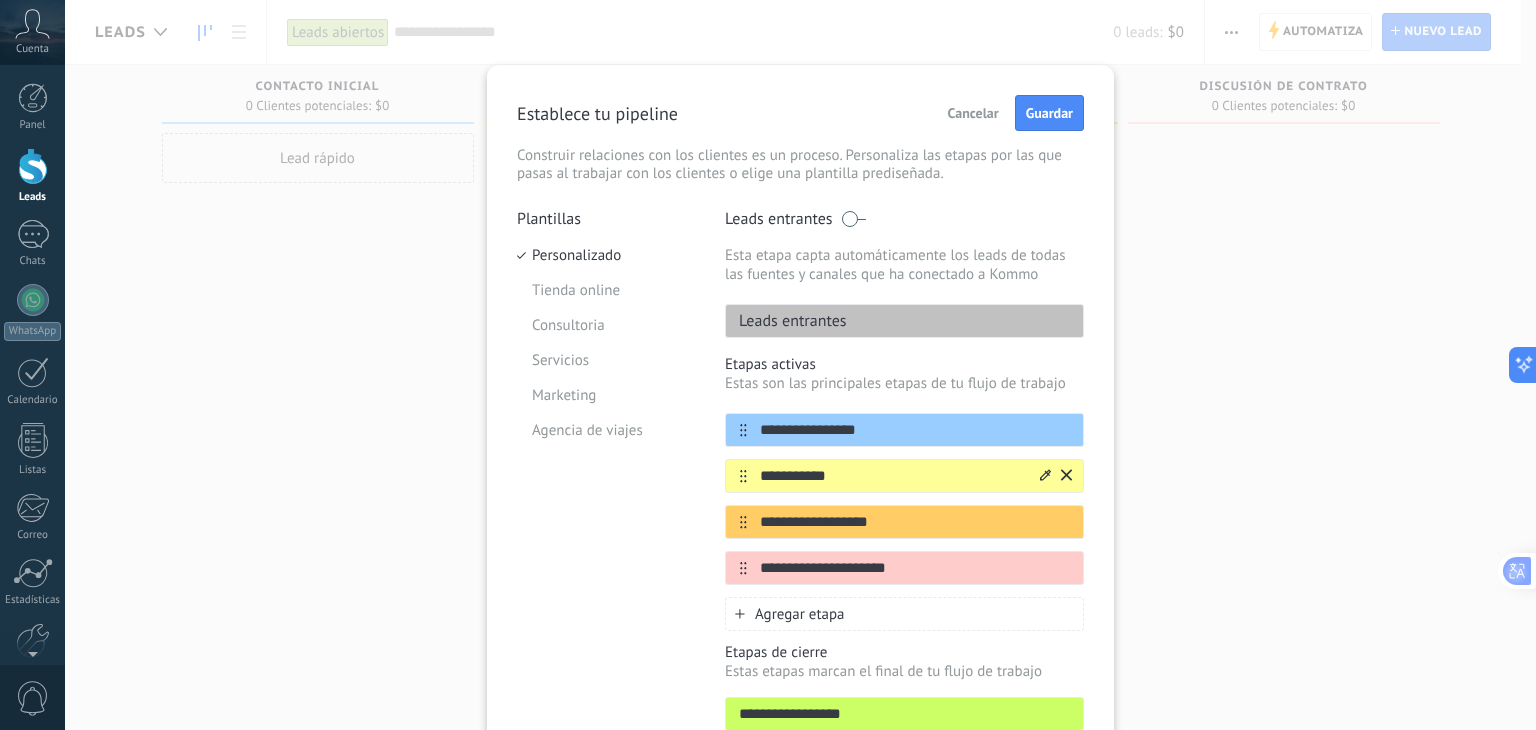 type on "**********" 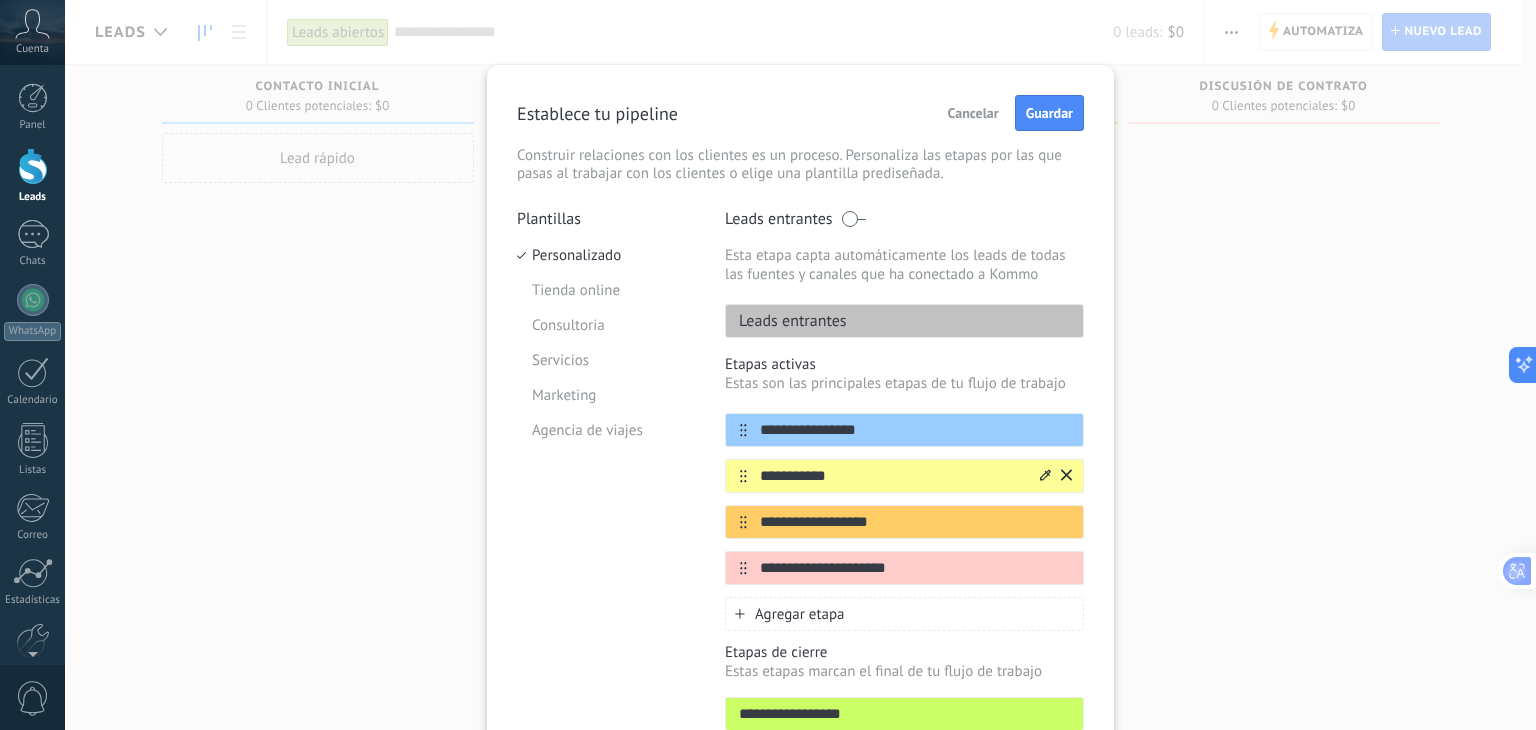 drag, startPoint x: 857, startPoint y: 473, endPoint x: 724, endPoint y: 482, distance: 133.30417 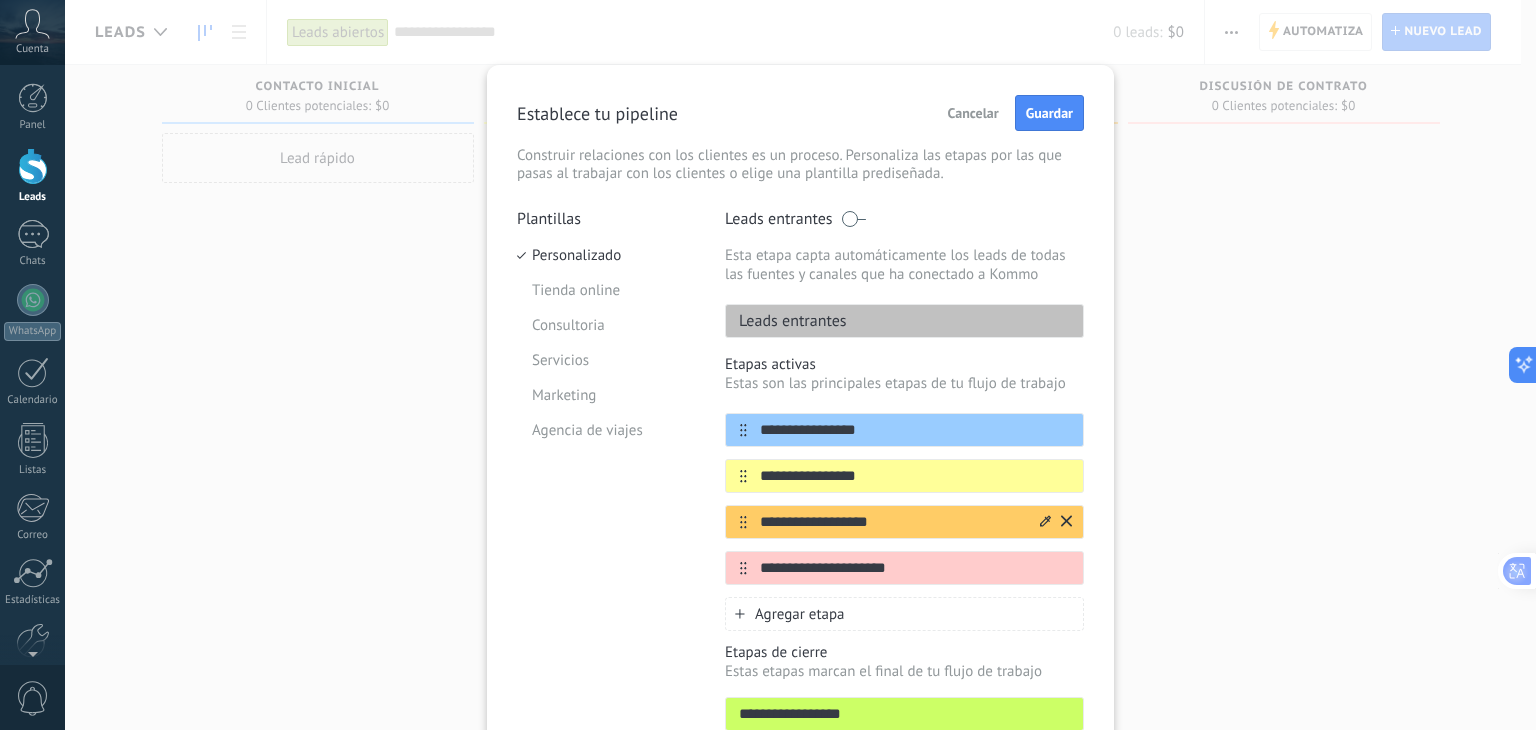 type on "**********" 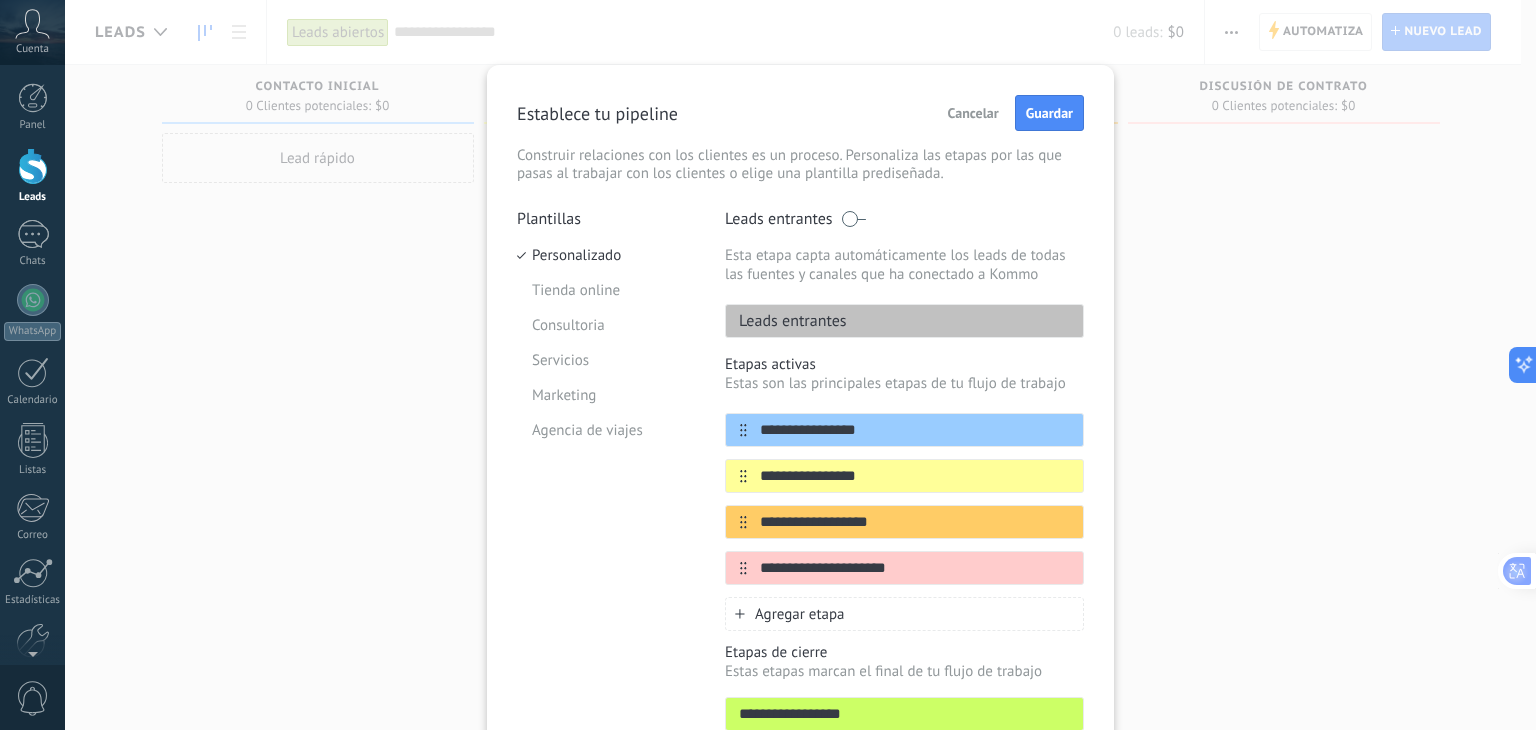 drag, startPoint x: 900, startPoint y: 521, endPoint x: 704, endPoint y: 524, distance: 196.02296 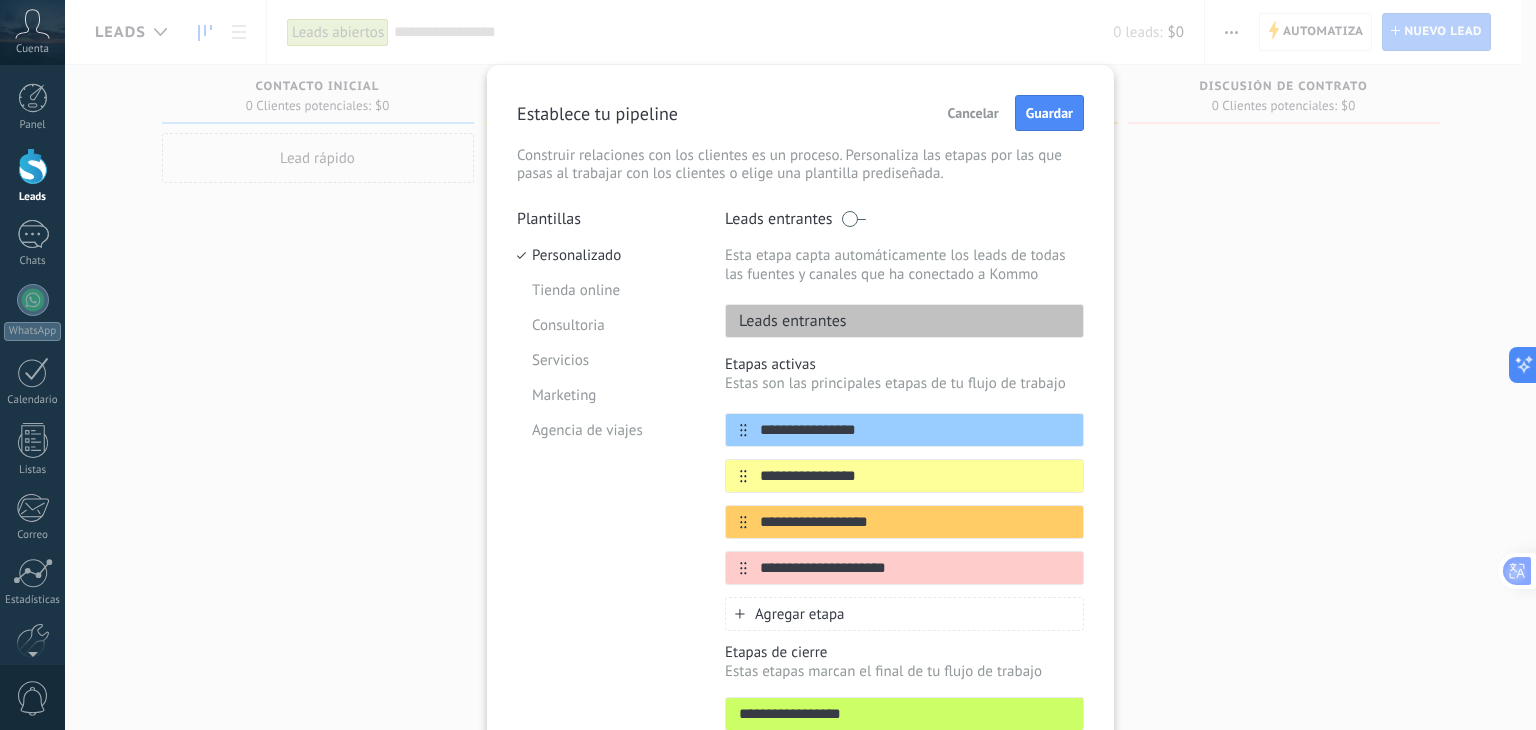 click on "**********" at bounding box center (800, 499) 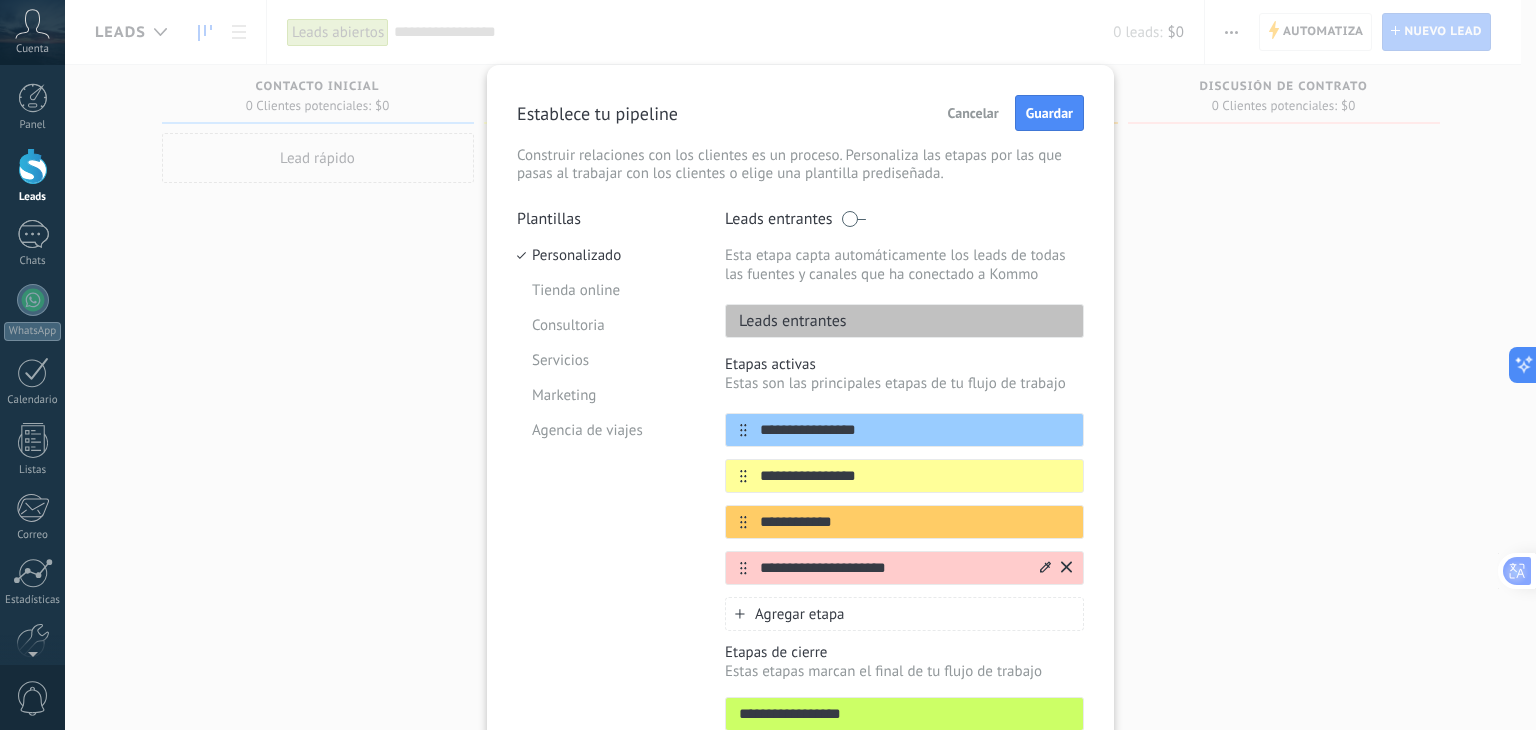 type on "**********" 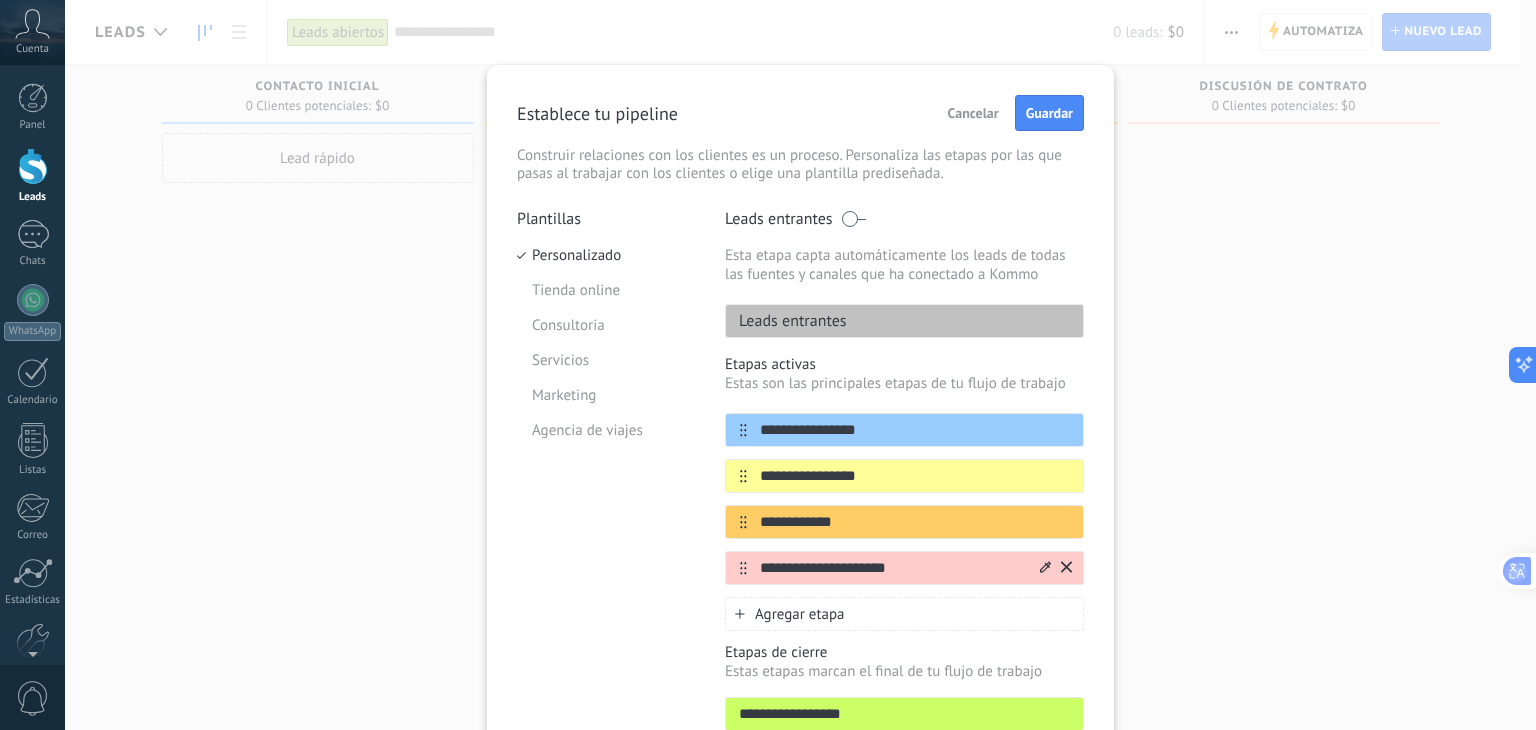 click on "**********" at bounding box center [892, 568] 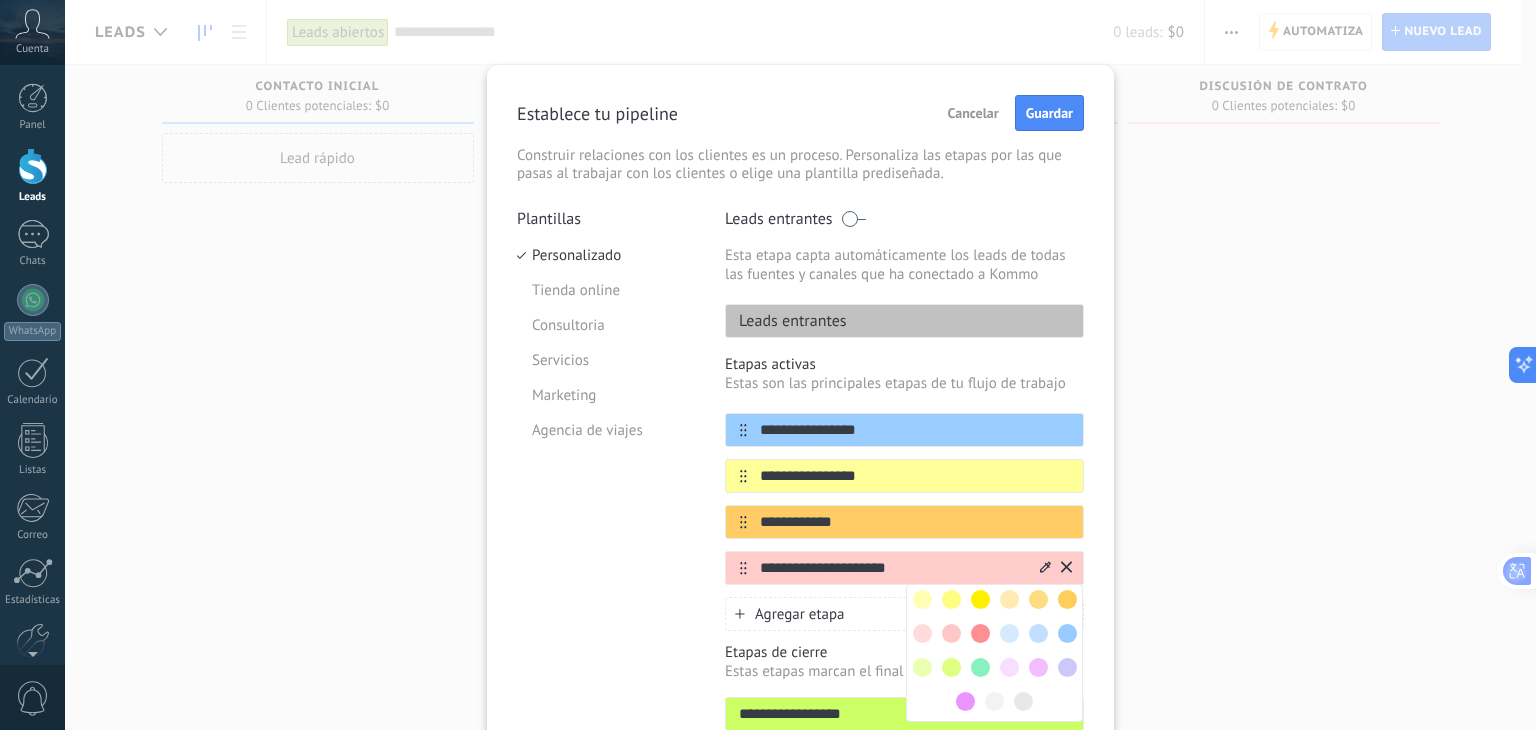 click at bounding box center (980, 667) 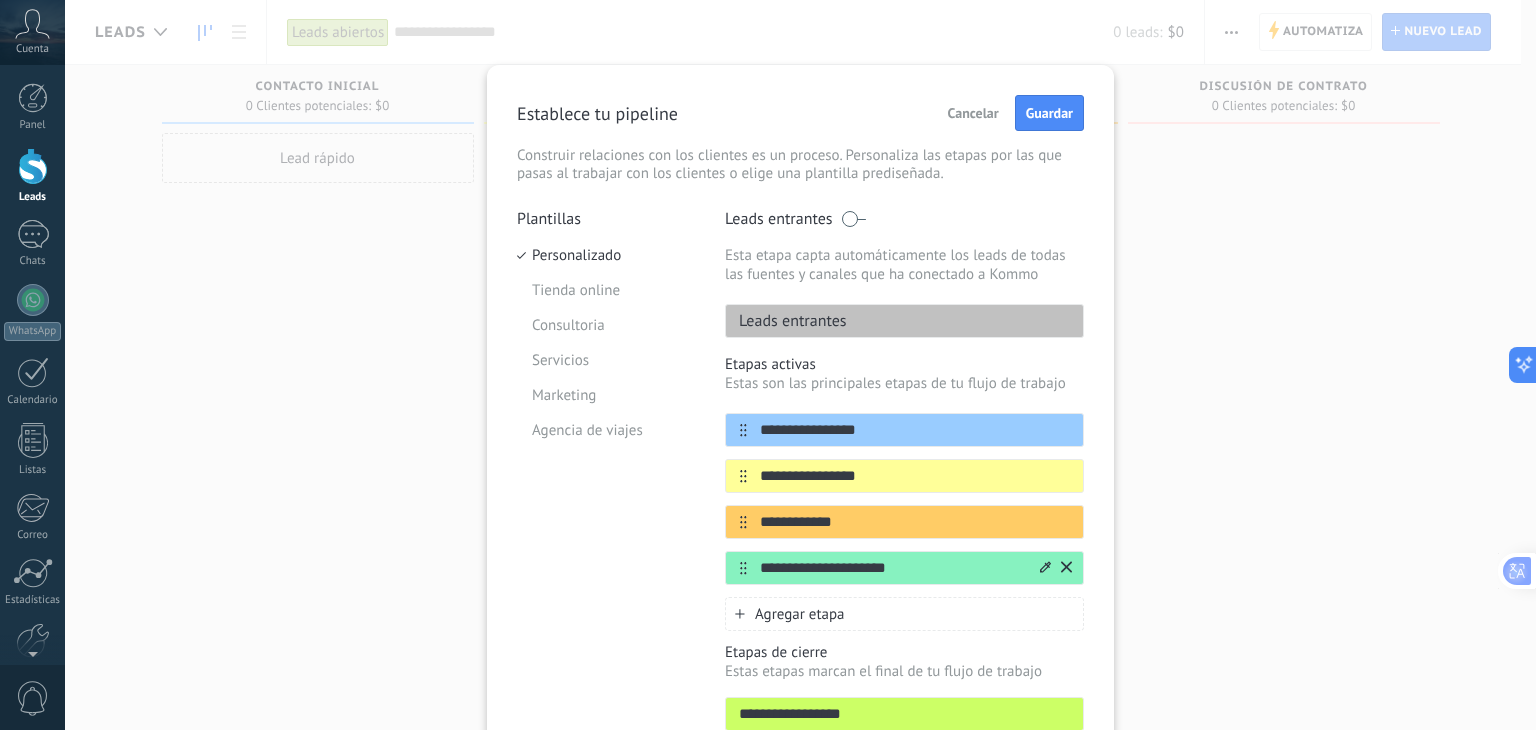 click on "**********" at bounding box center (892, 568) 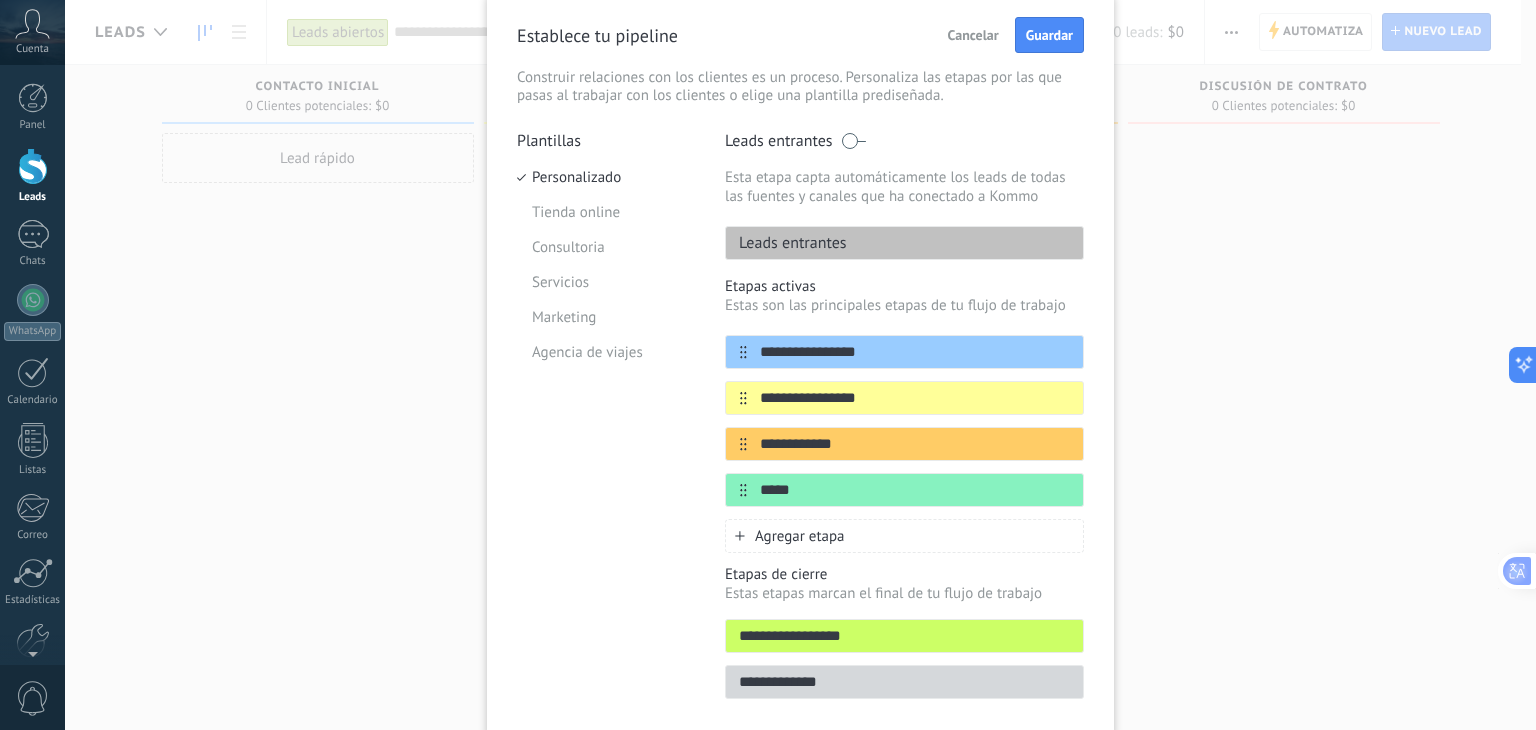 scroll, scrollTop: 100, scrollLeft: 0, axis: vertical 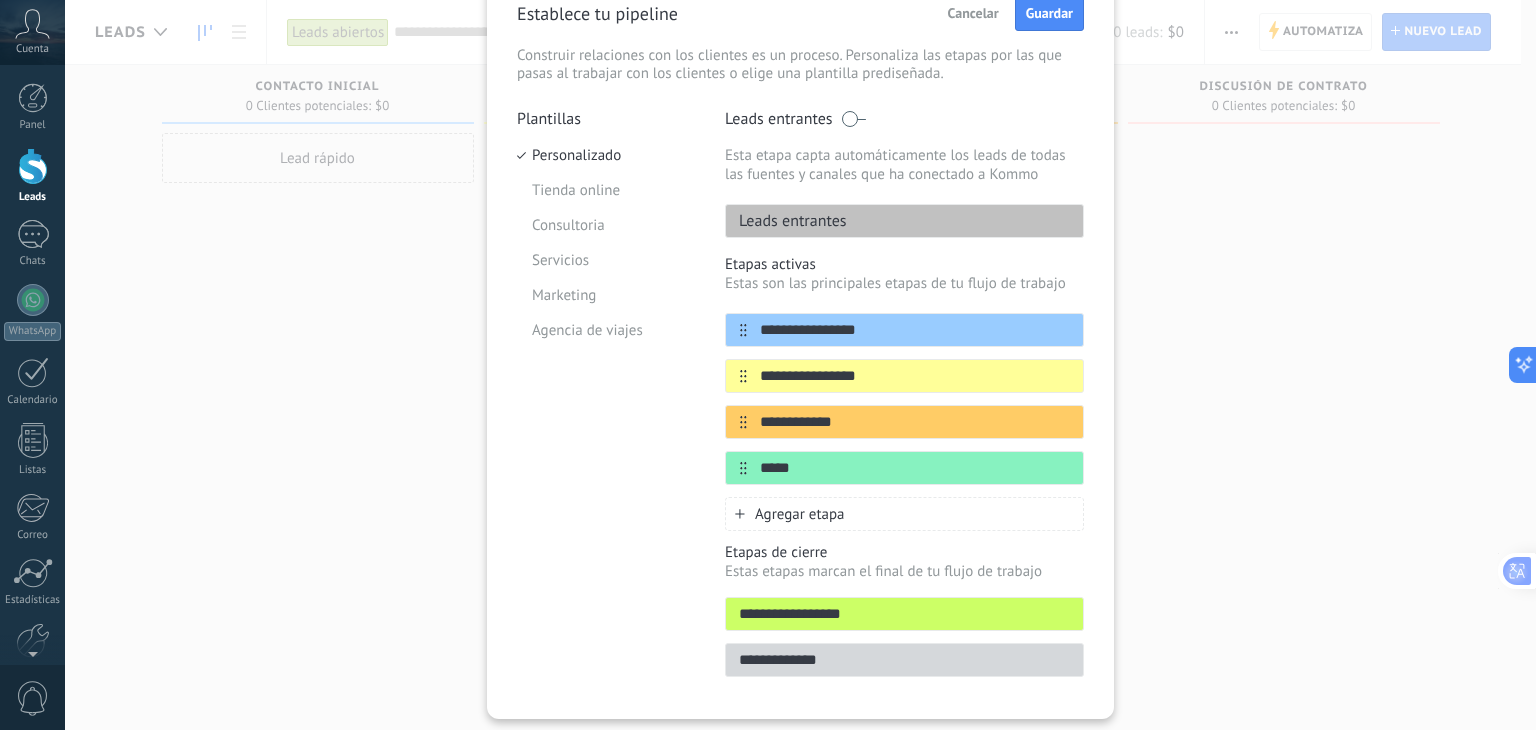 type on "****" 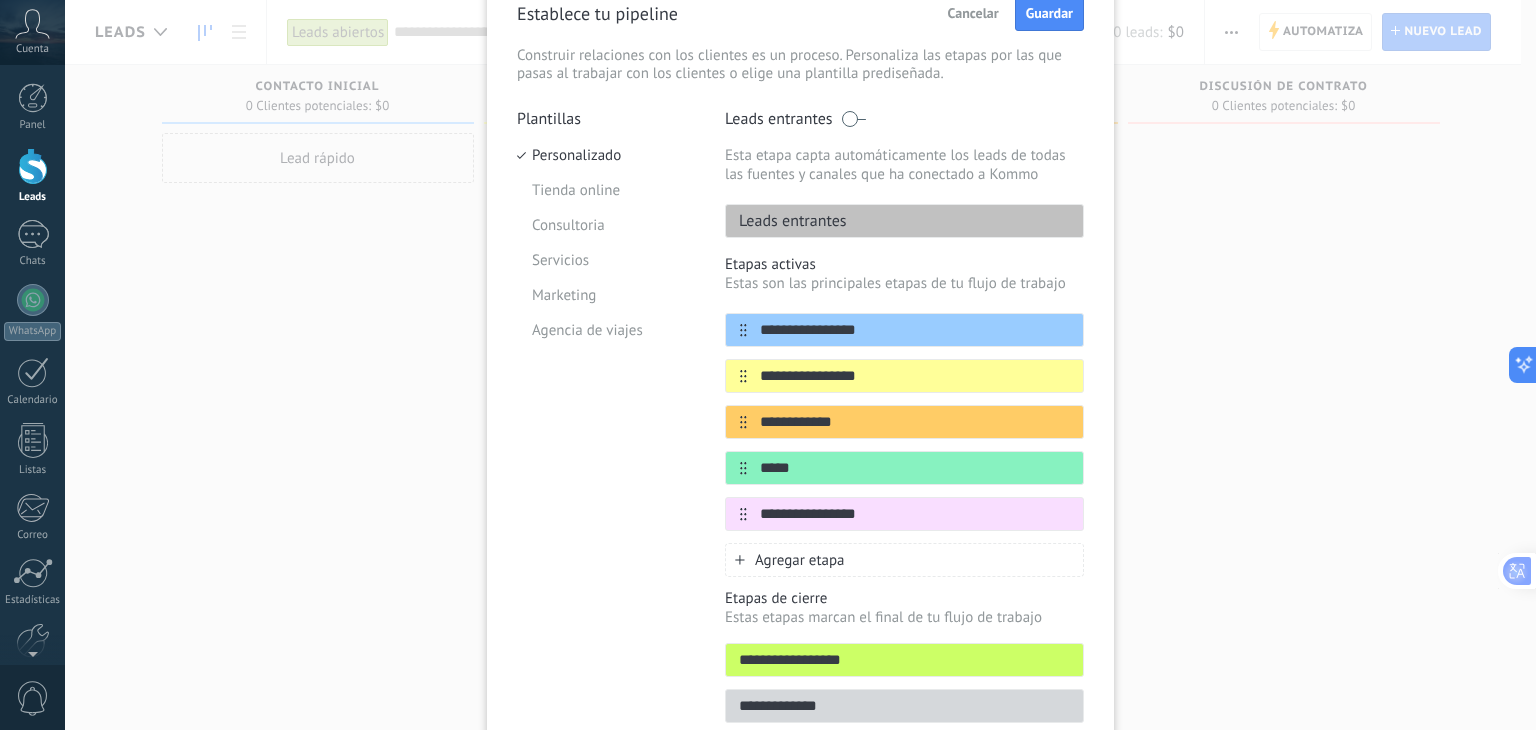 type on "**********" 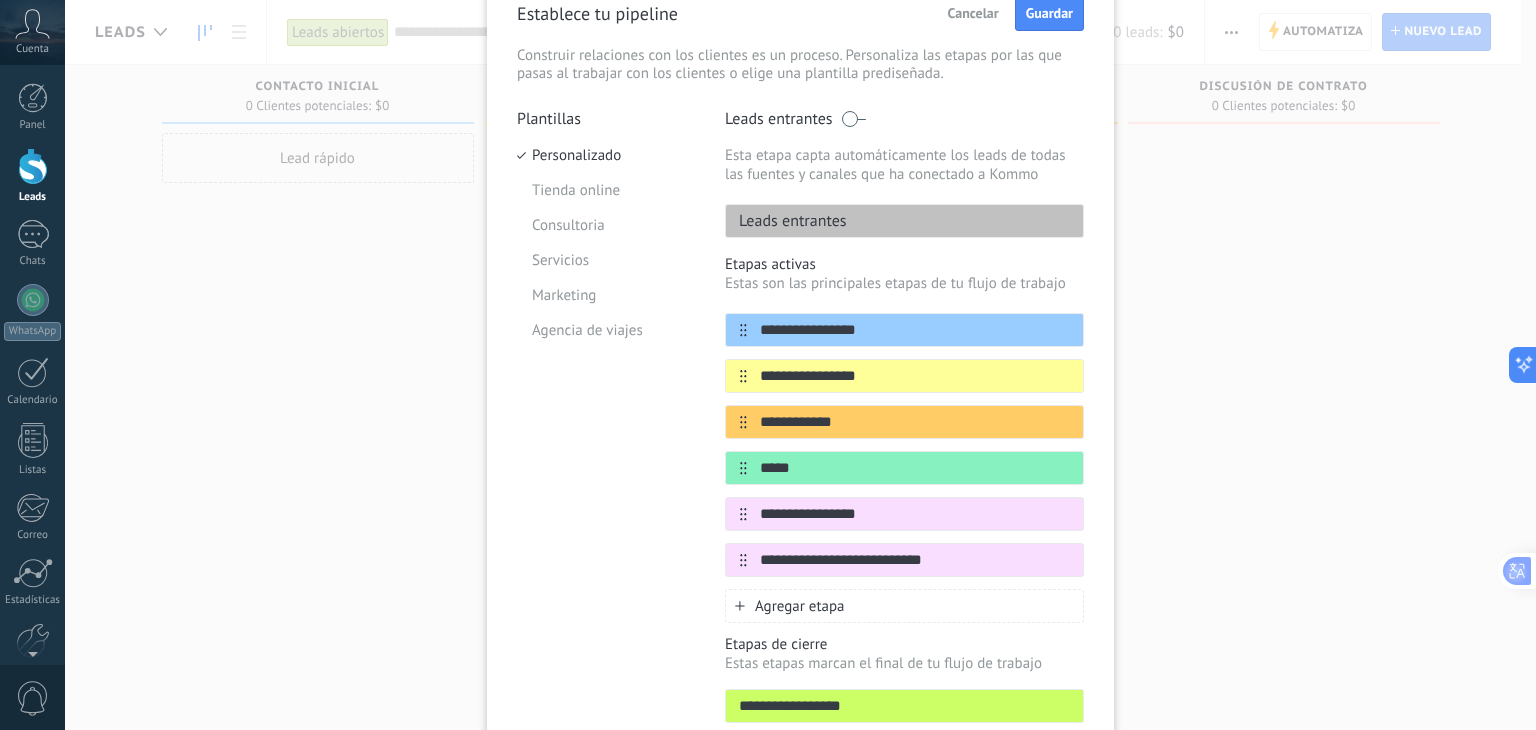 type on "**********" 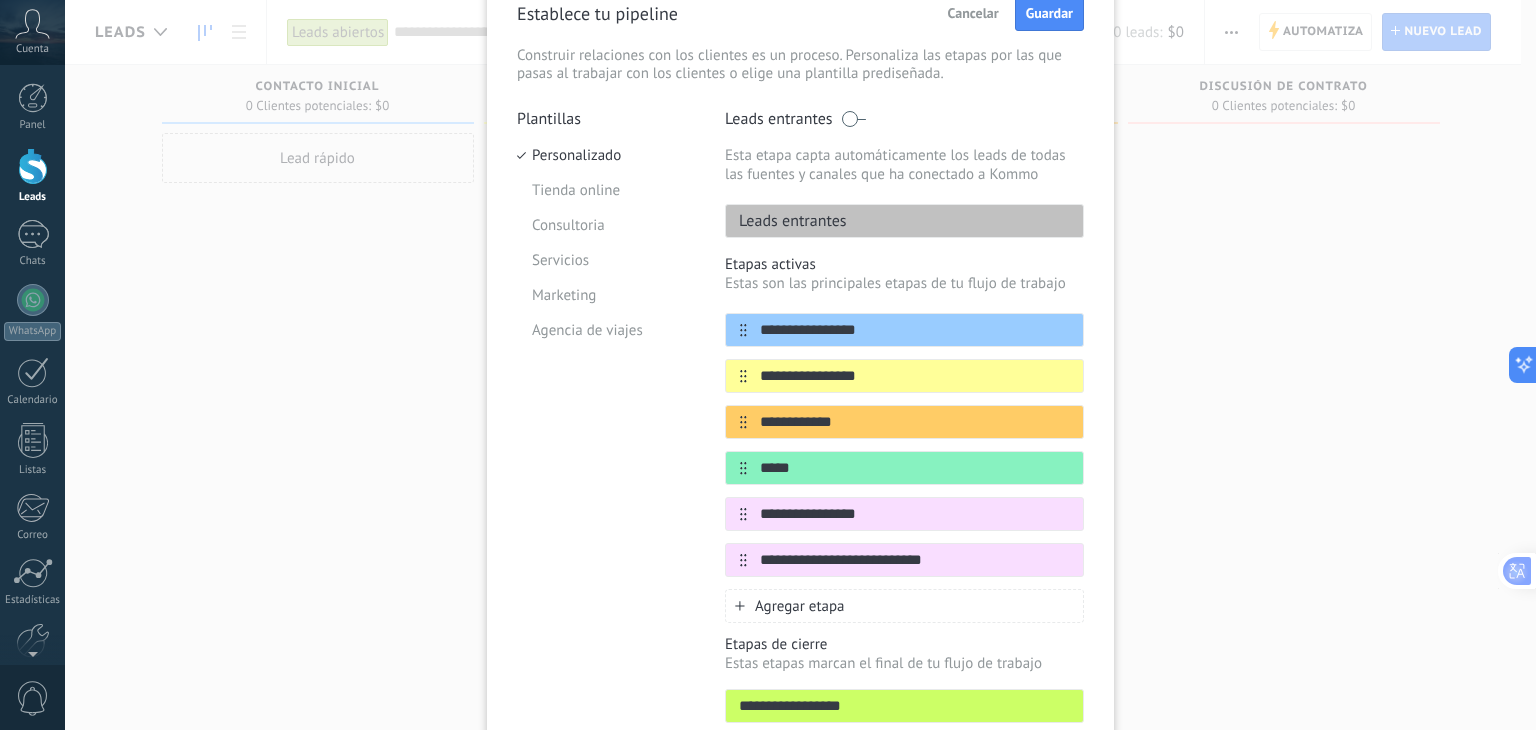 click on "Agregar etapa" at bounding box center [800, 606] 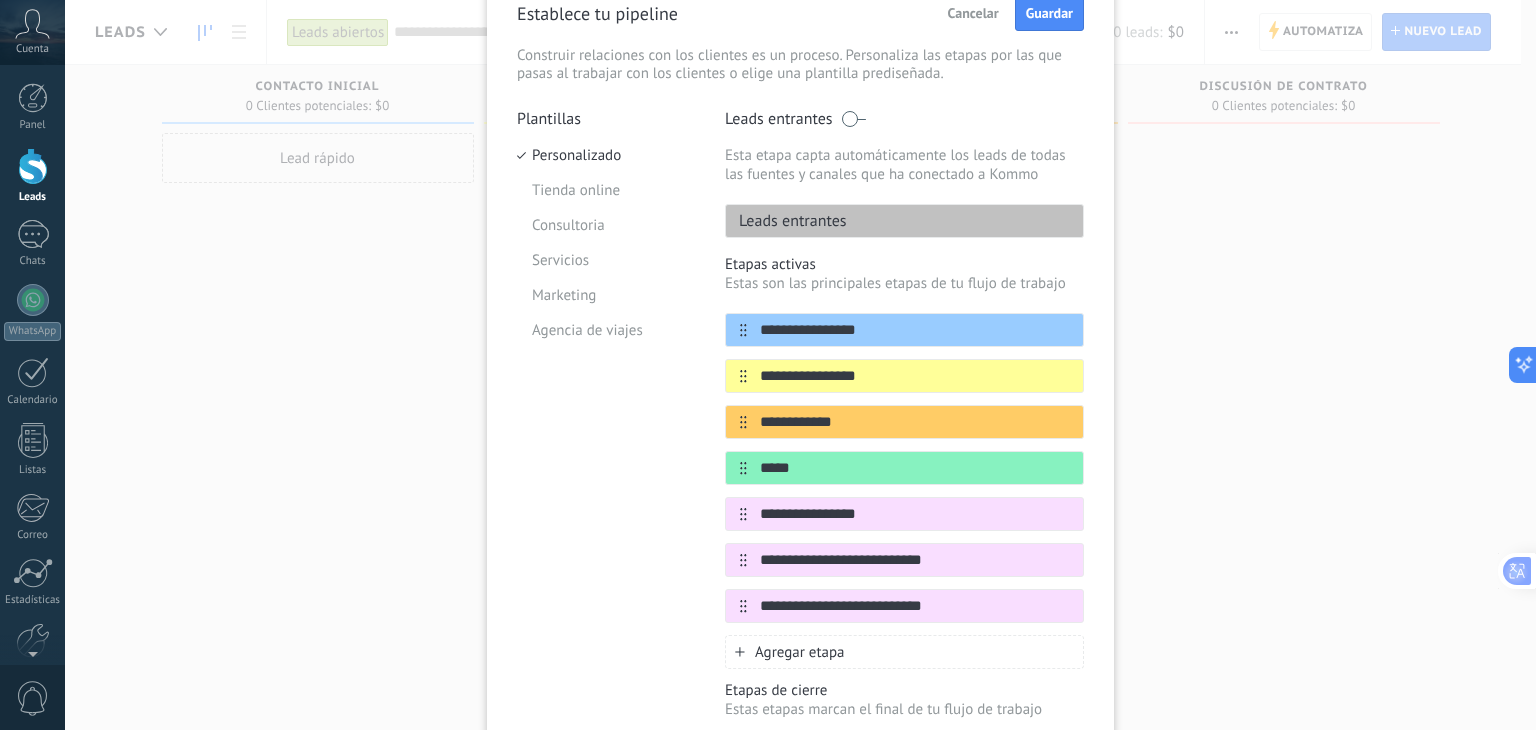 type on "**********" 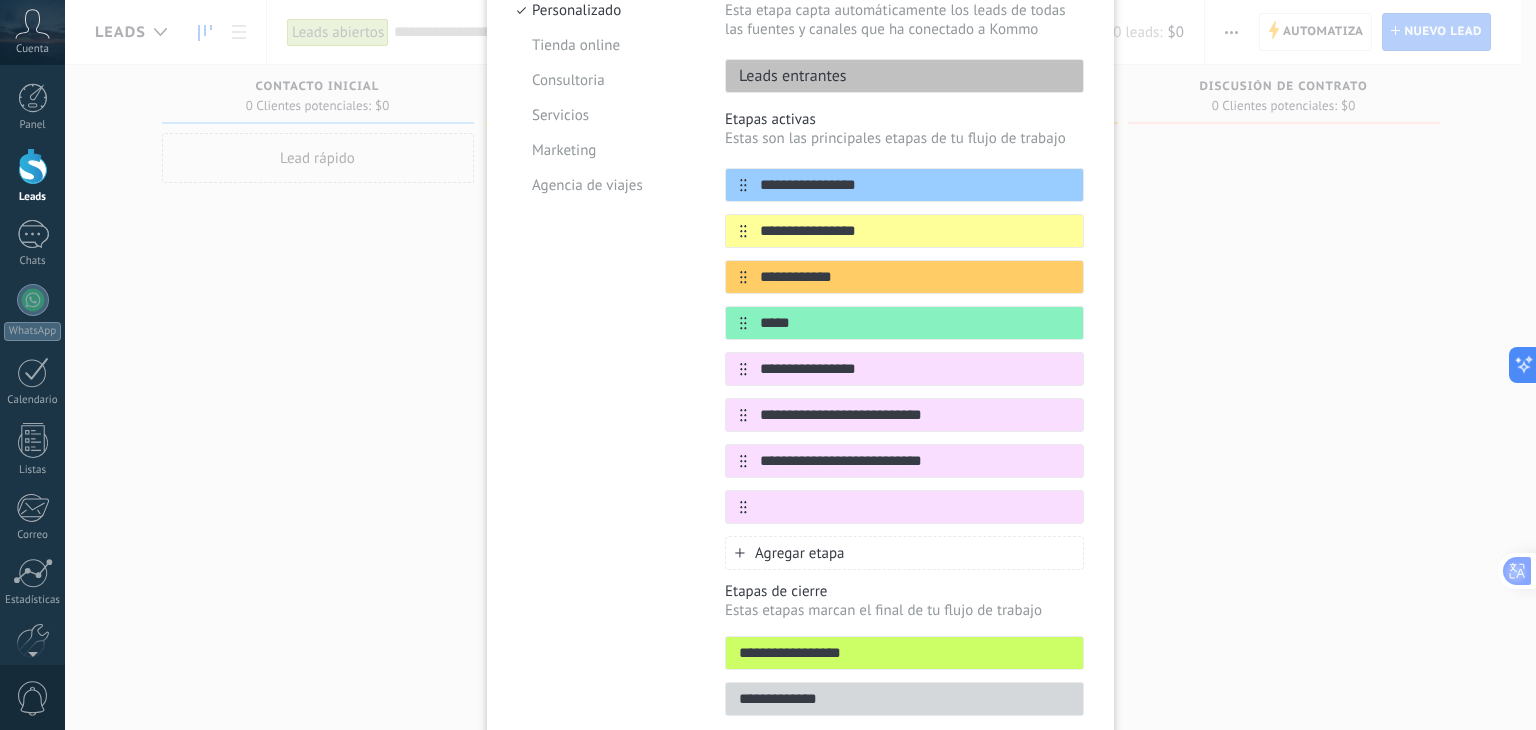 scroll, scrollTop: 300, scrollLeft: 0, axis: vertical 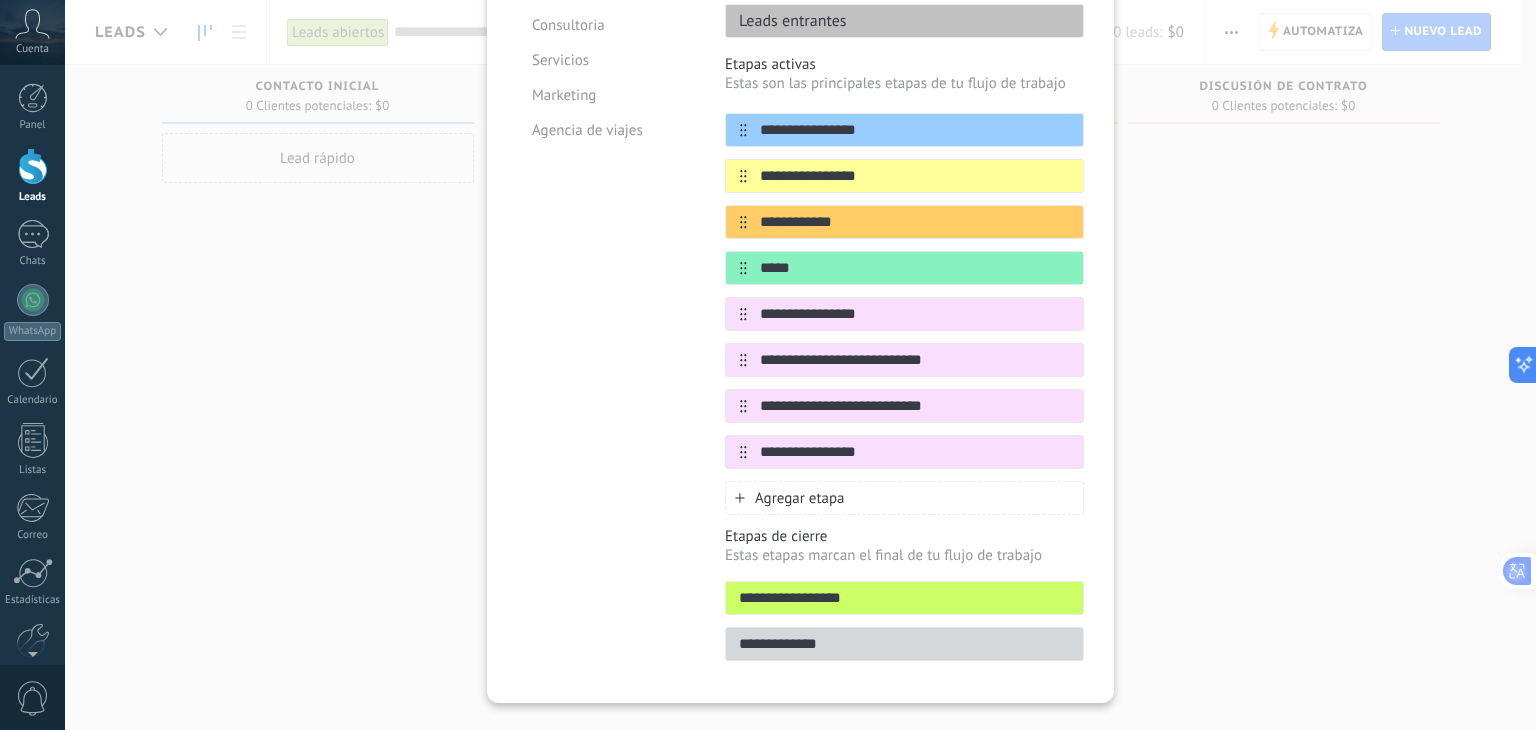 type on "**********" 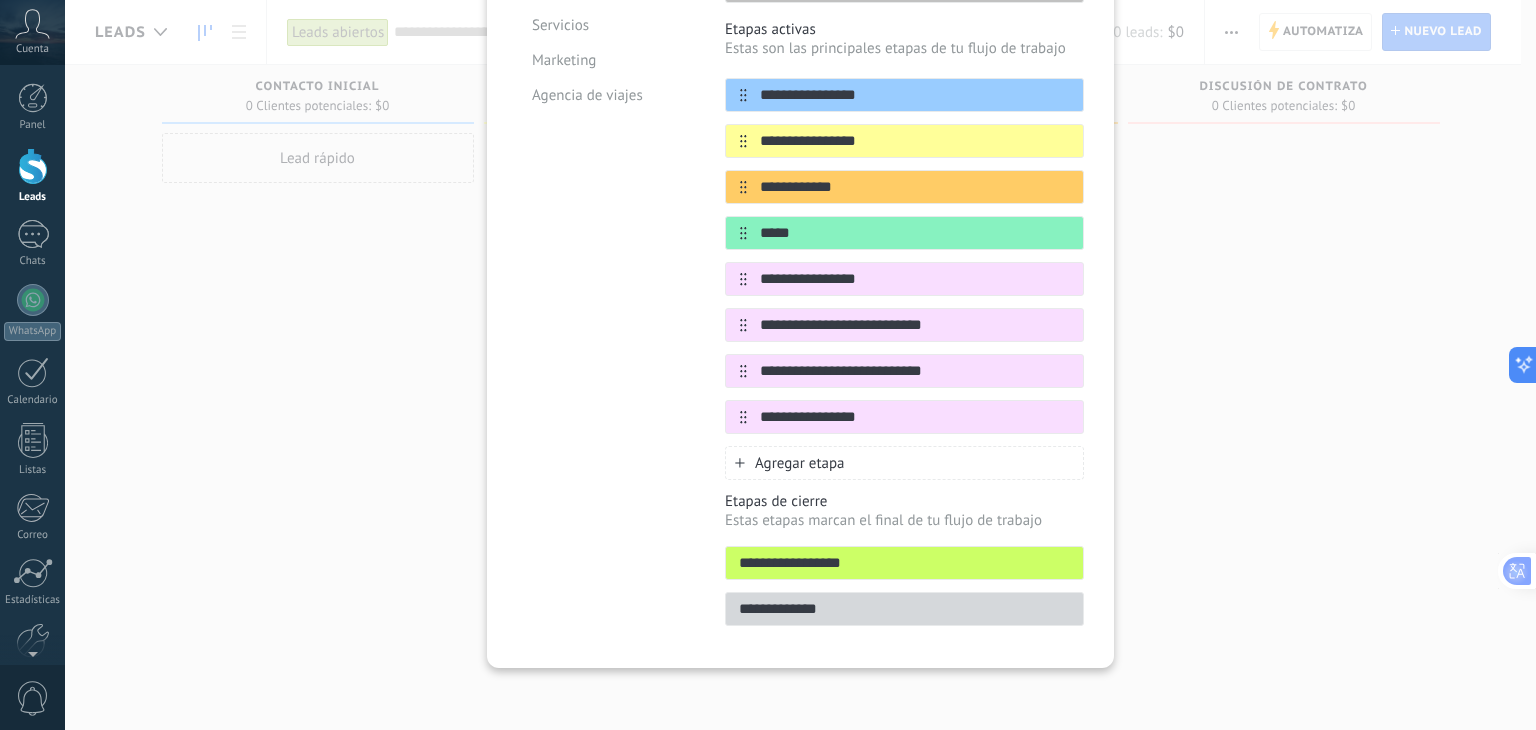 click on "**********" at bounding box center (904, 609) 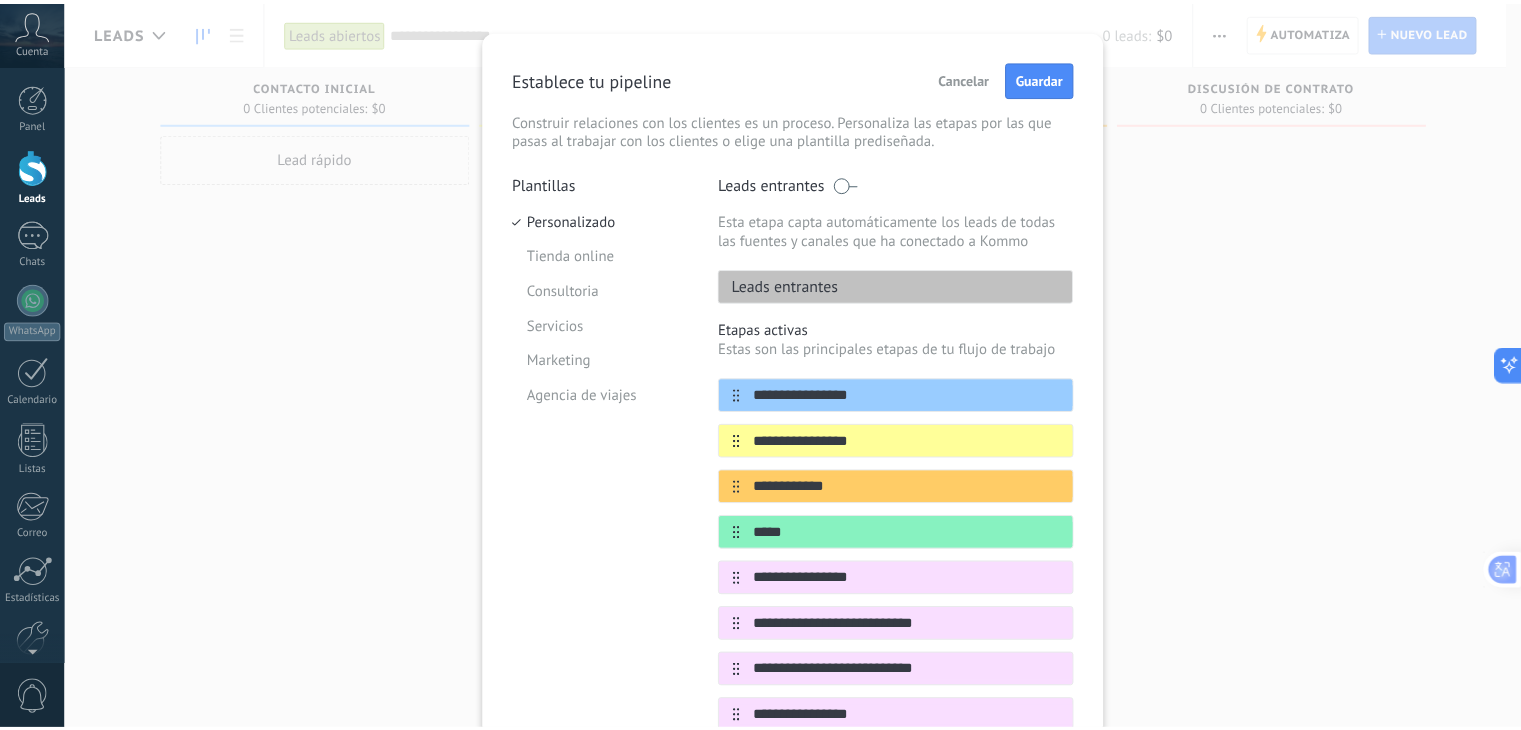 scroll, scrollTop: 0, scrollLeft: 0, axis: both 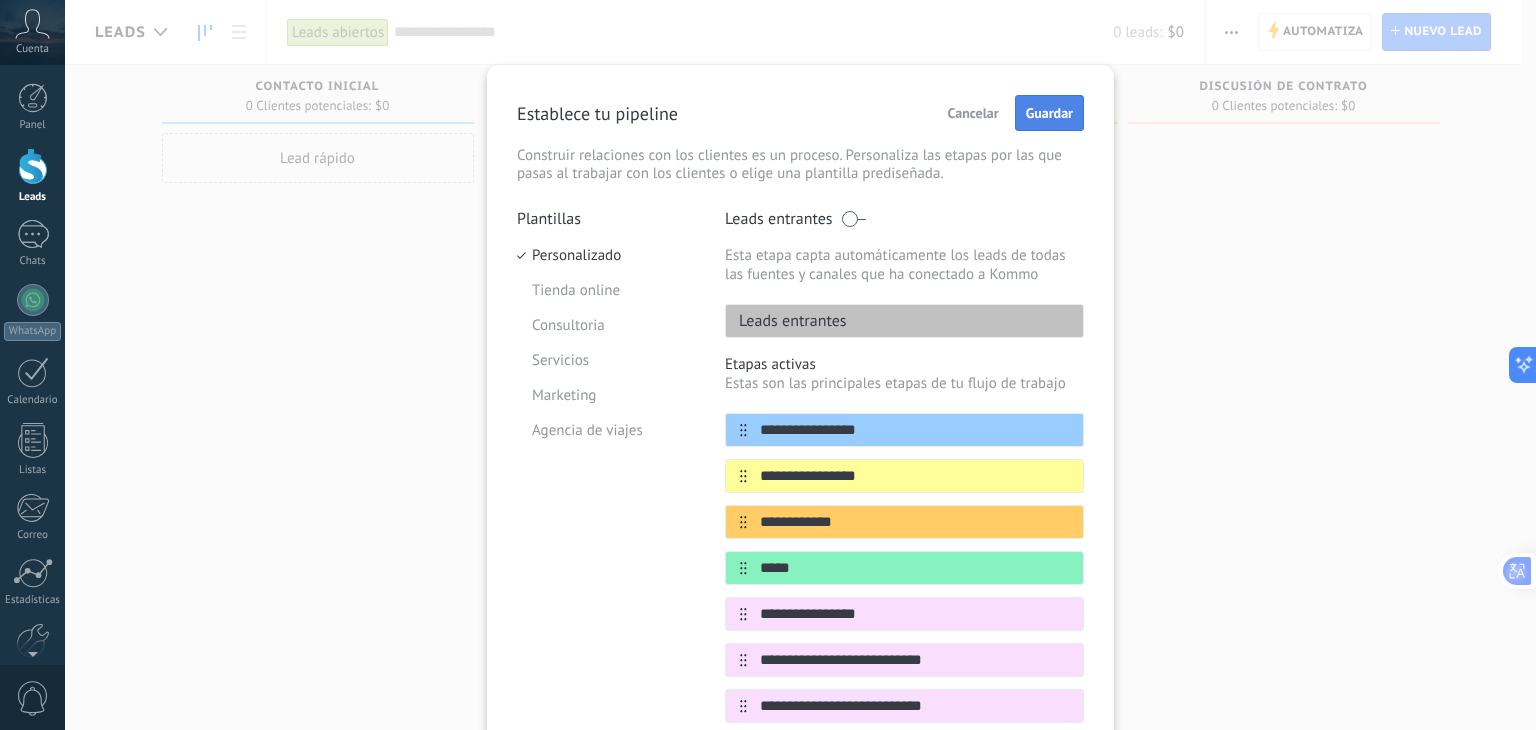 click on "Guardar" at bounding box center (1049, 113) 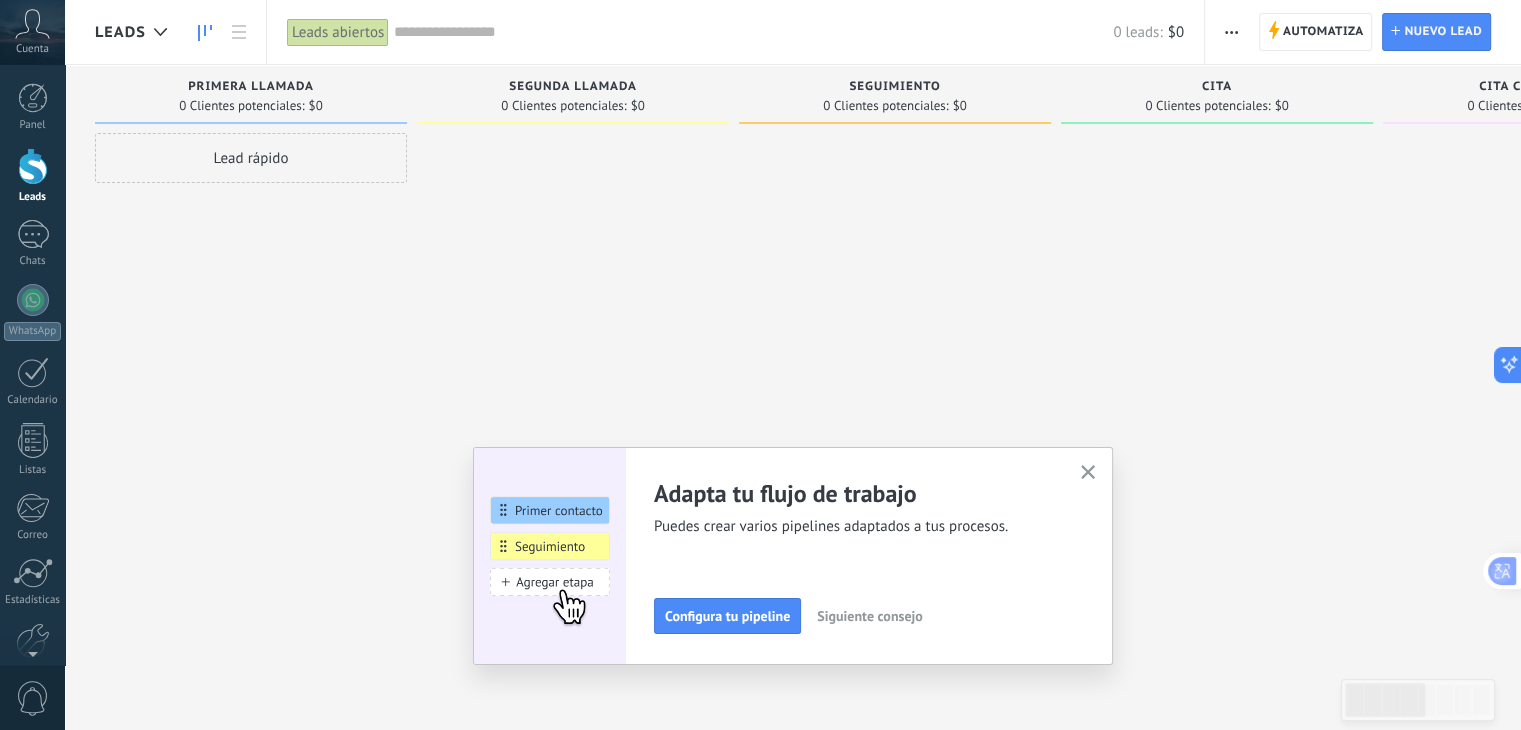 click on "Siguiente consejo" at bounding box center (869, 616) 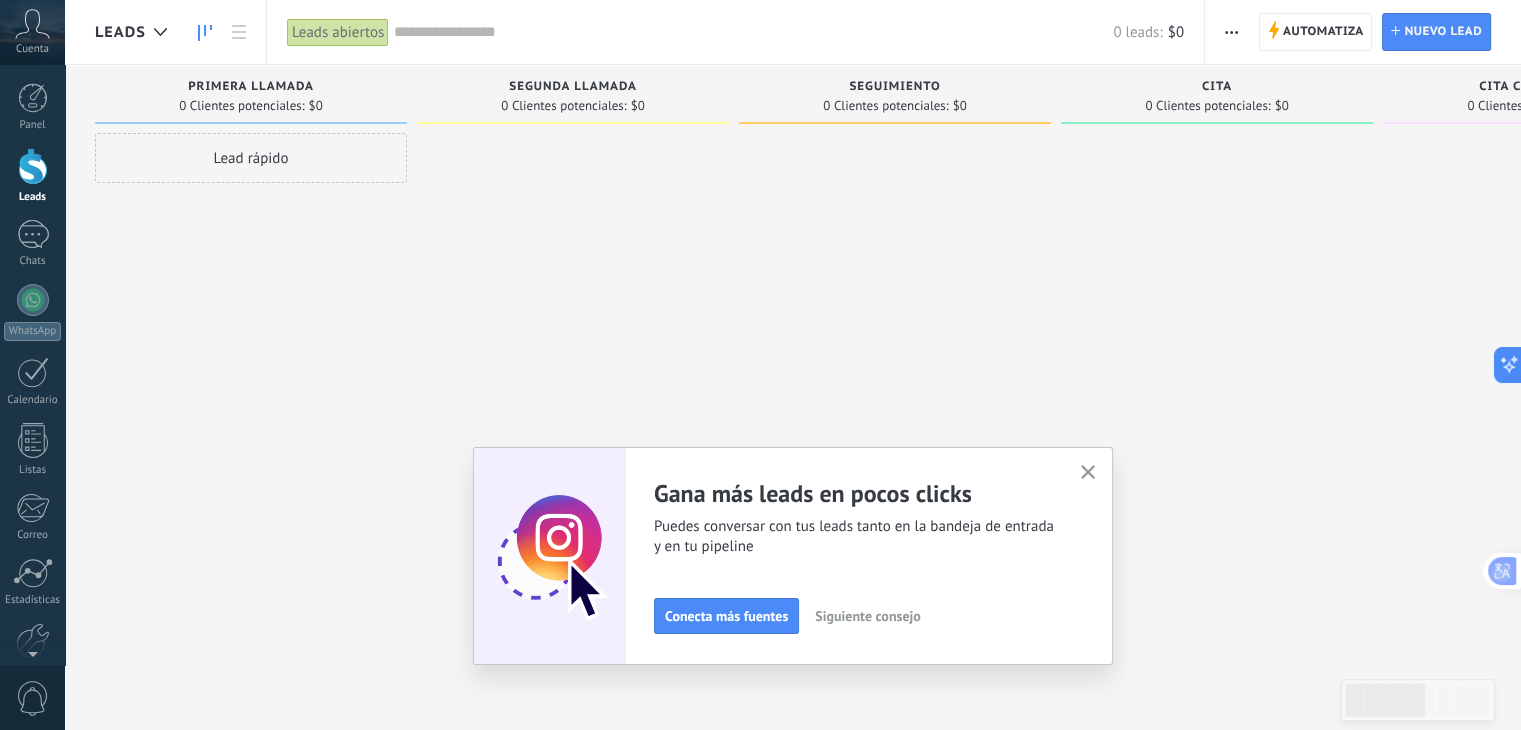click at bounding box center [1088, 473] 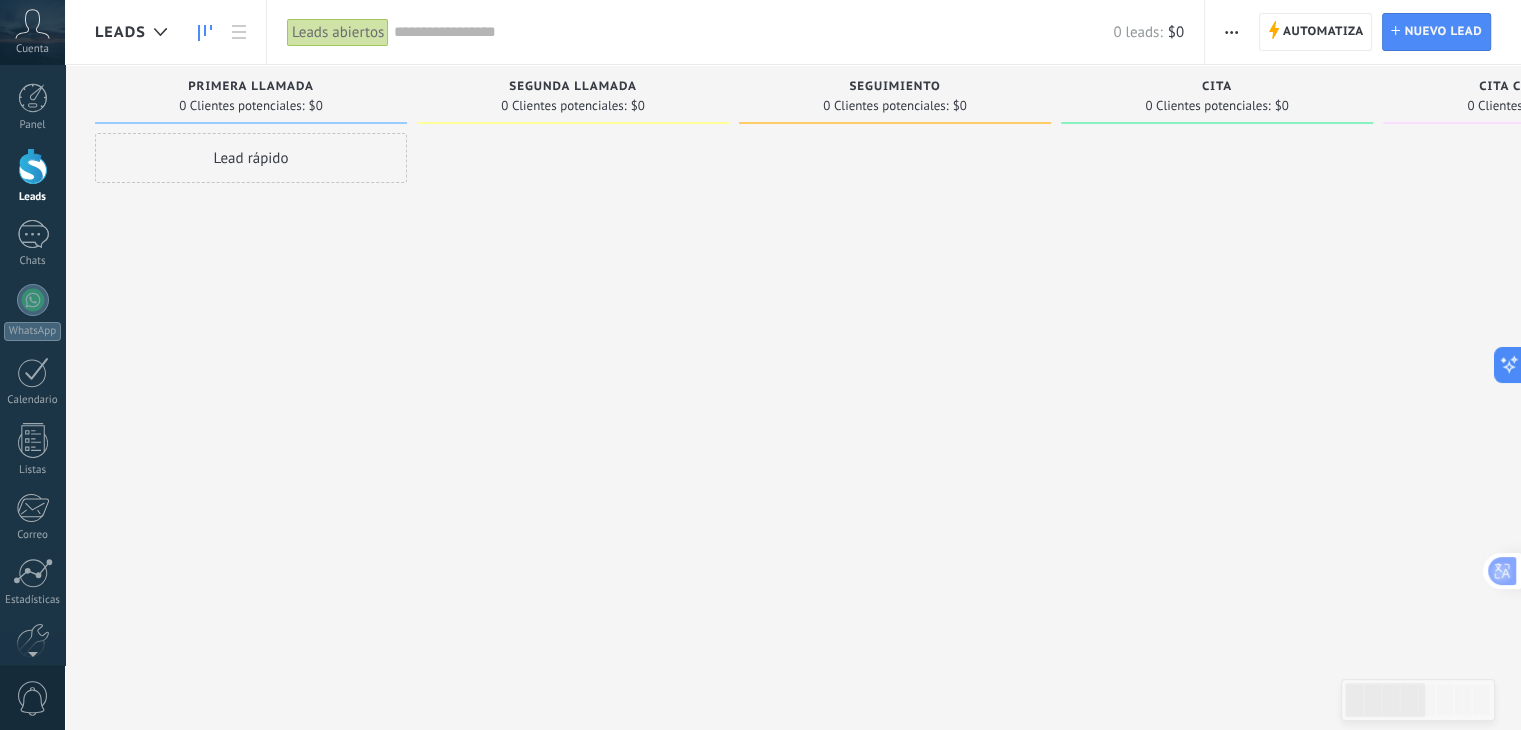 click on "Lead rápido" at bounding box center (251, 158) 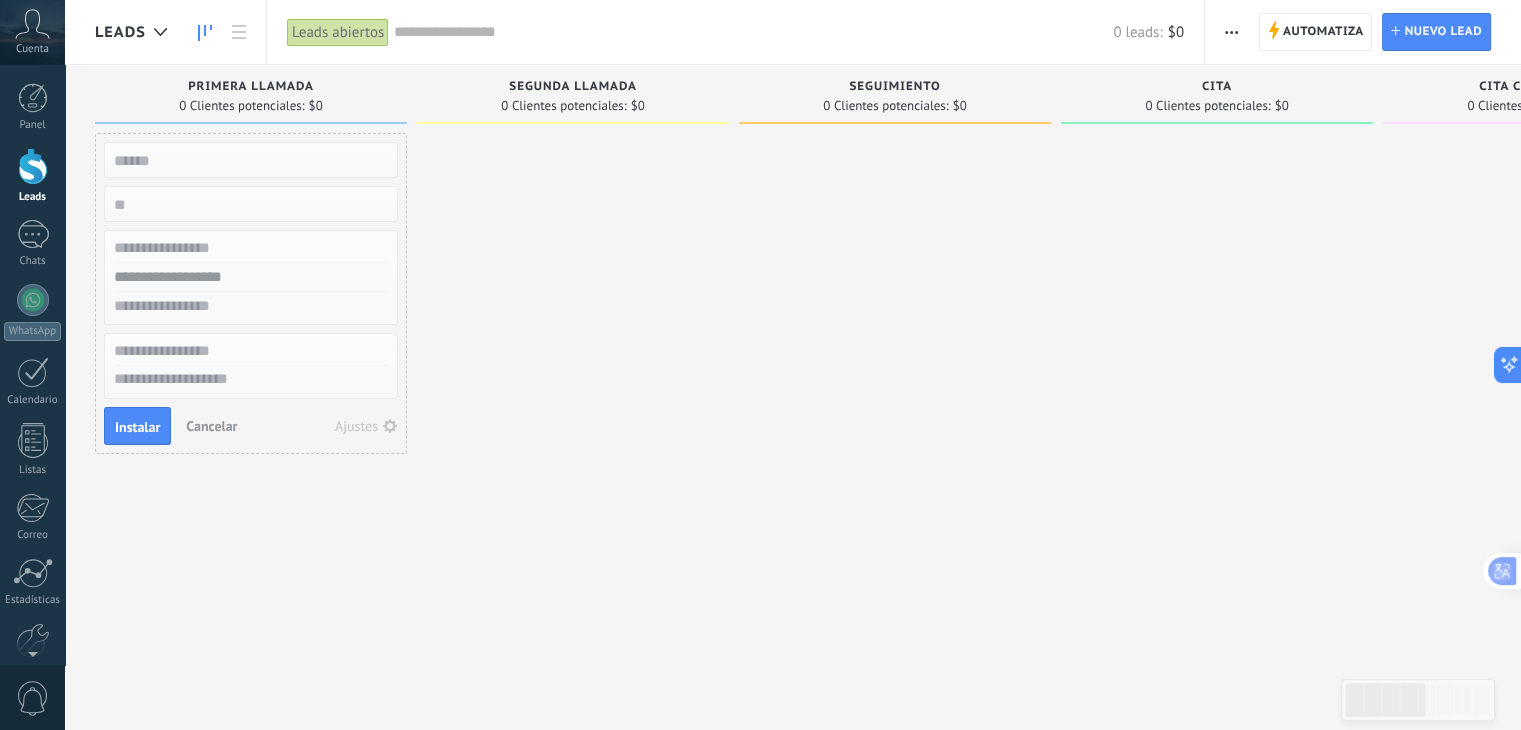 click on "Ajustes" at bounding box center (356, 426) 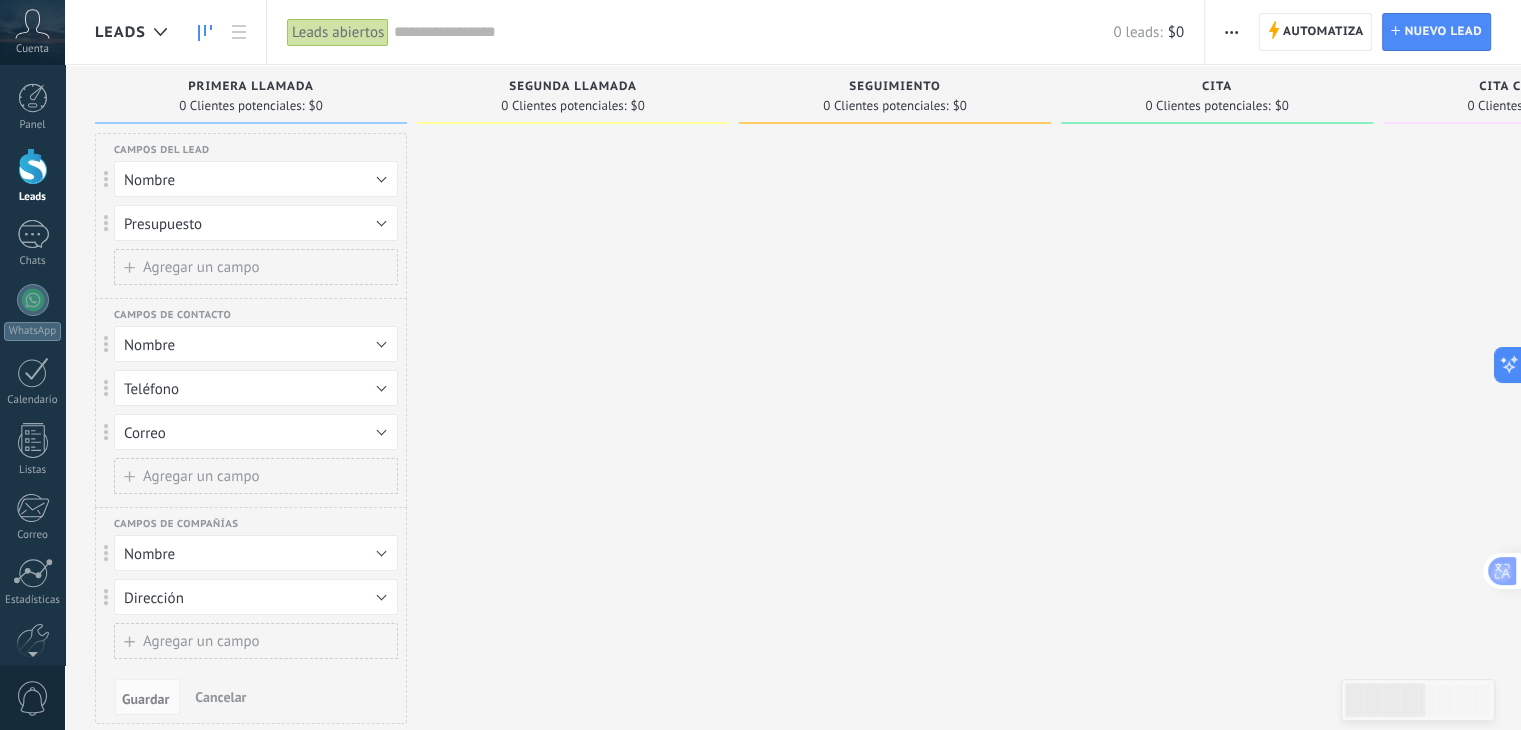 click on "Nombre" at bounding box center (256, 179) 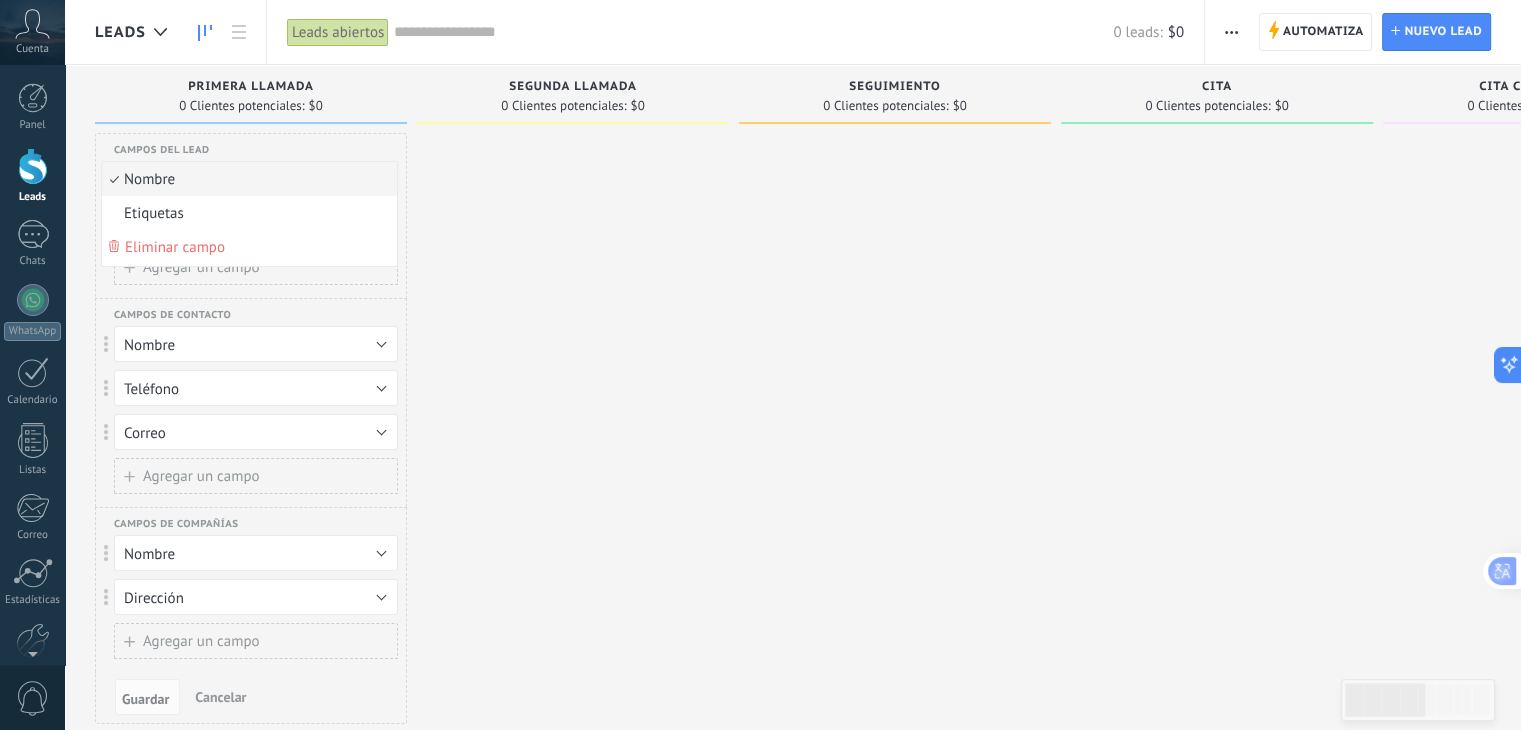 click on "Nombre" at bounding box center [246, 179] 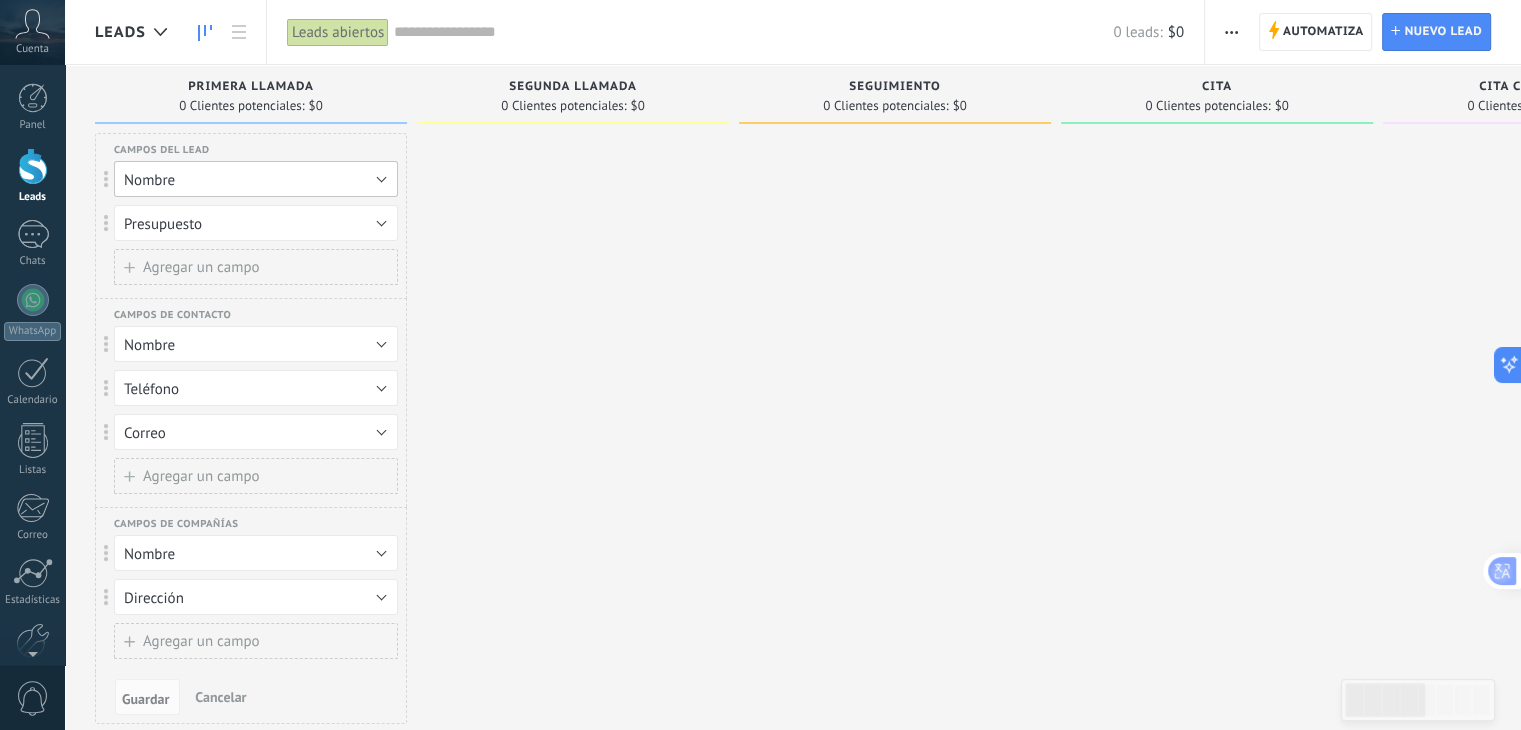 type 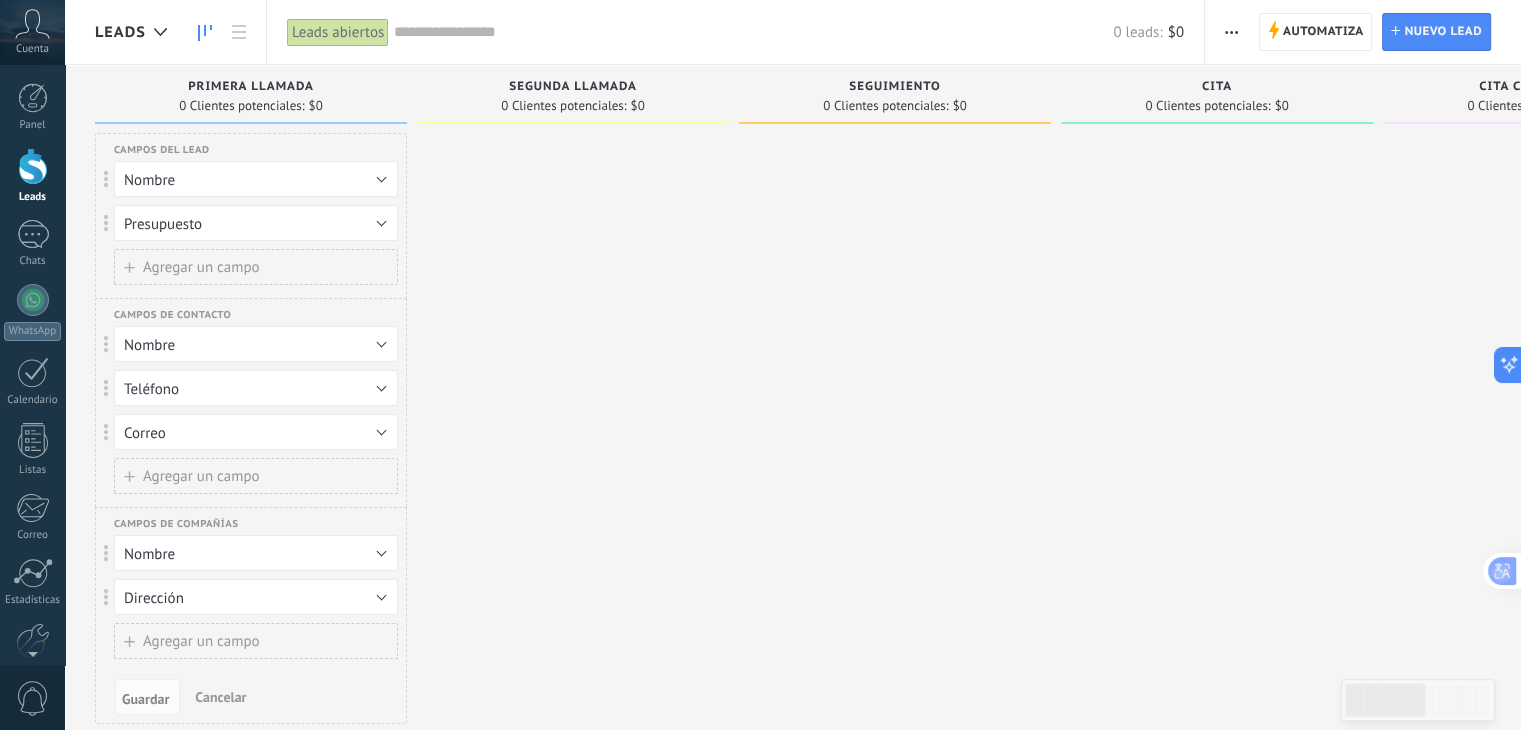 click at bounding box center [573, 435] 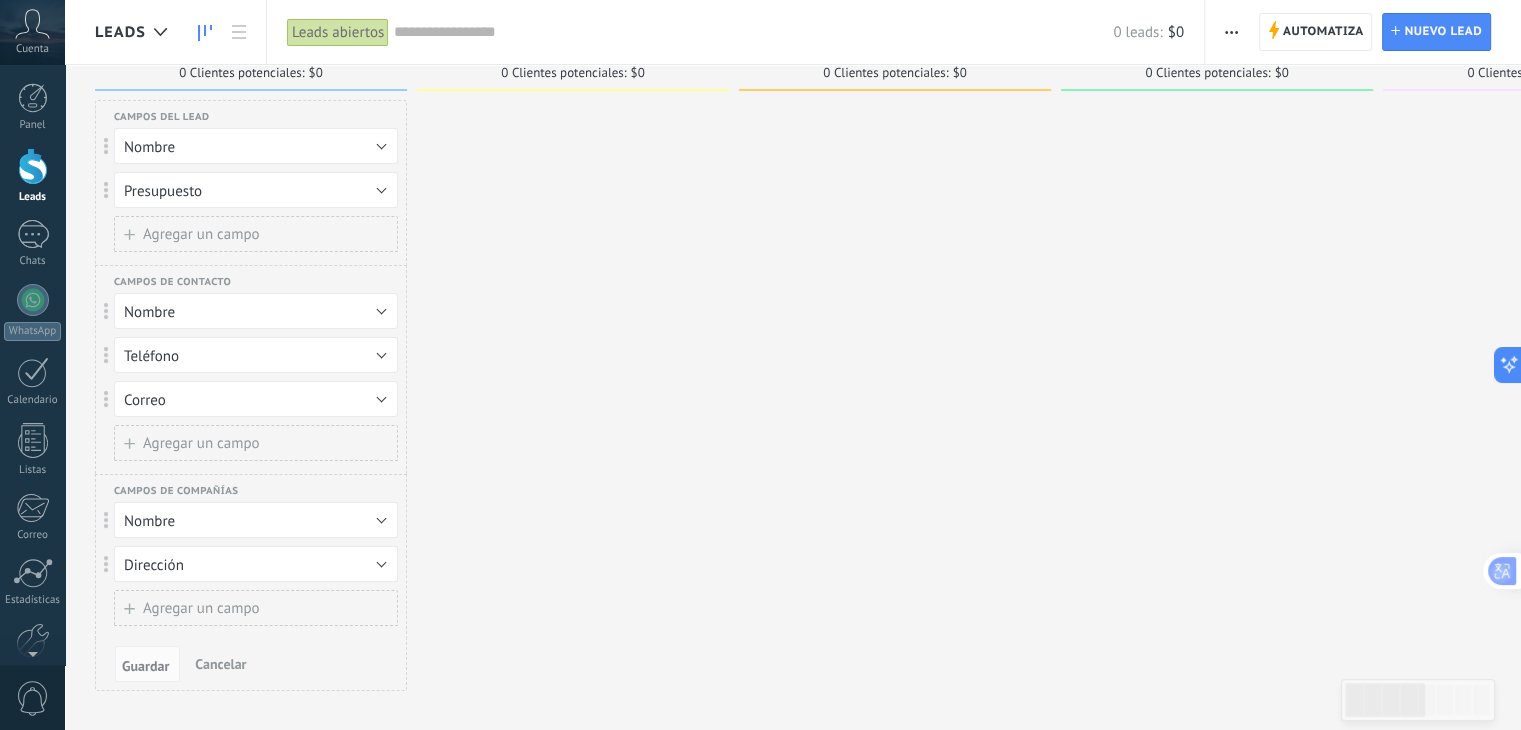 scroll, scrollTop: 56, scrollLeft: 0, axis: vertical 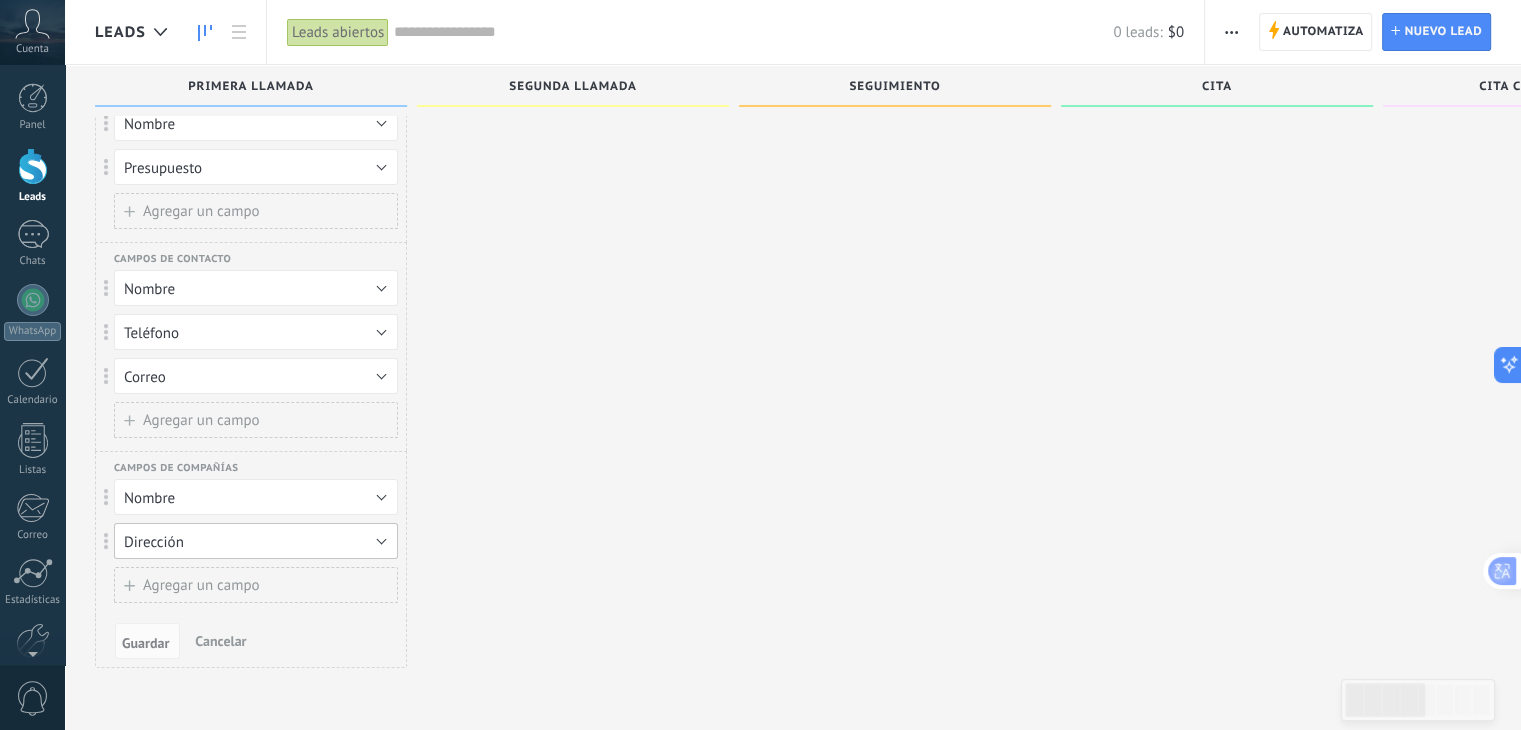 click on "Dirección" at bounding box center (256, 541) 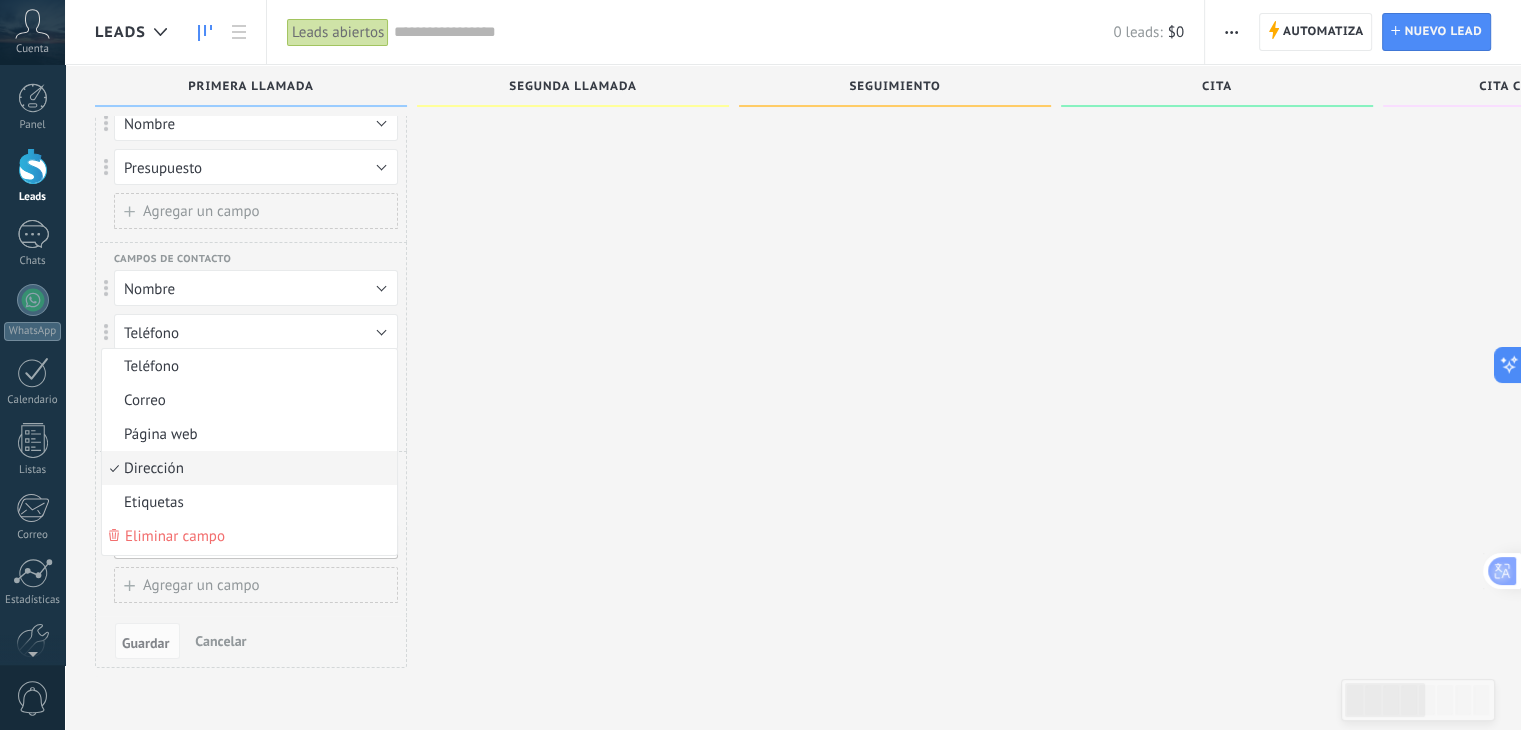 type 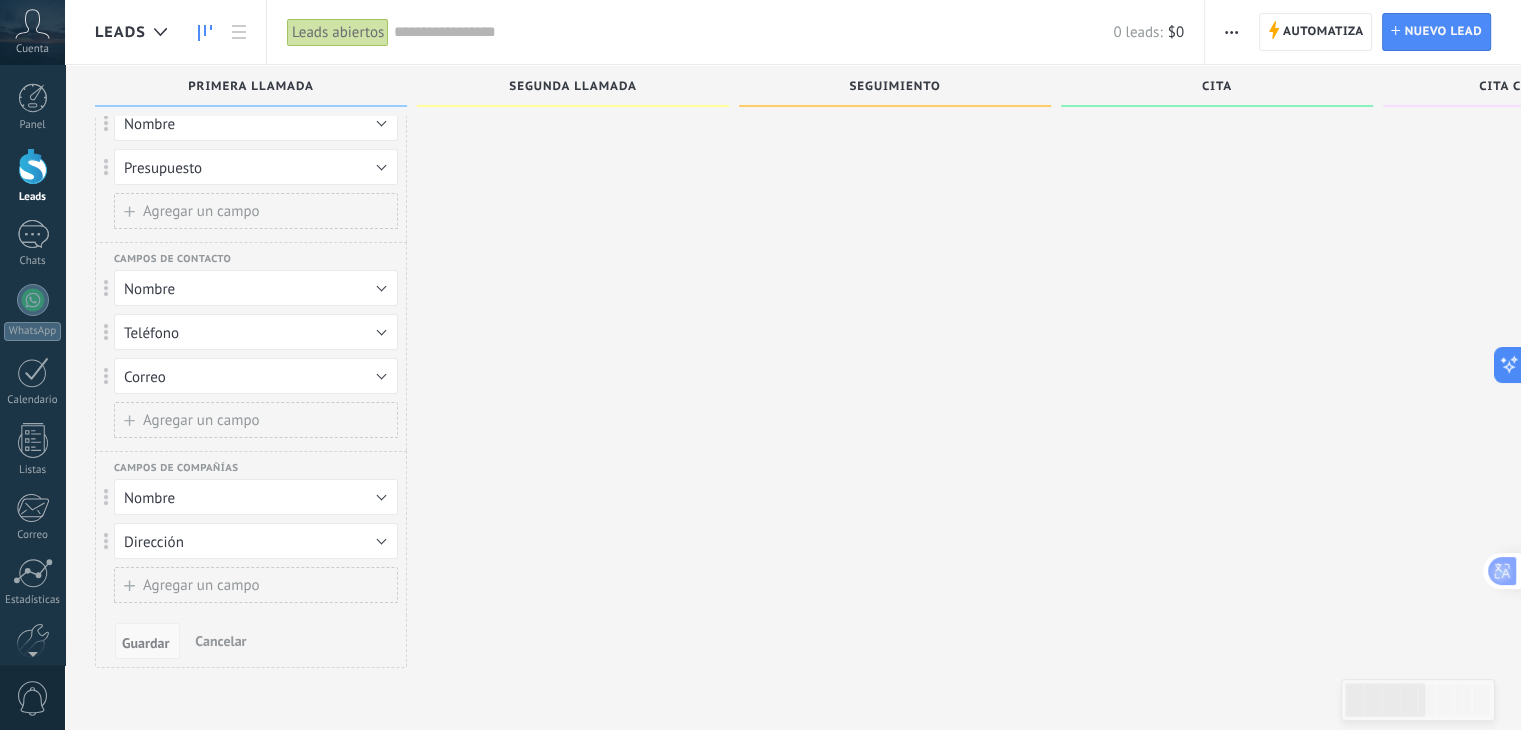 click on "Guardar" at bounding box center [145, 643] 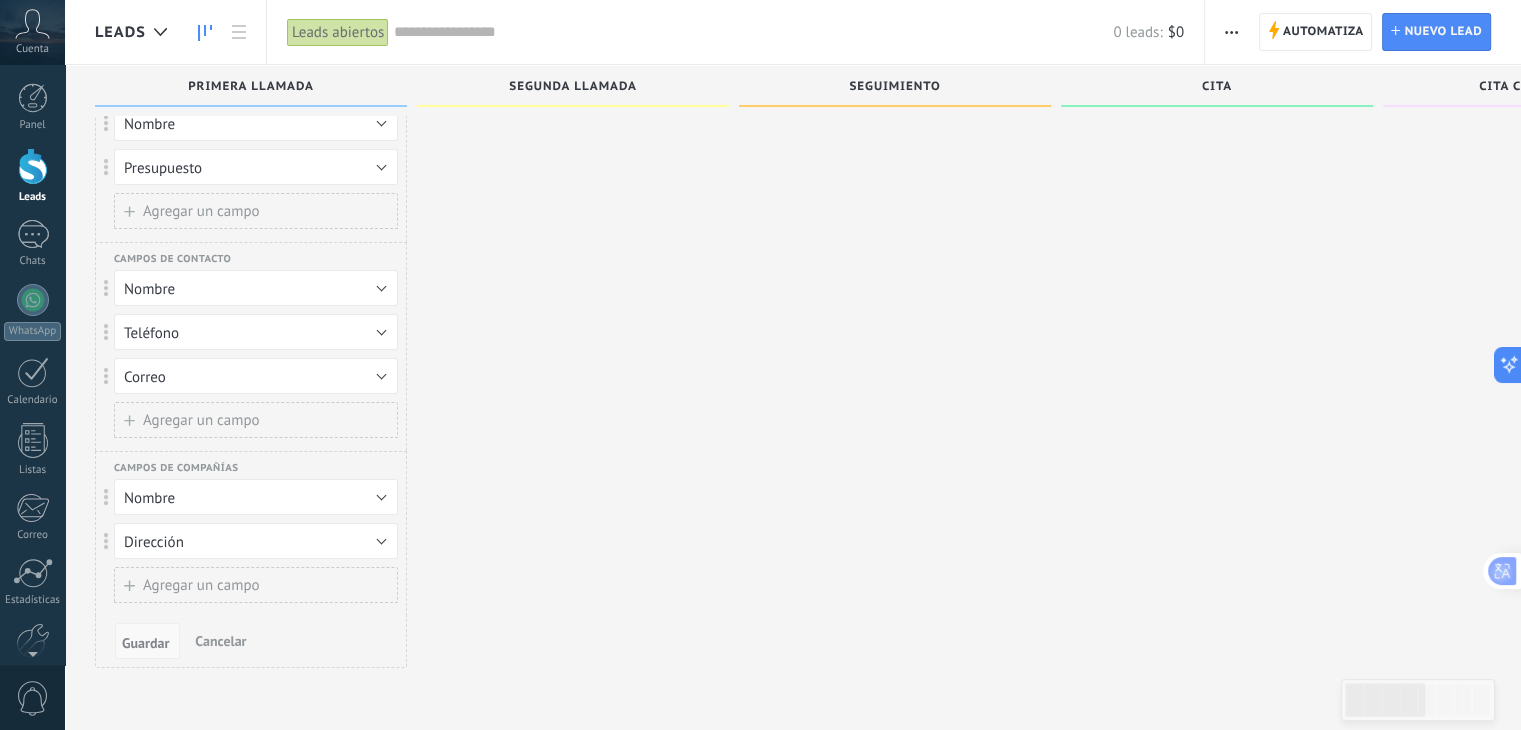 click on "Guardar" at bounding box center (145, 643) 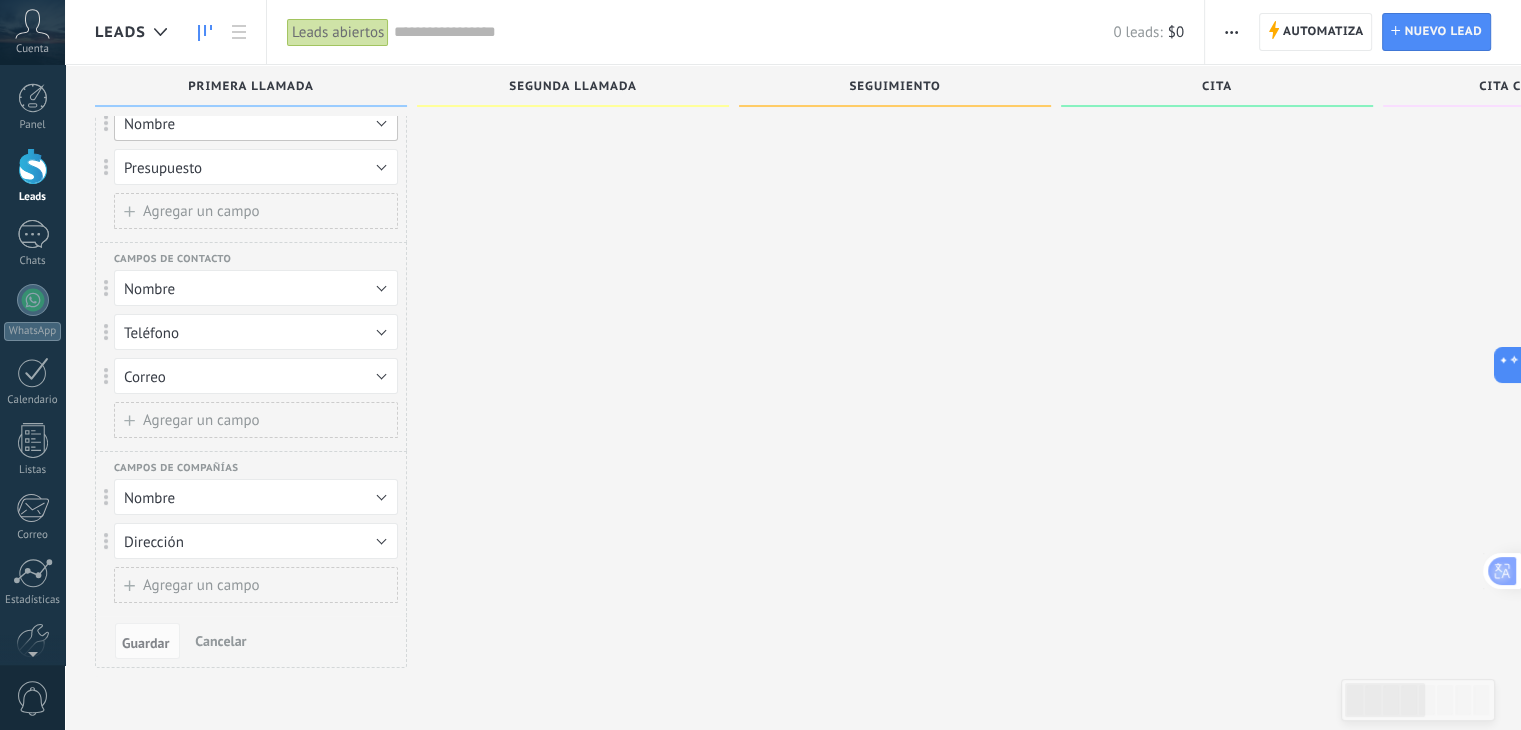 click on "Nombre" at bounding box center [256, 123] 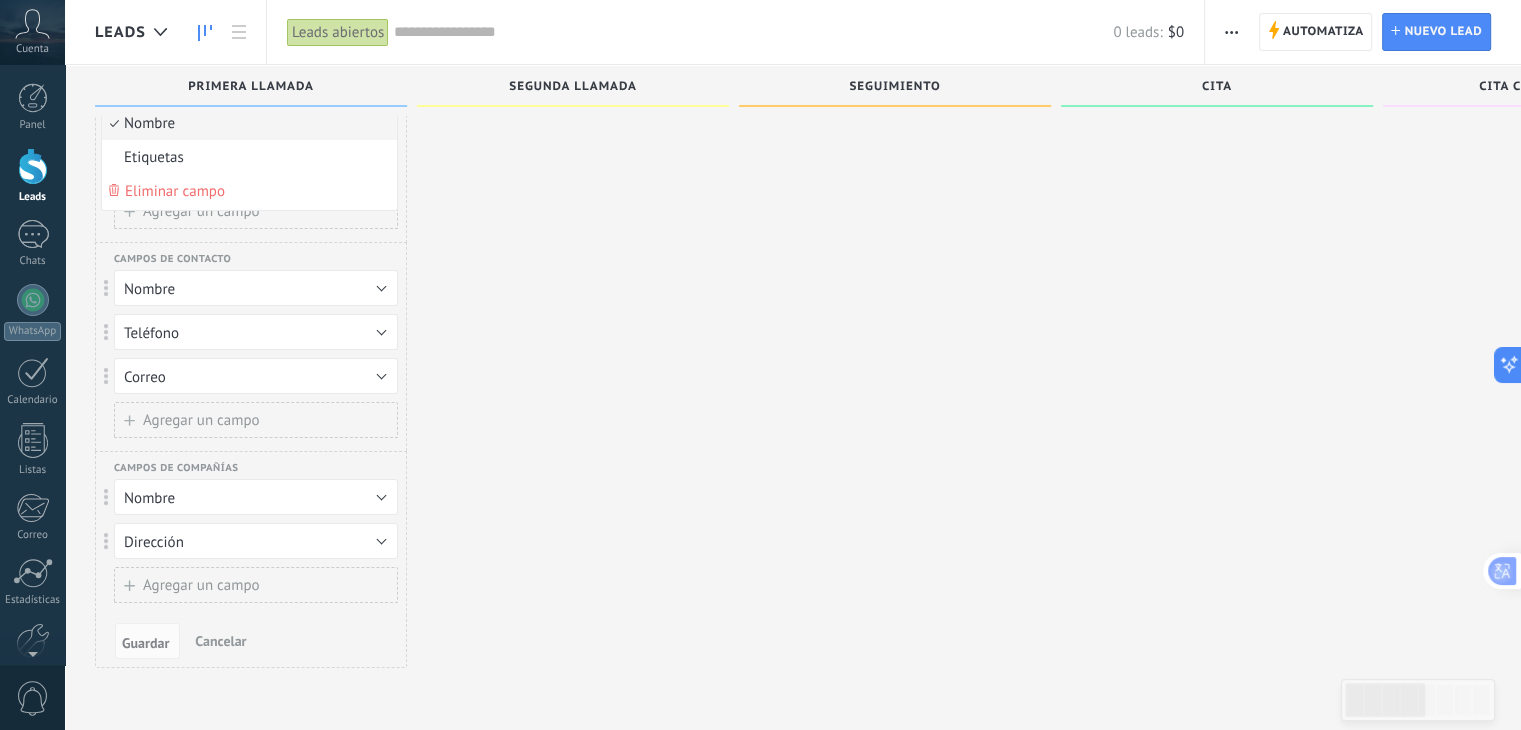 click on "Nombre" at bounding box center [246, 123] 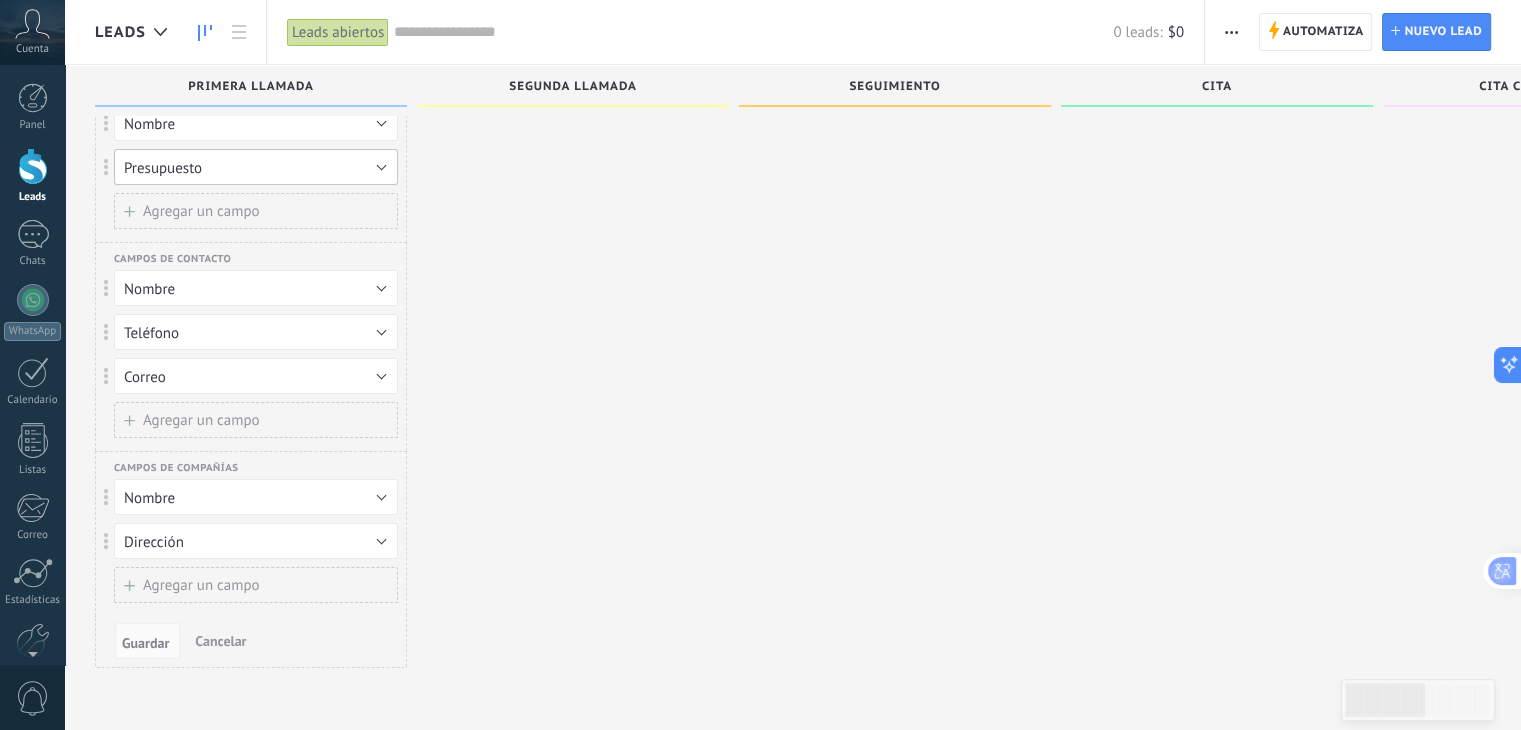 click on "Presupuesto" at bounding box center (256, 167) 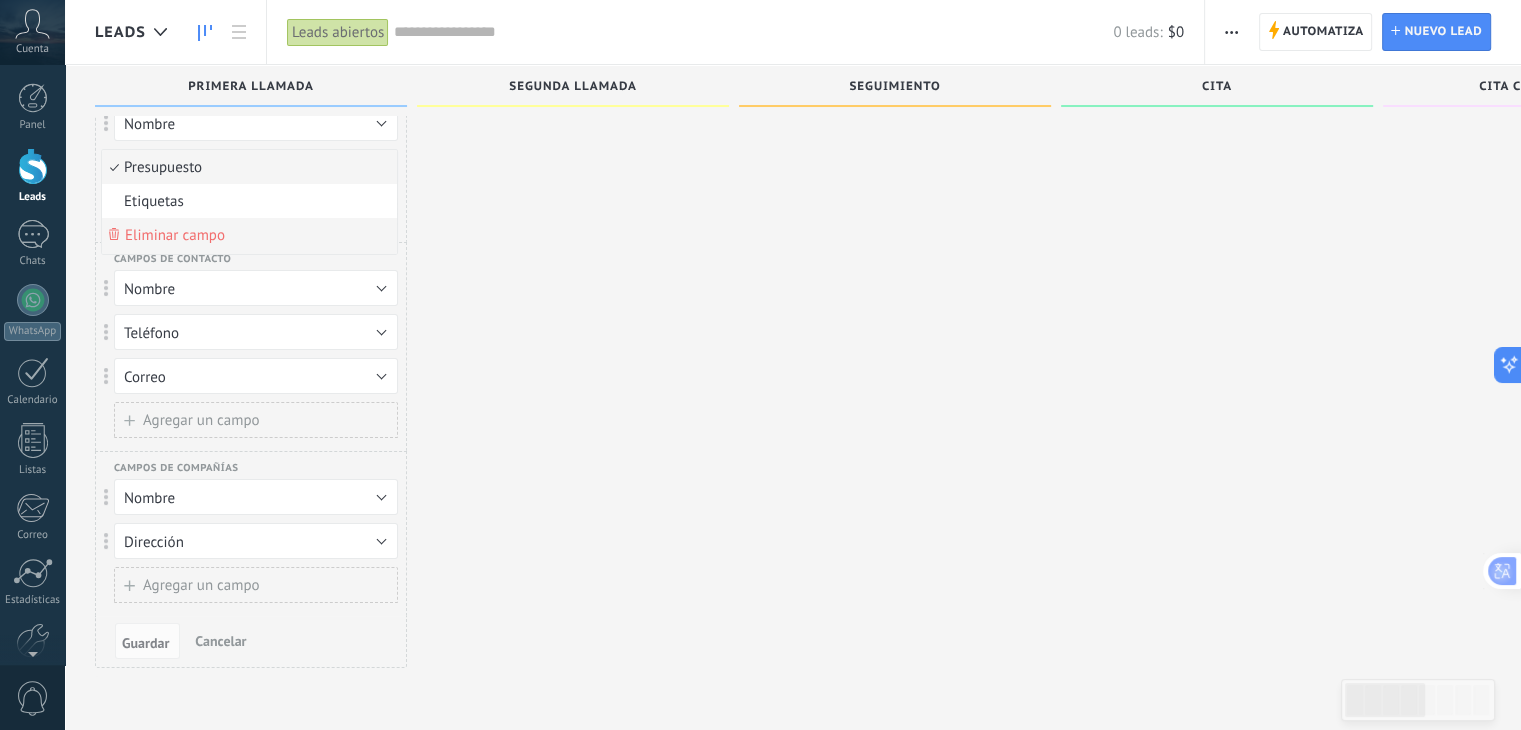 click on "Eliminar campo" at bounding box center [175, 235] 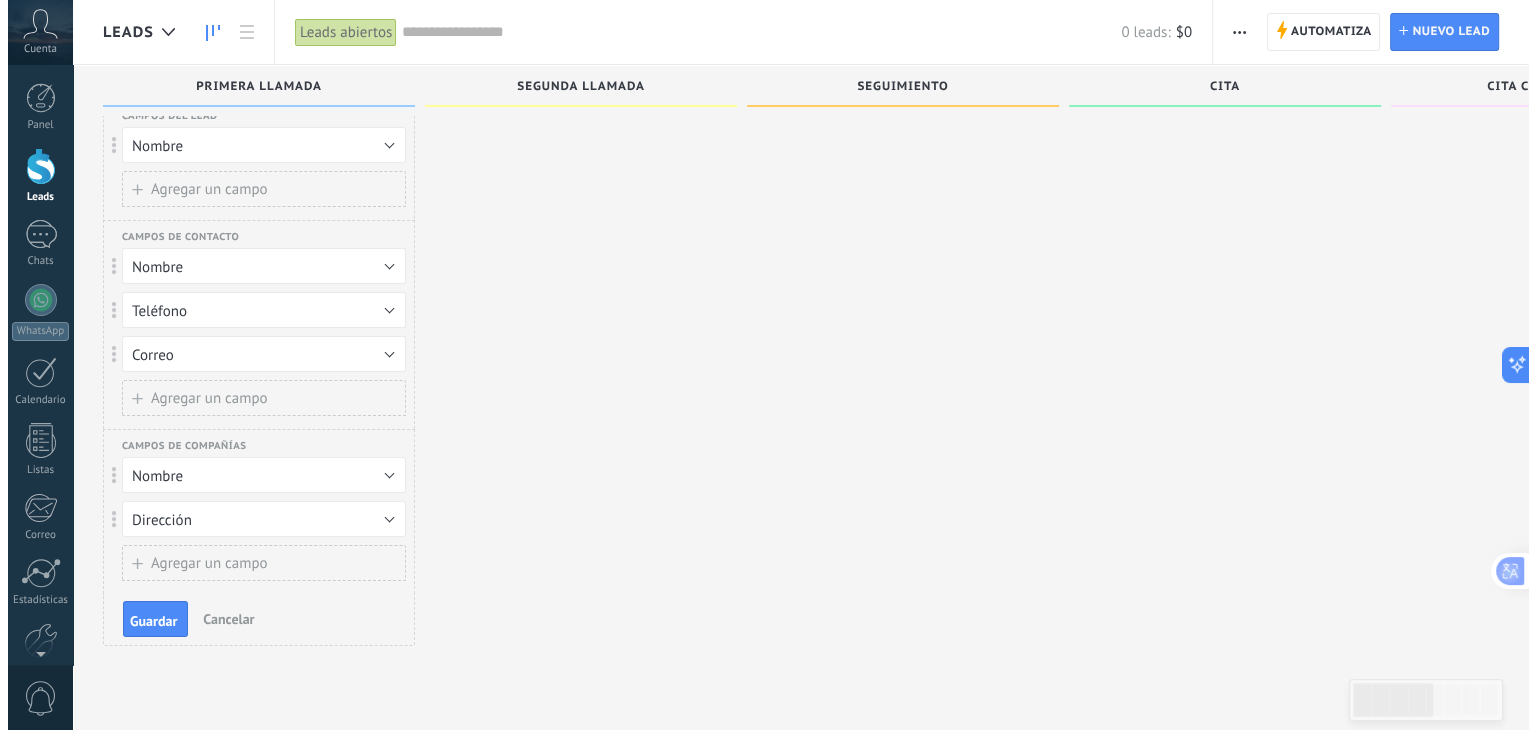 scroll, scrollTop: 34, scrollLeft: 0, axis: vertical 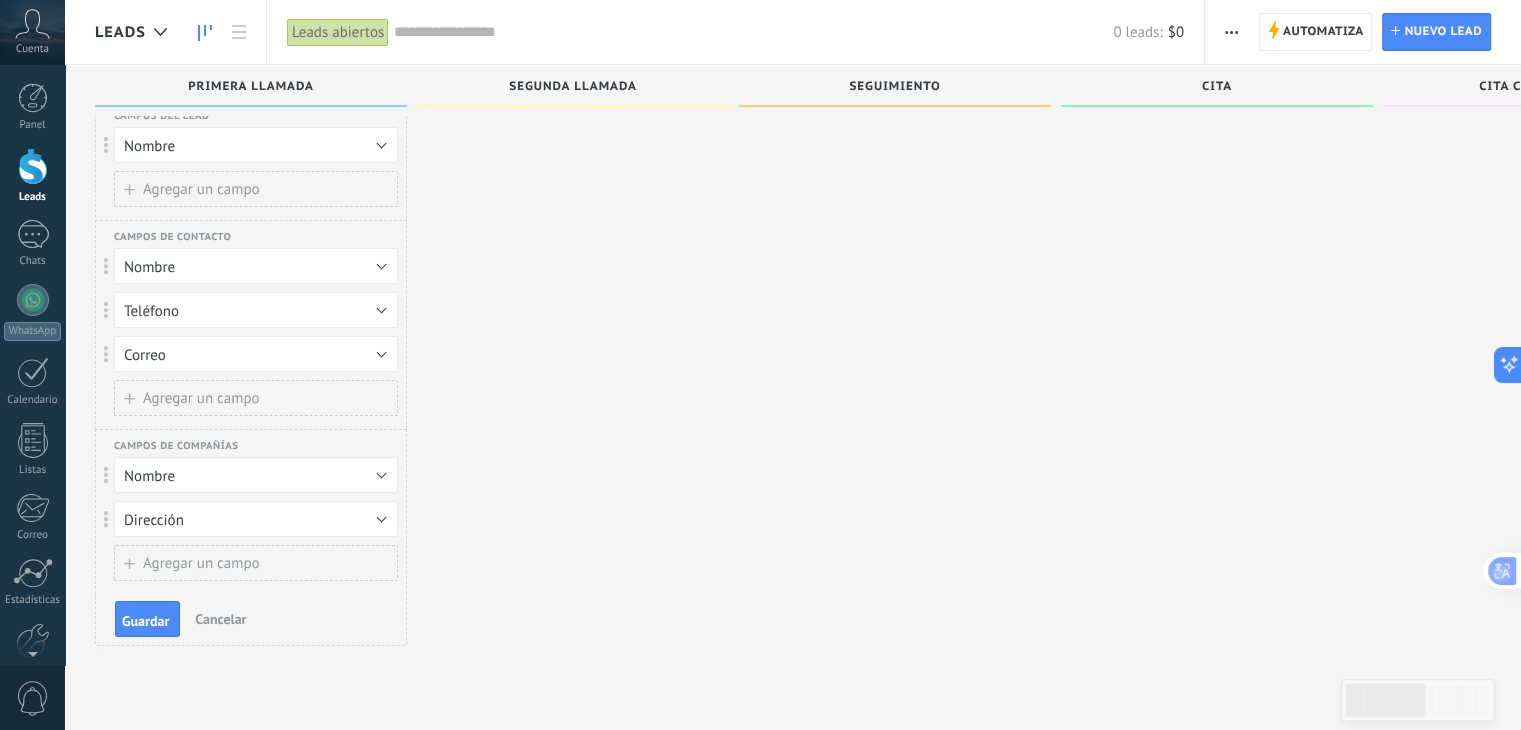 click on "Agregar un campo" at bounding box center (201, 189) 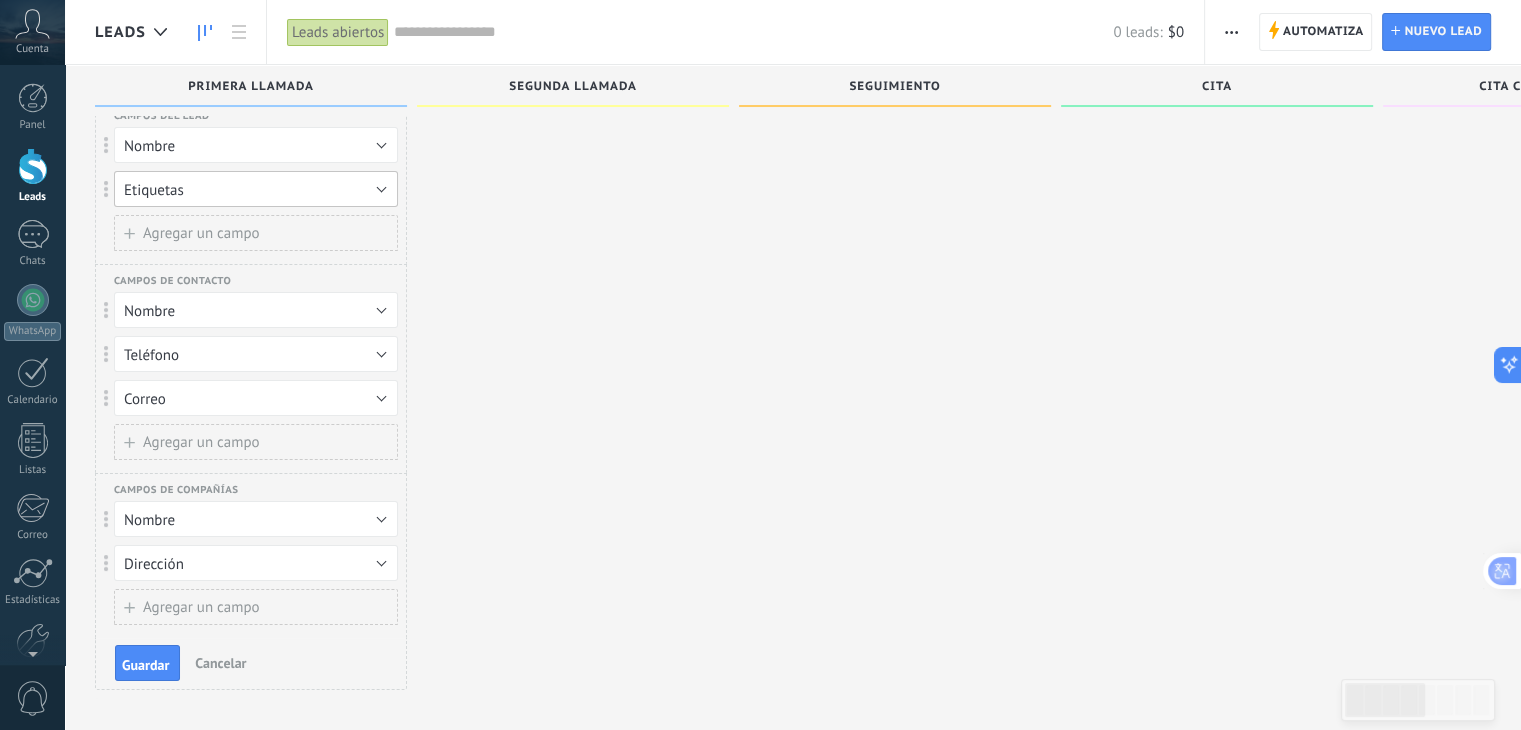 click on "Etiquetas" at bounding box center (256, 189) 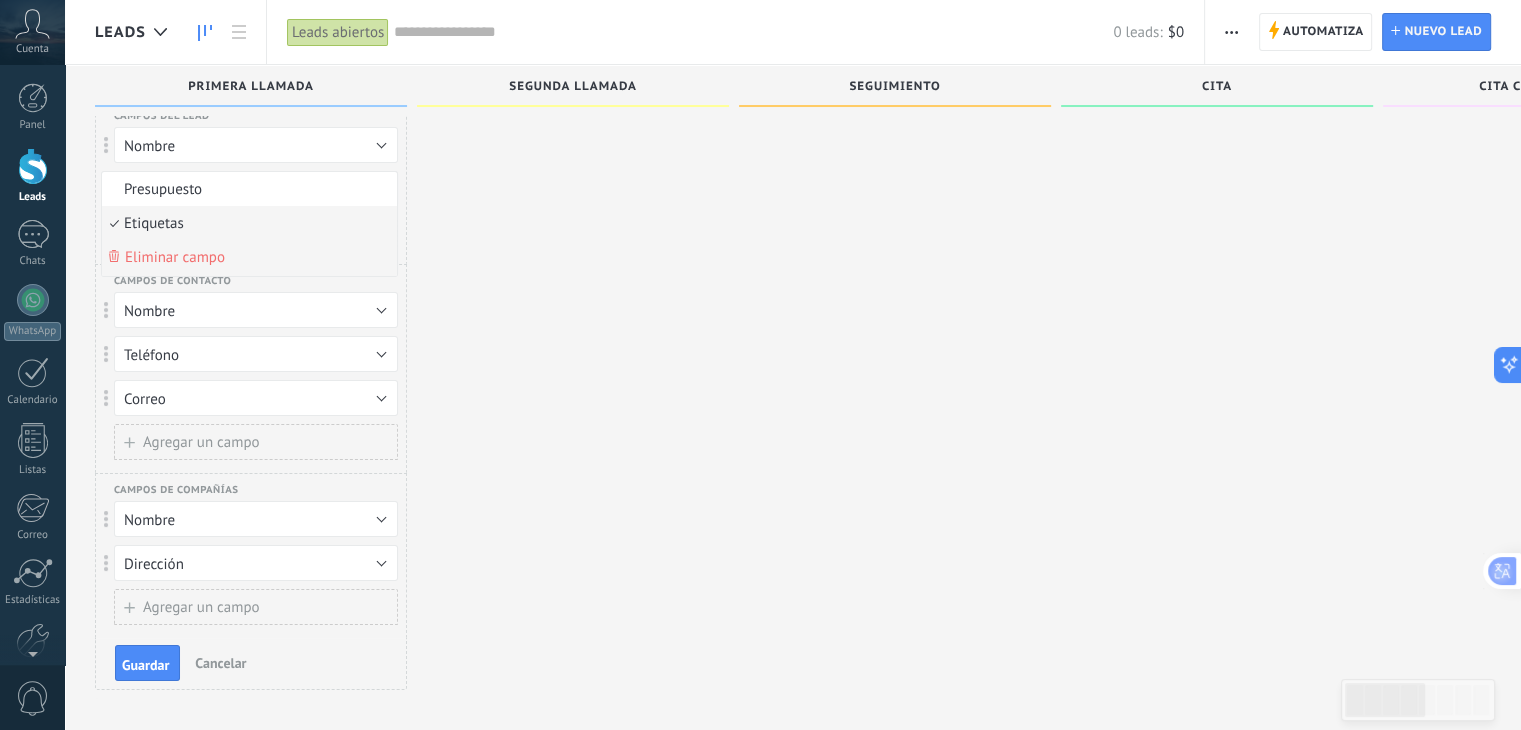 click on "Eliminar campo" at bounding box center (175, 257) 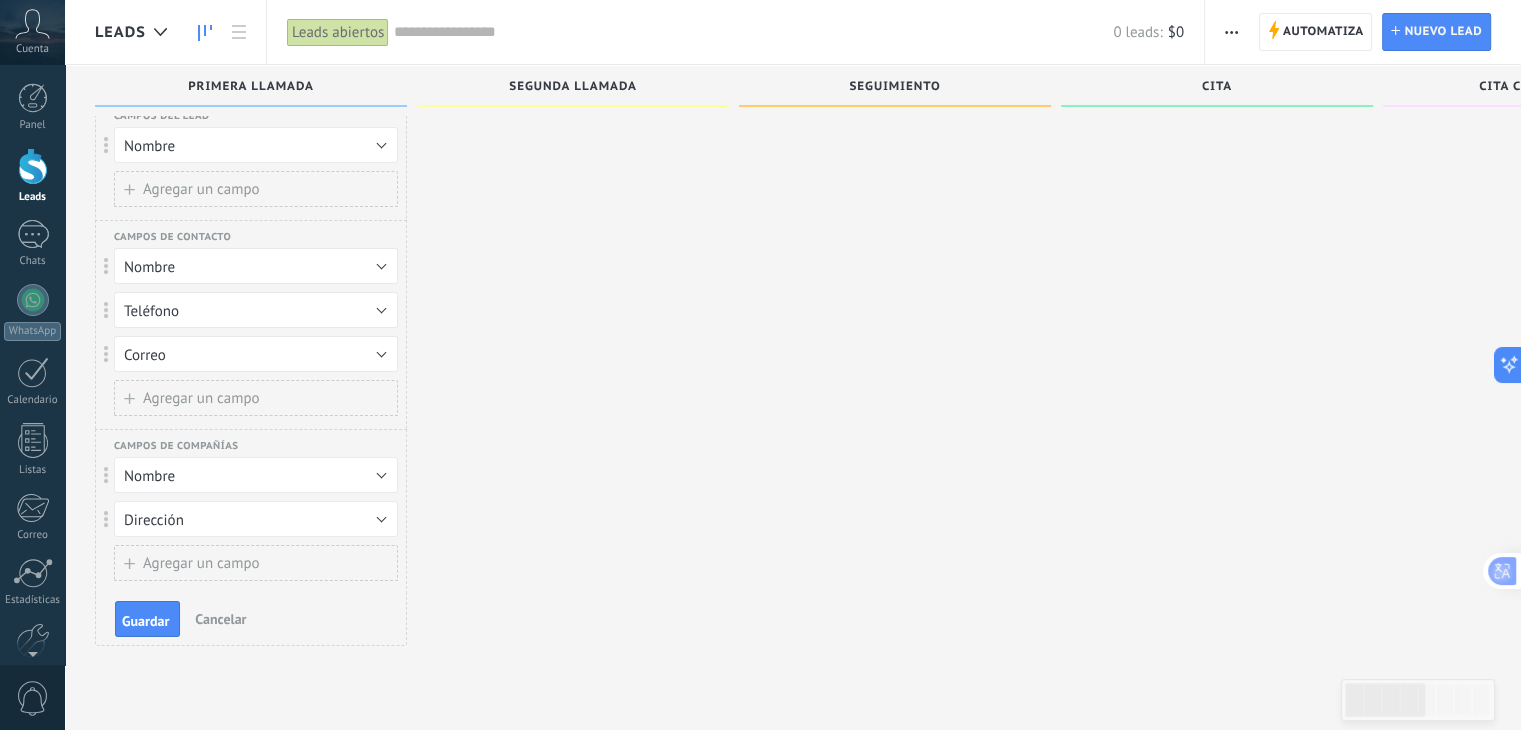 click on "Agregar un campo" at bounding box center (256, 189) 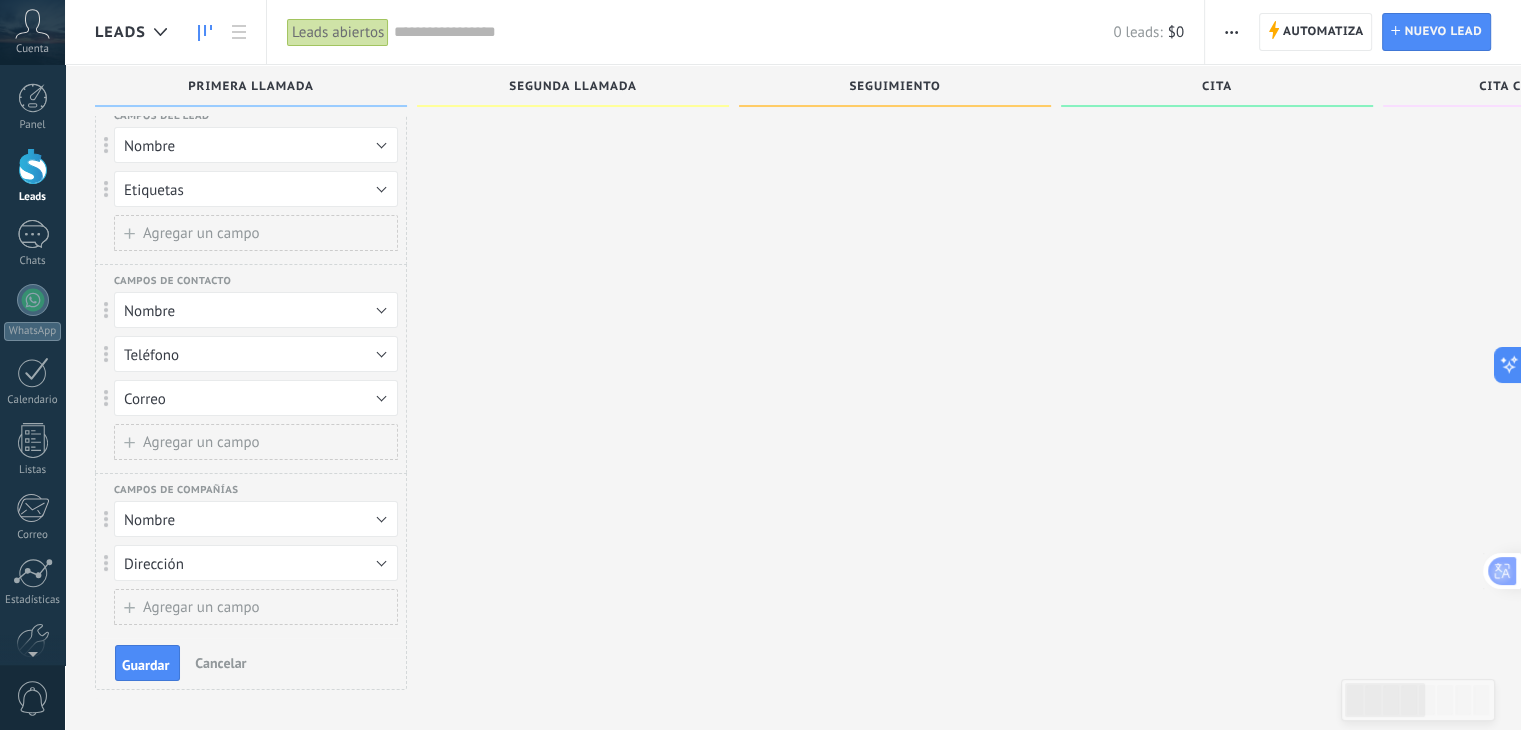 click on "Agregar un campo" at bounding box center [201, 233] 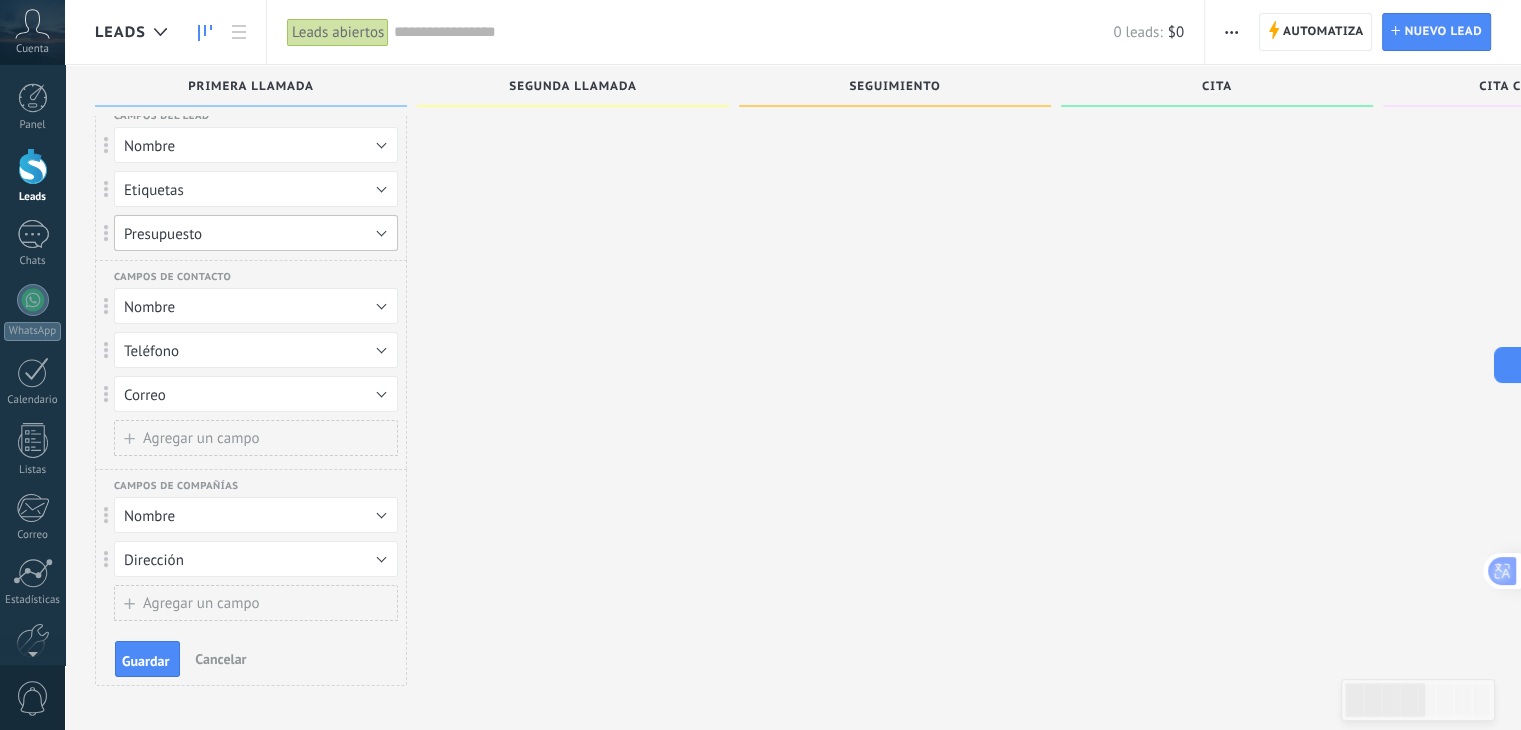 click on "Presupuesto" at bounding box center (163, 234) 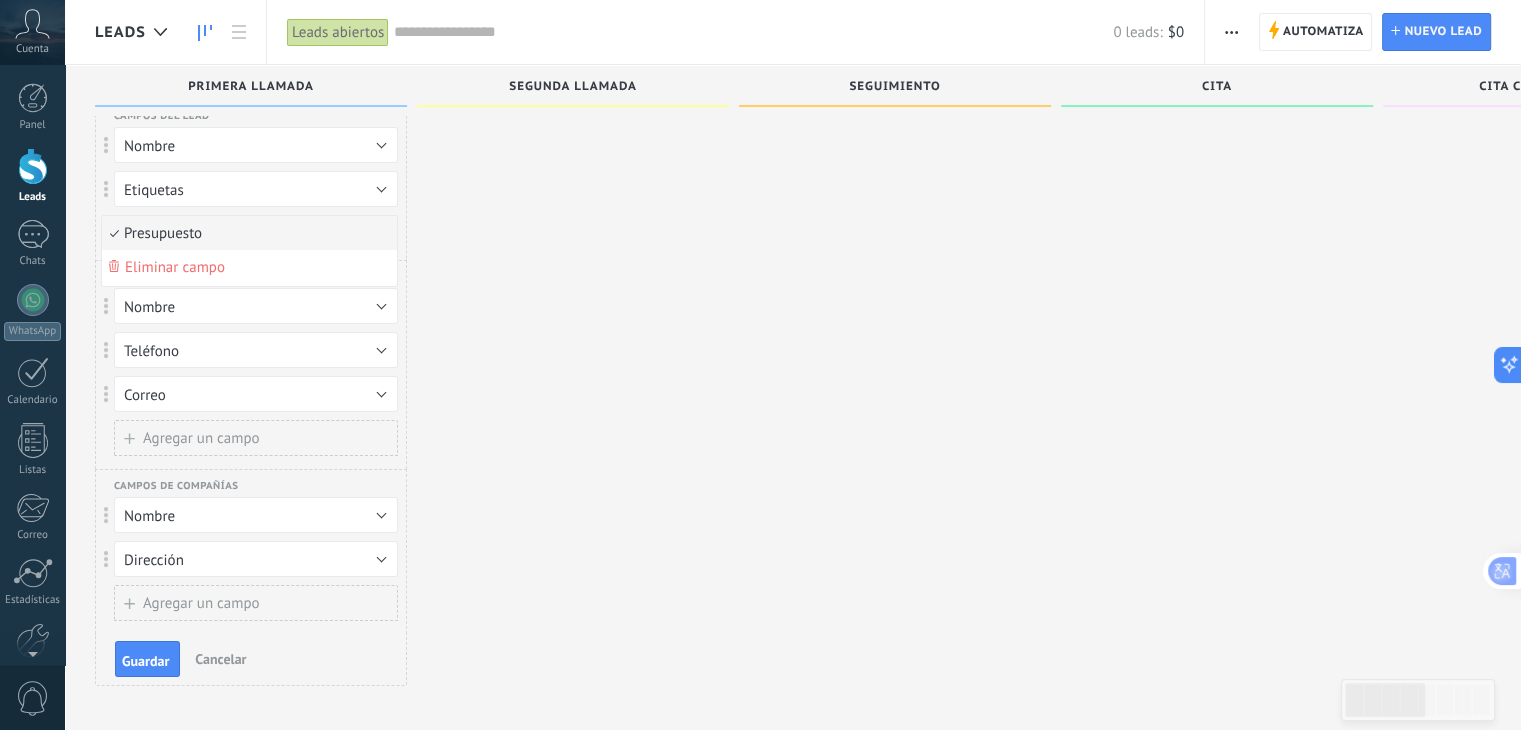 click on "Presupuesto" at bounding box center [246, 233] 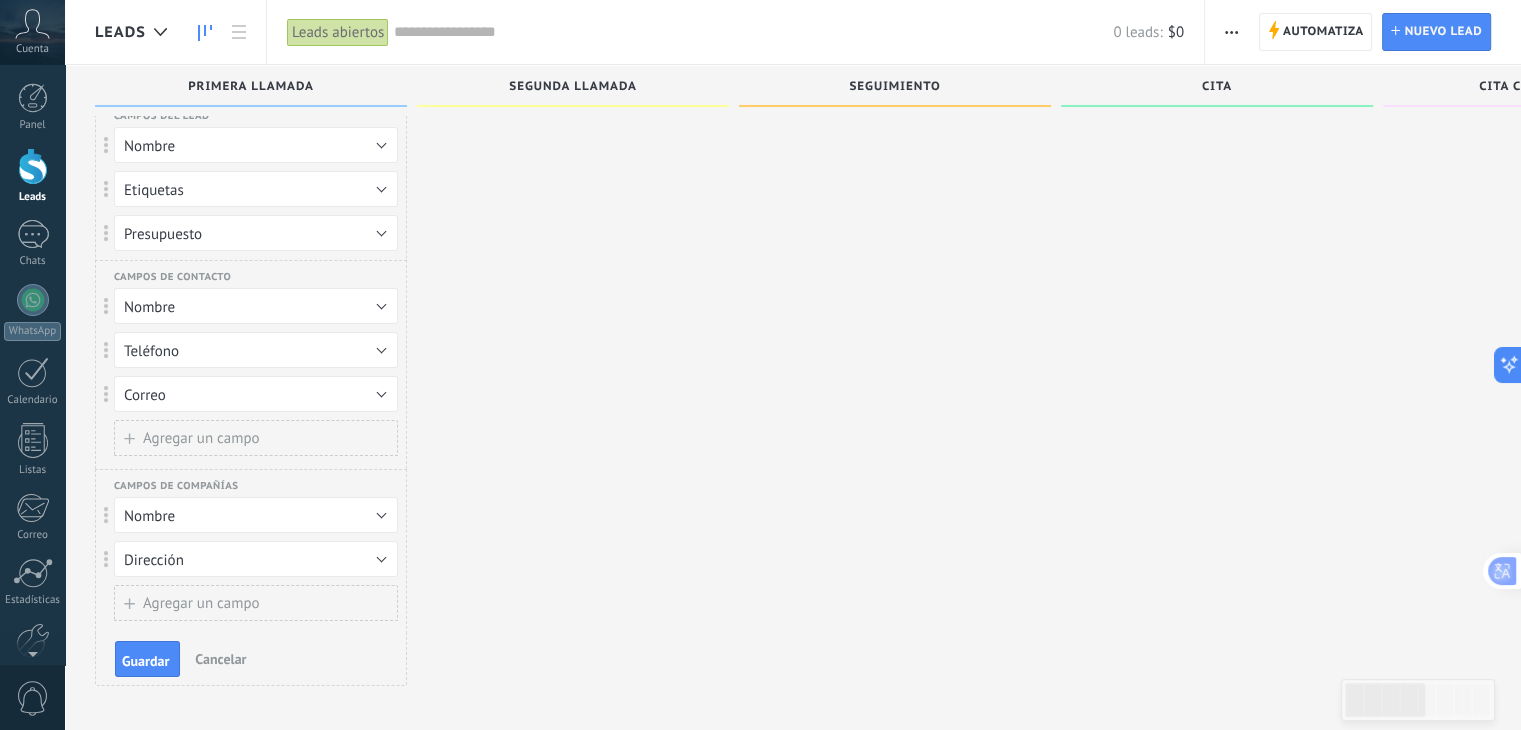 click on "Agregar un campo" at bounding box center (201, 603) 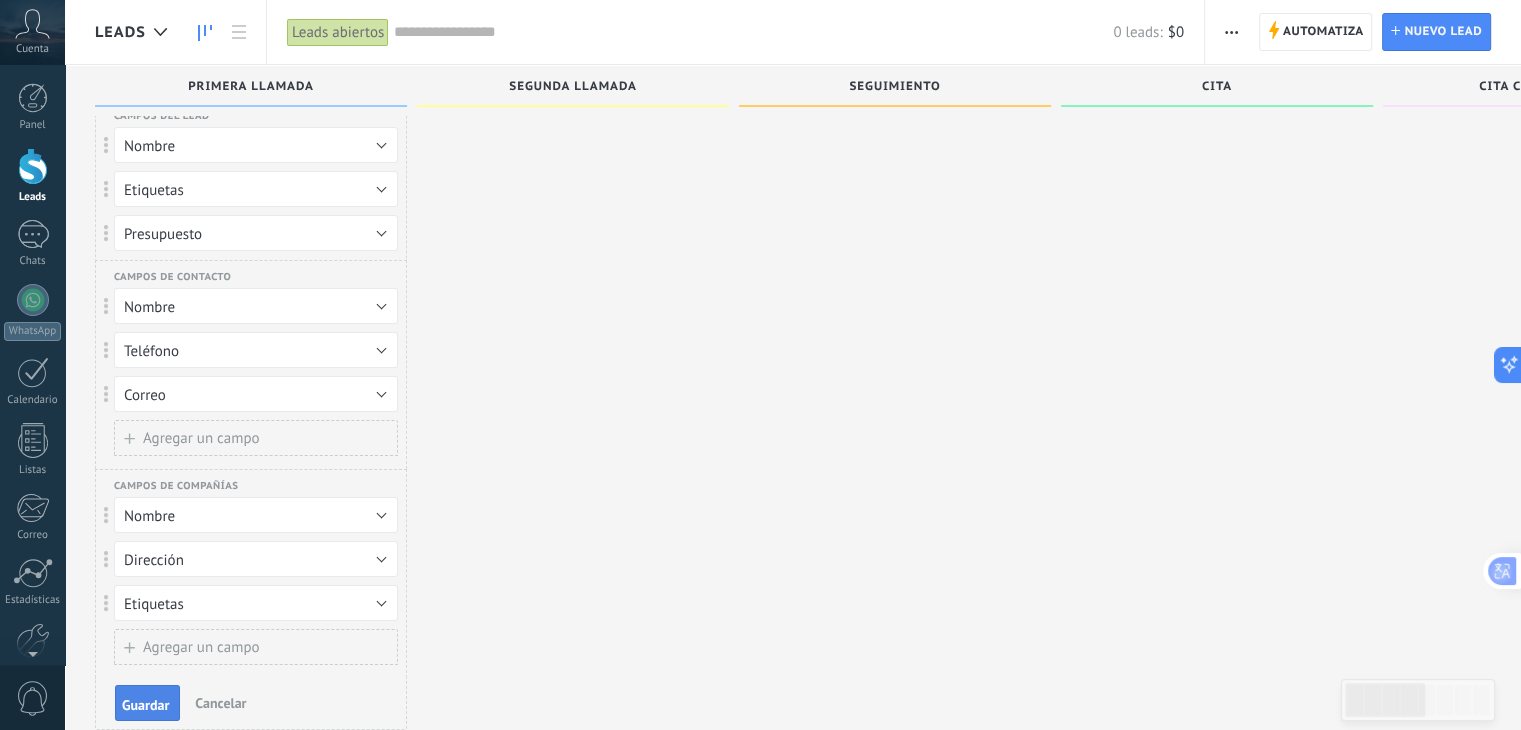 click on "Guardar" at bounding box center [147, 703] 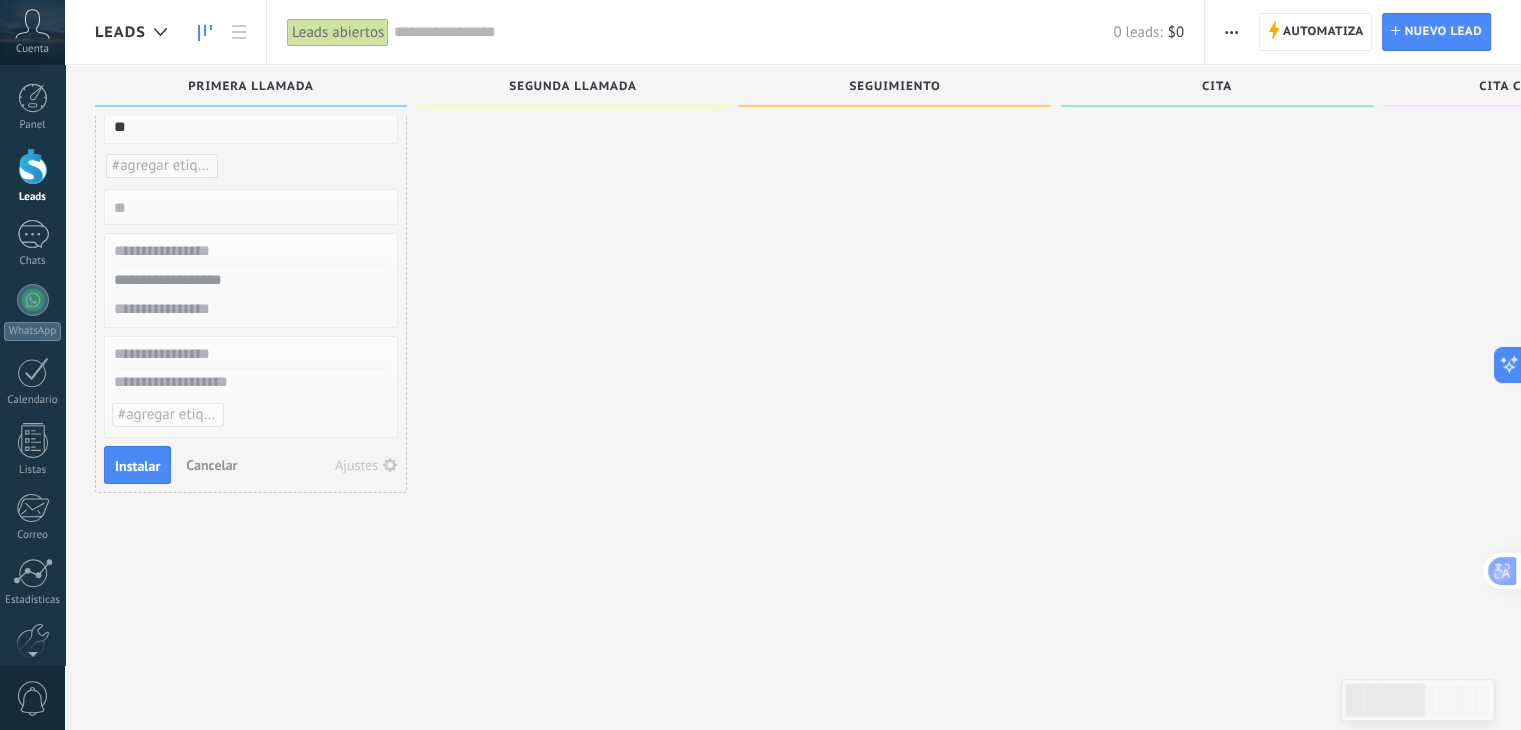 type on "*" 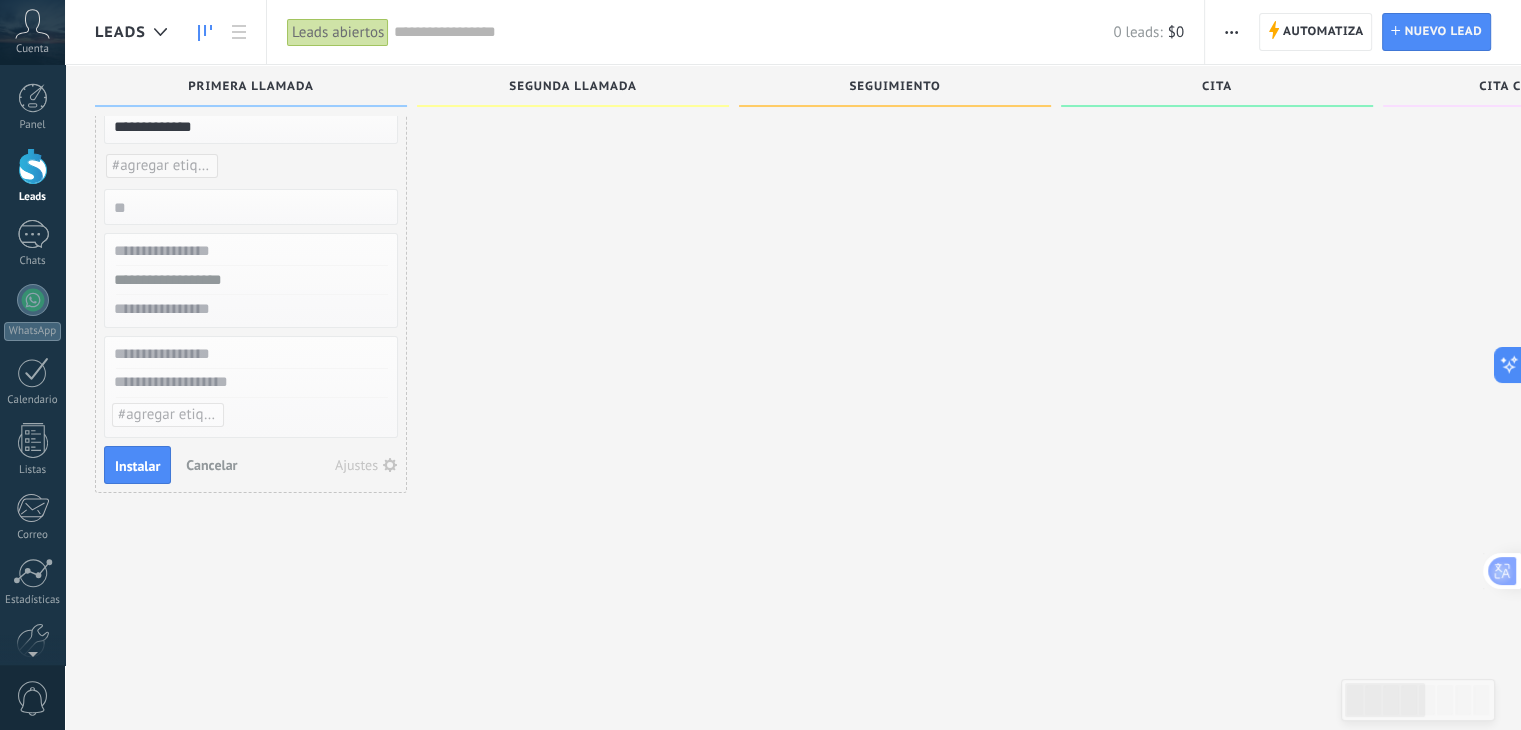 type on "**********" 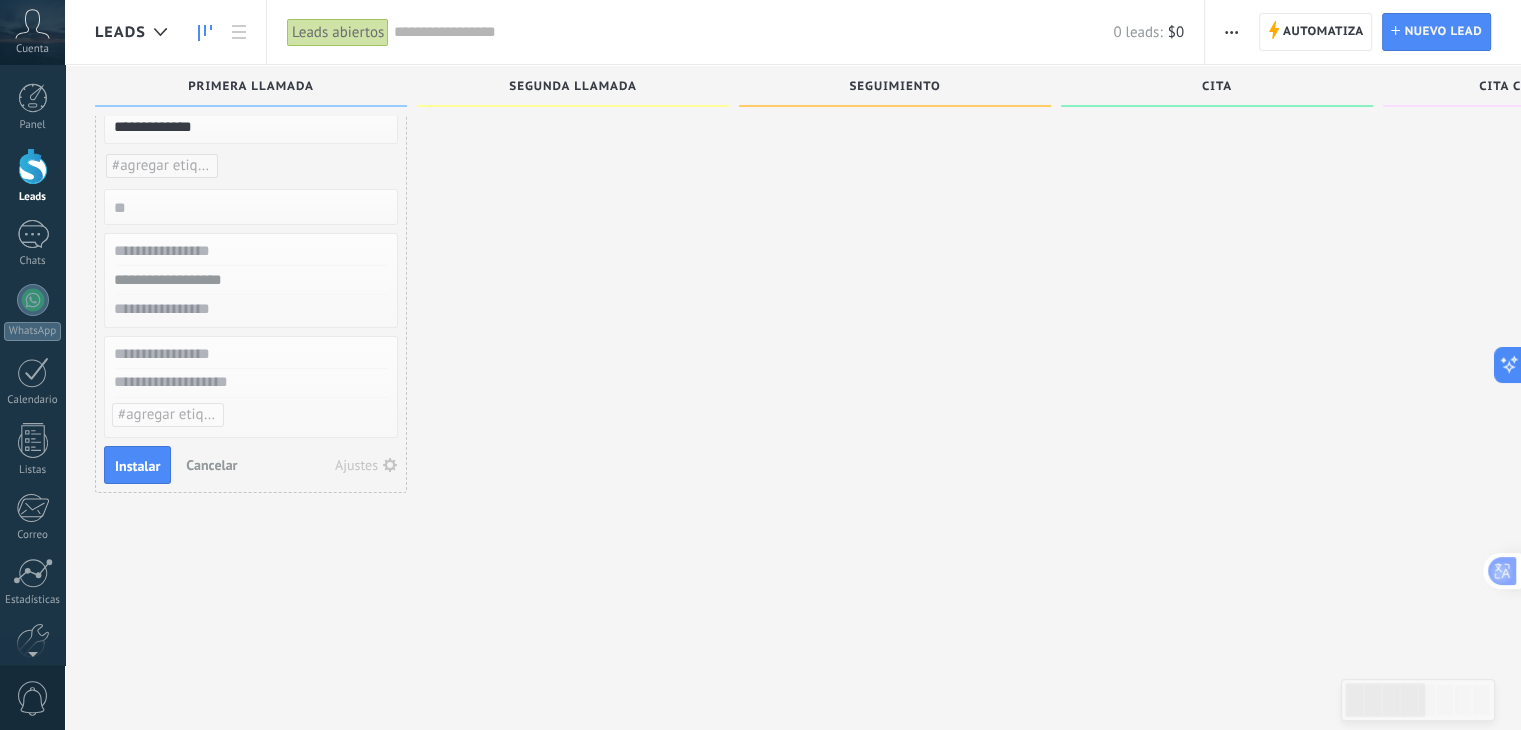 click at bounding box center [249, 280] 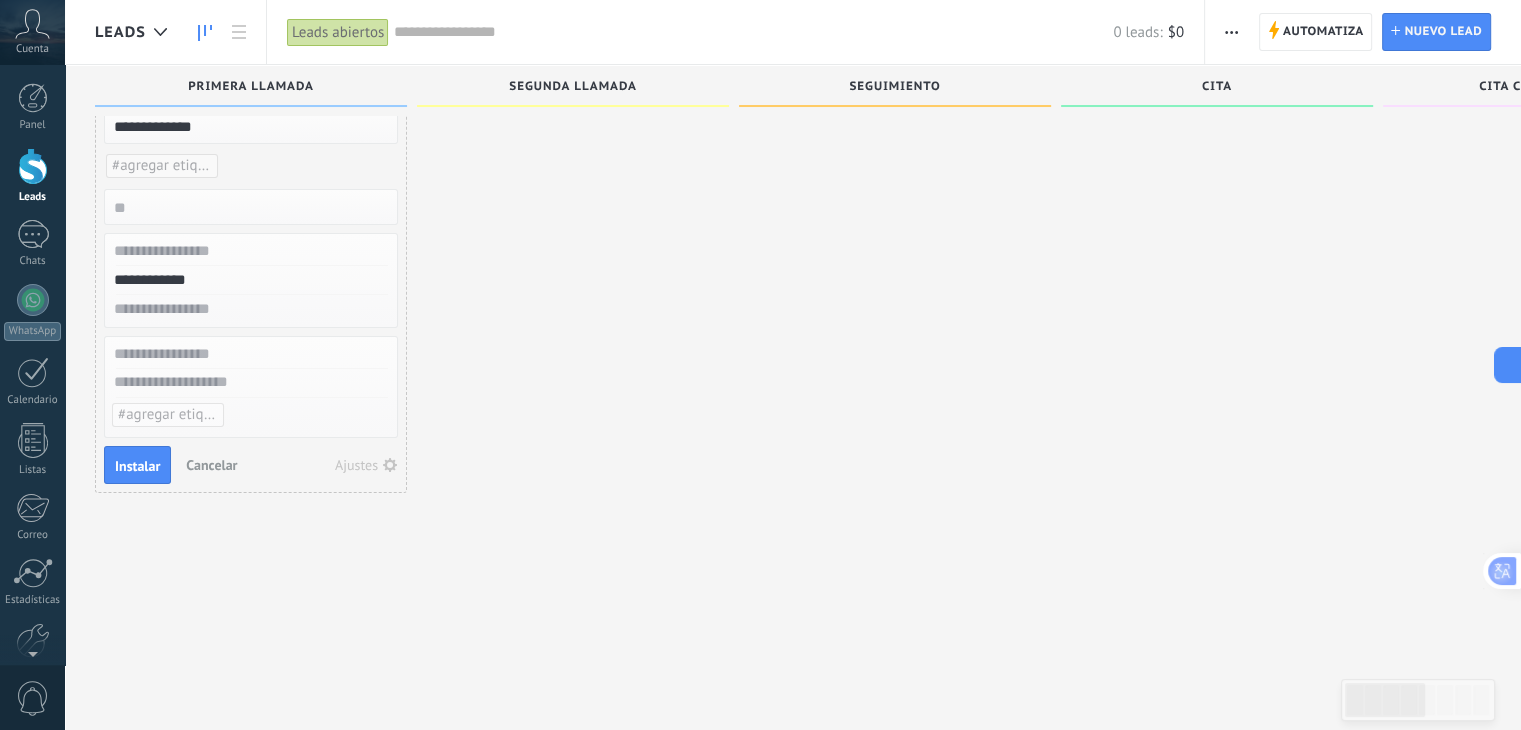 click at bounding box center (249, 309) 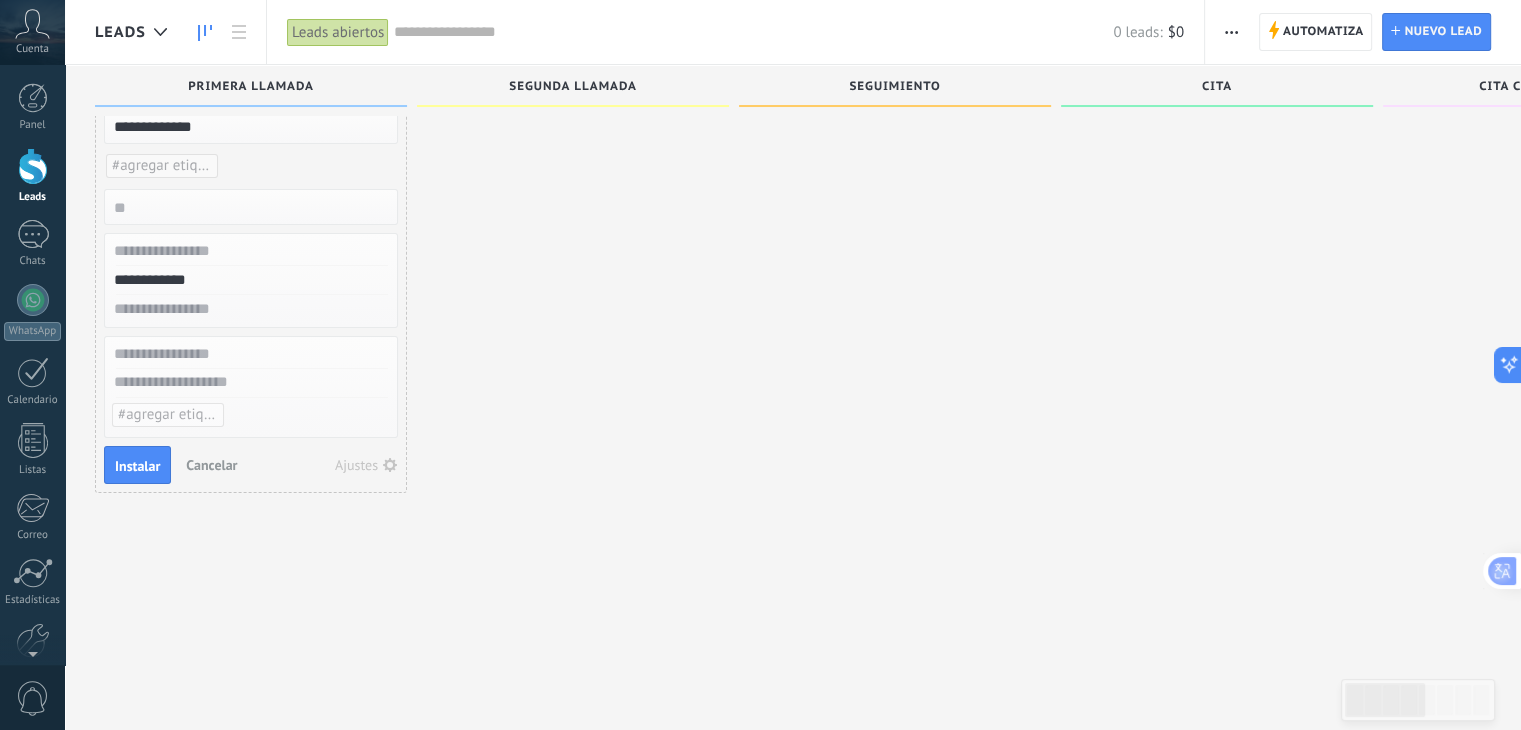 click at bounding box center [249, 251] 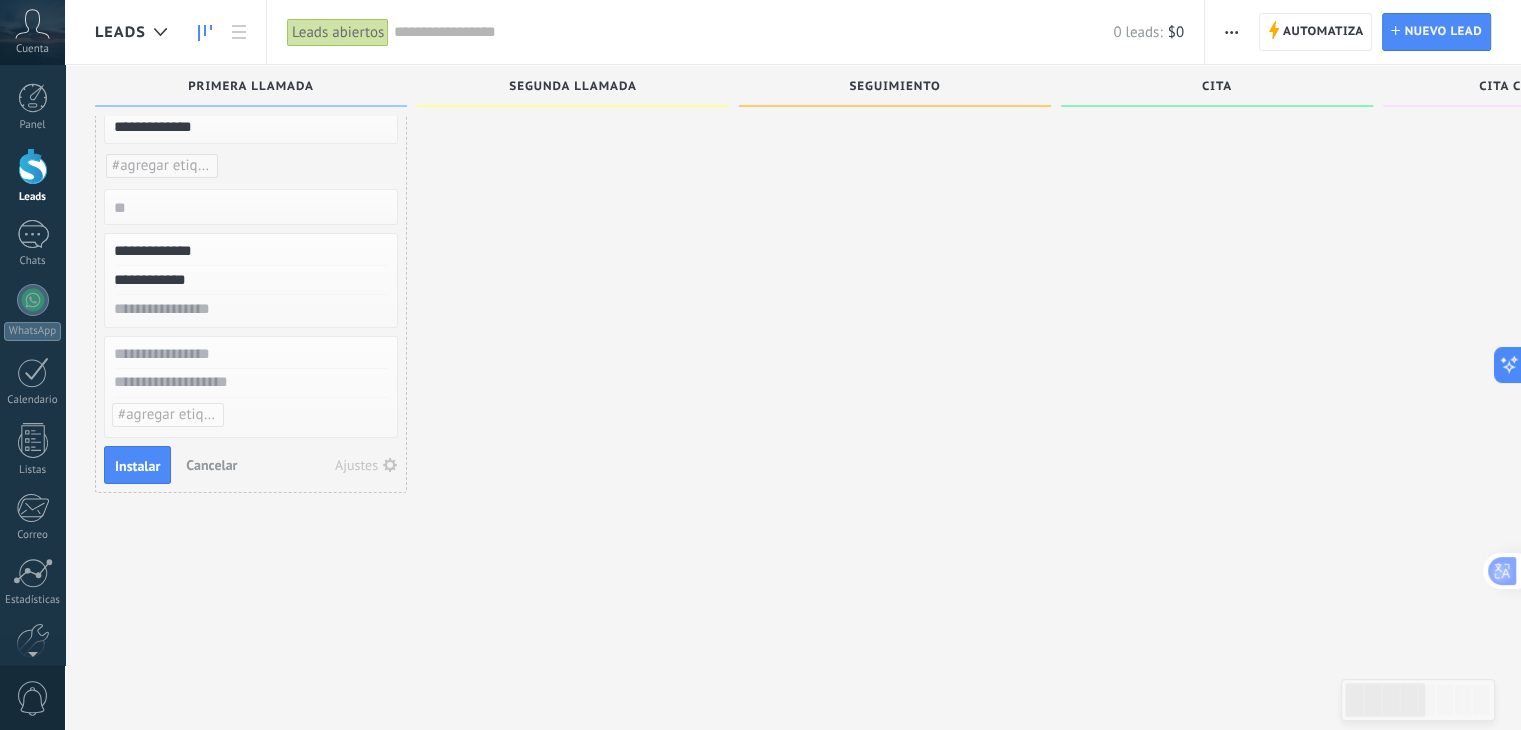 type on "**********" 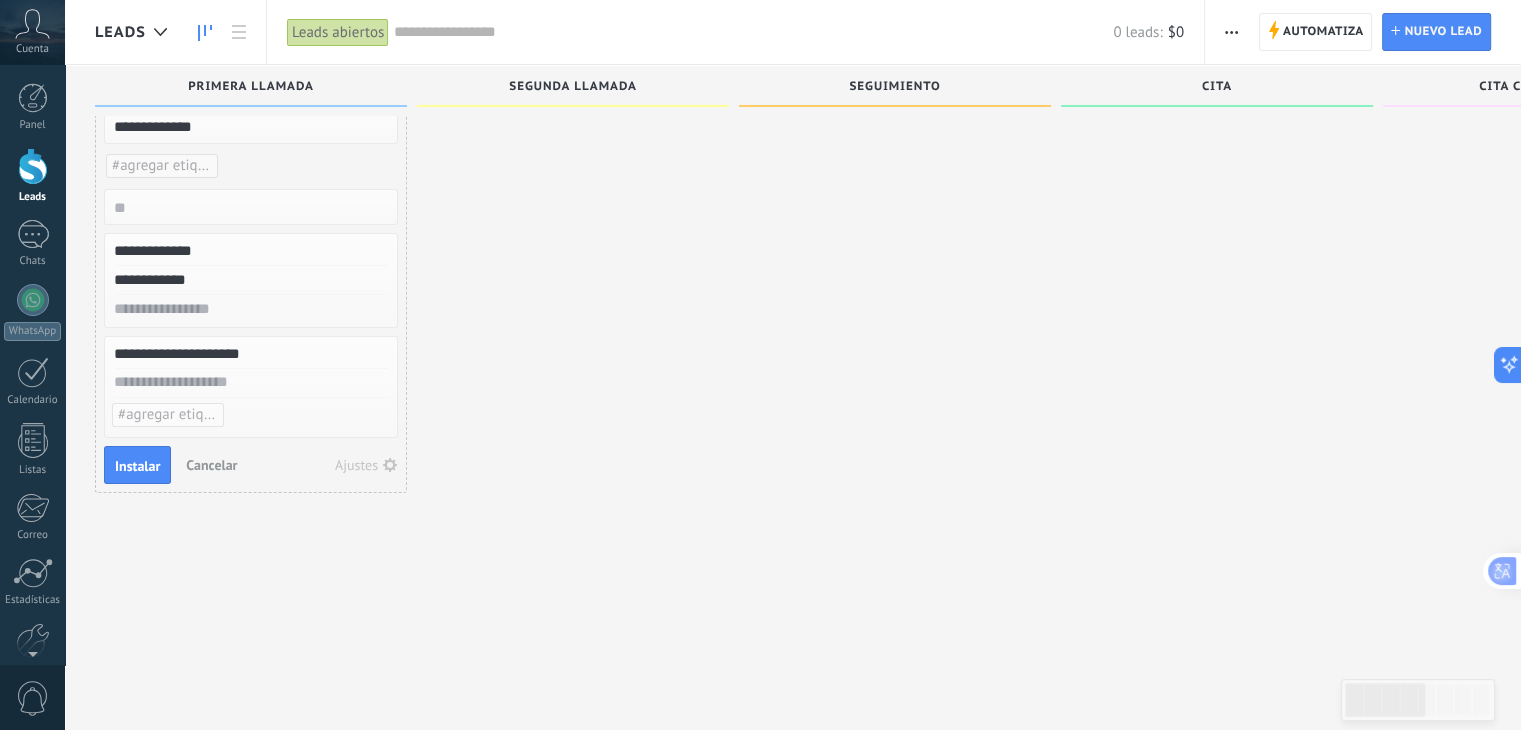 type on "**********" 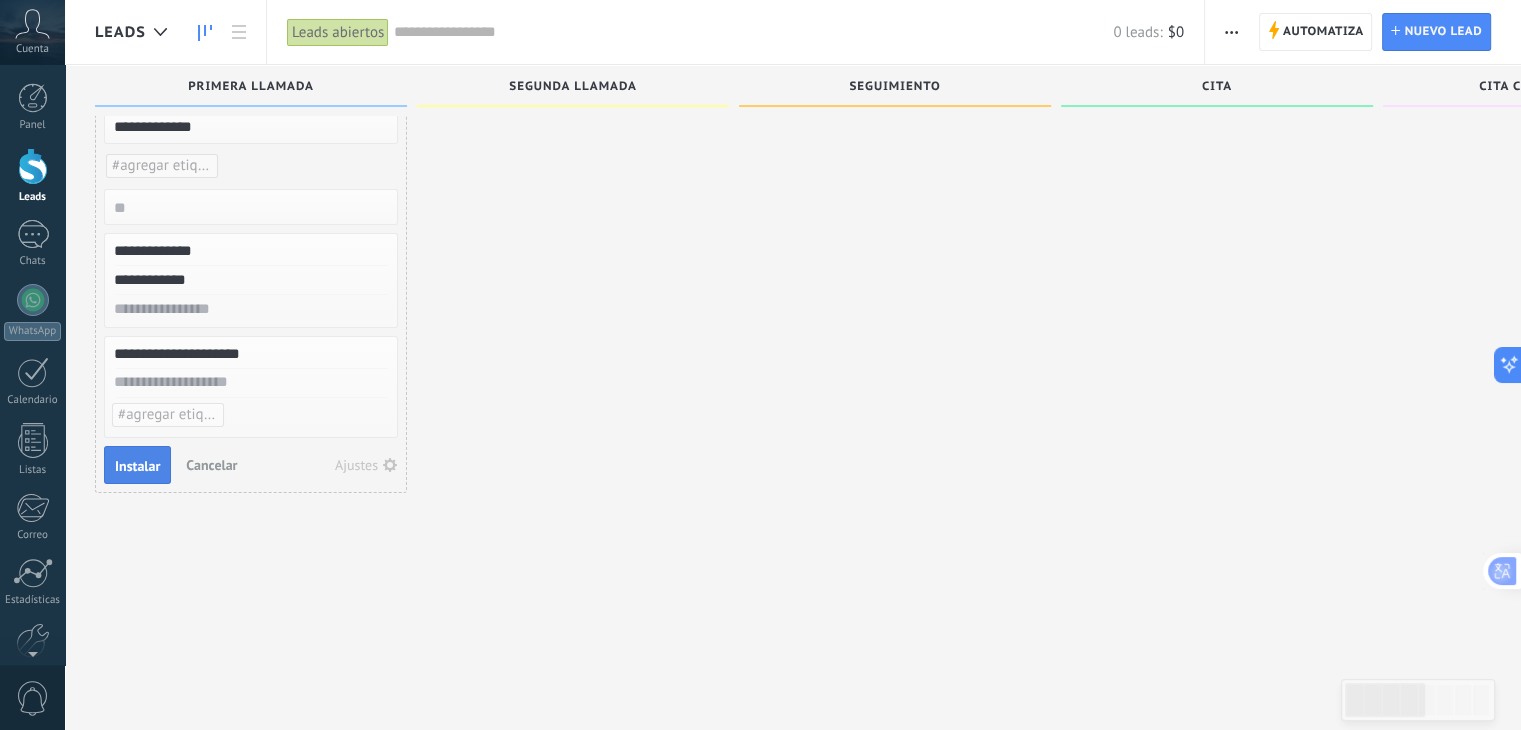 click on "Instalar" at bounding box center [137, 466] 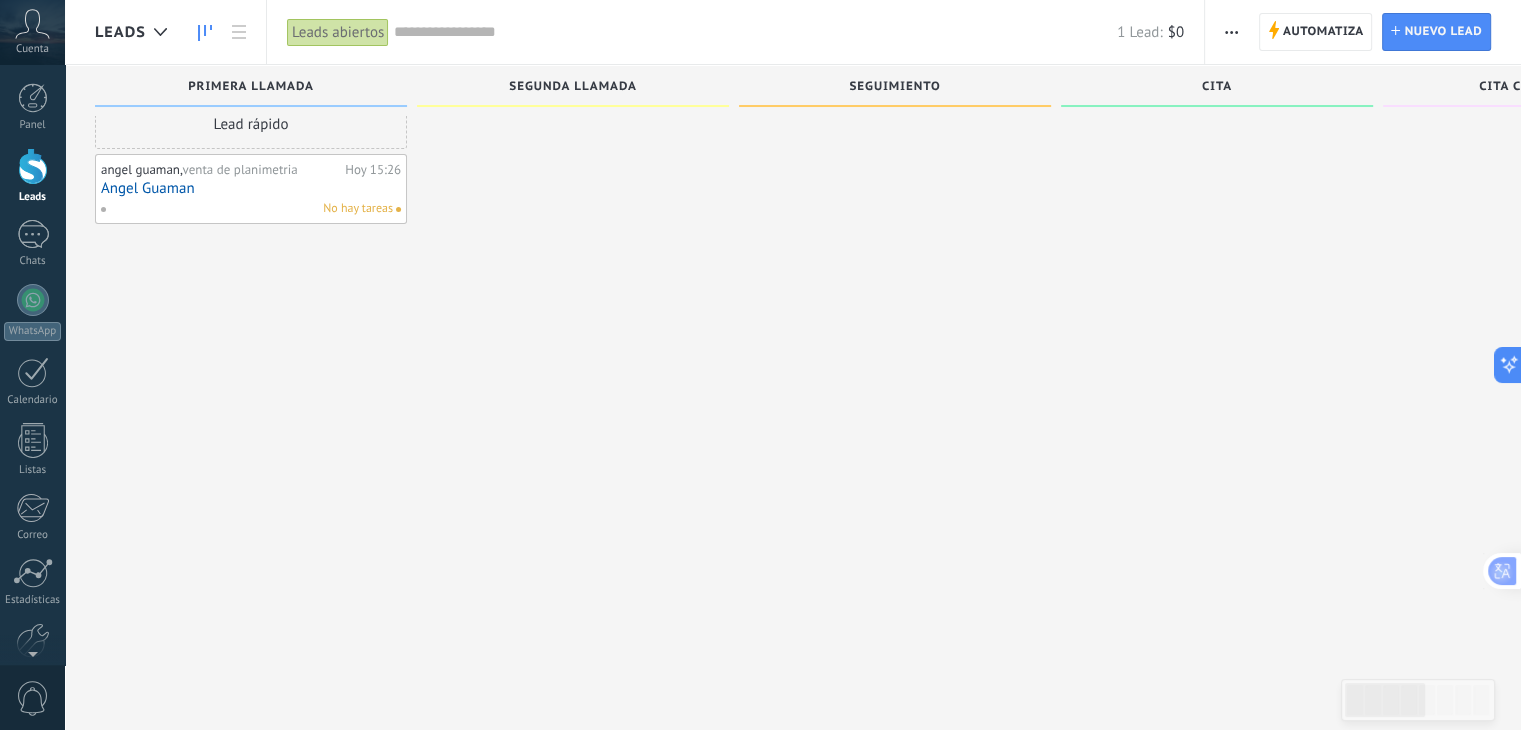 click on "No hay tareas" at bounding box center (358, 209) 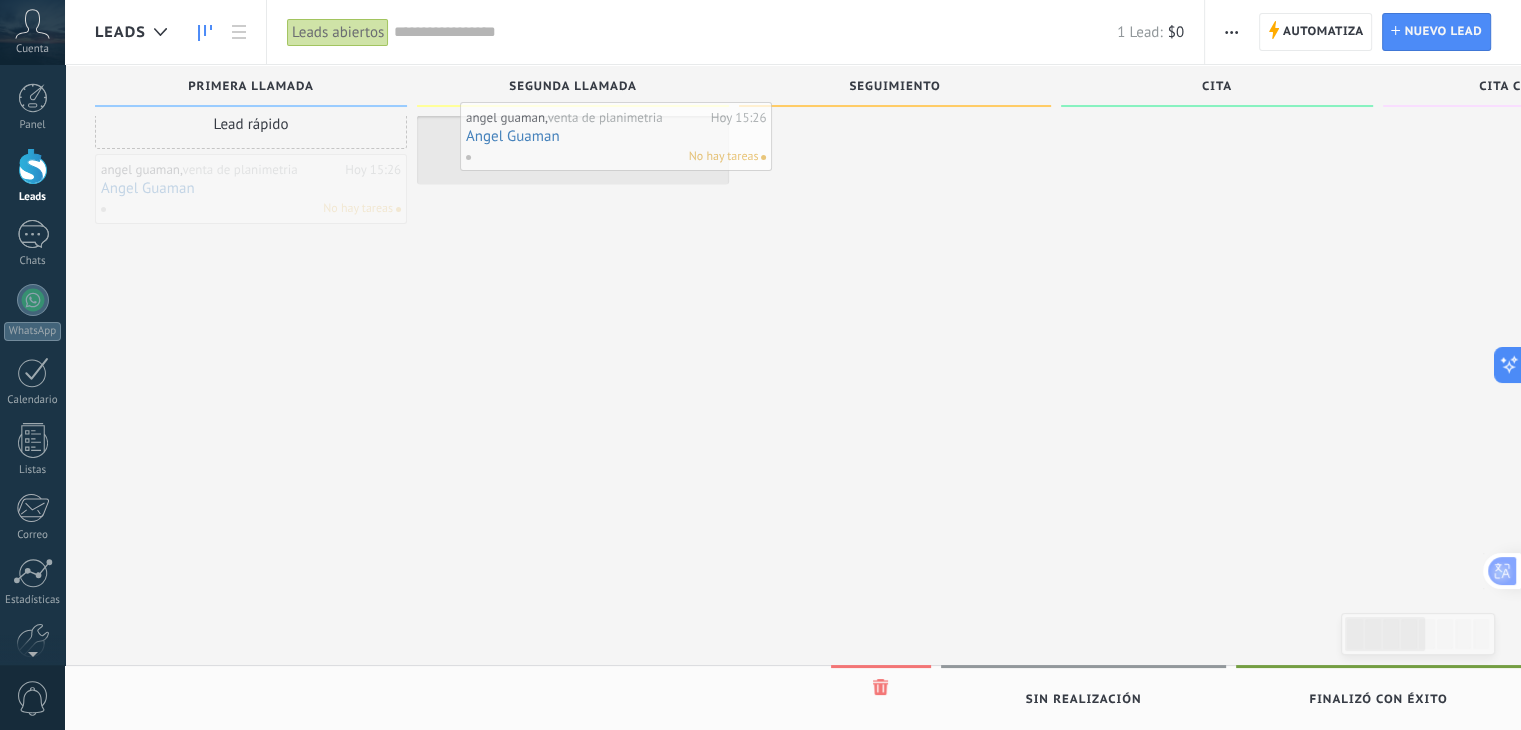 drag, startPoint x: 311, startPoint y: 175, endPoint x: 676, endPoint y: 122, distance: 368.82788 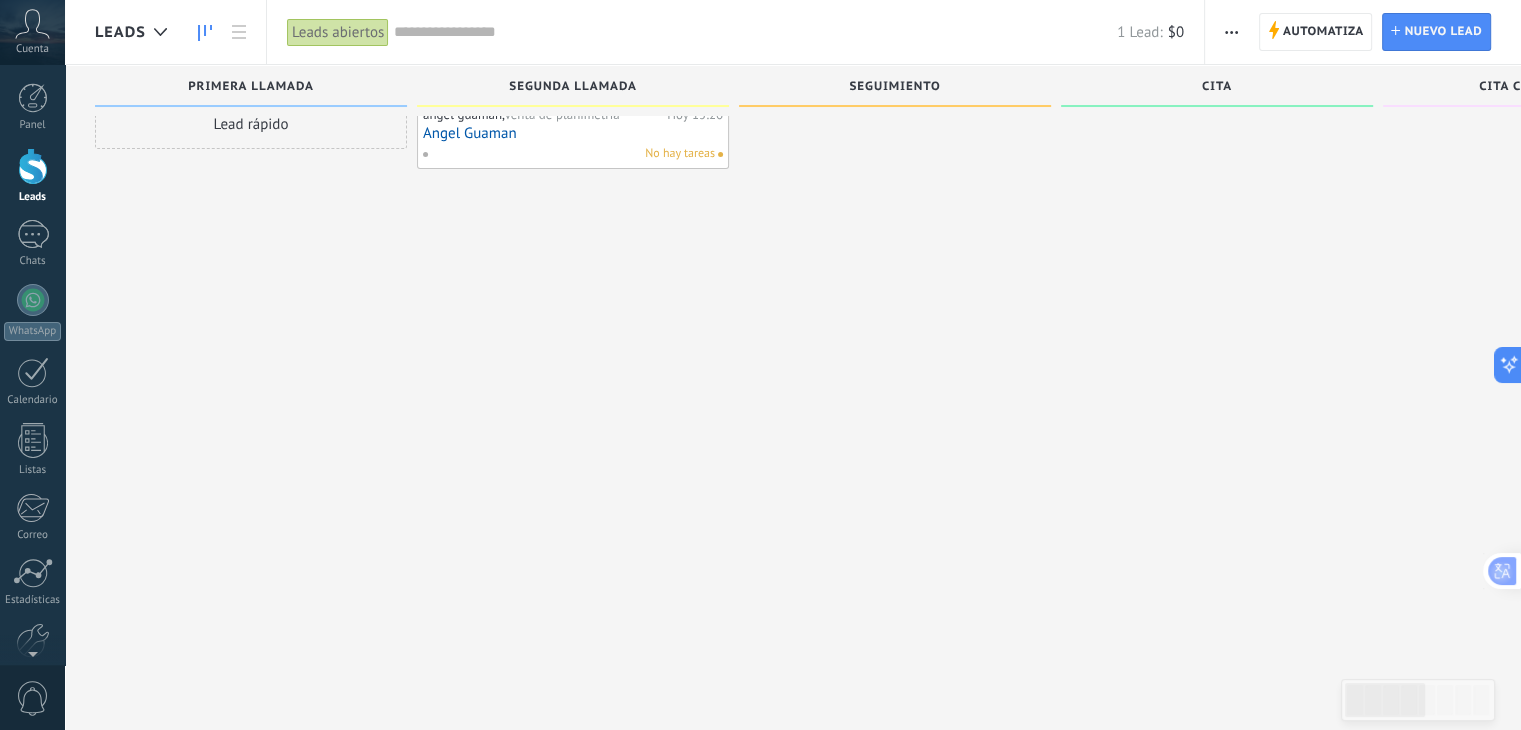 click on "Angel Guaman" at bounding box center (573, 133) 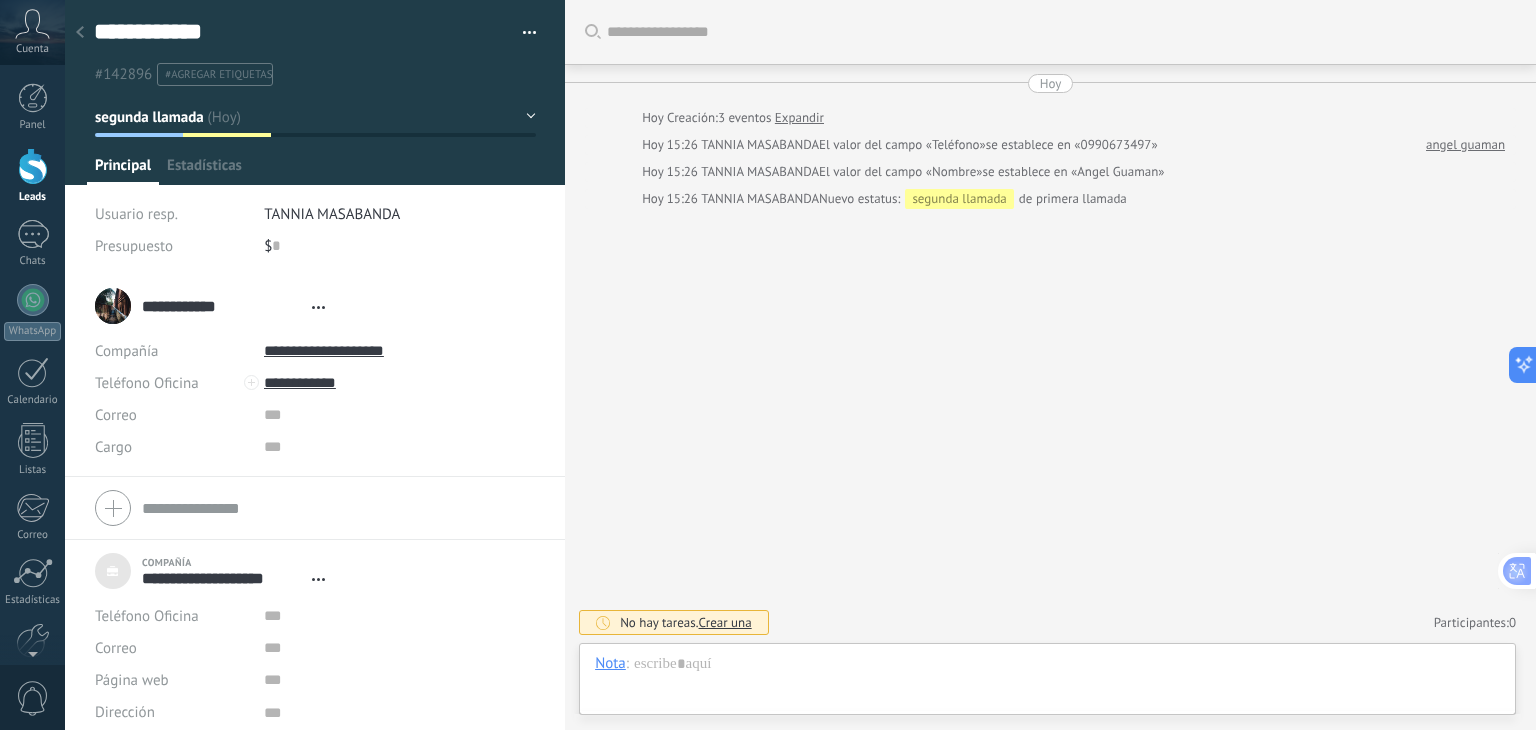 type on "***" 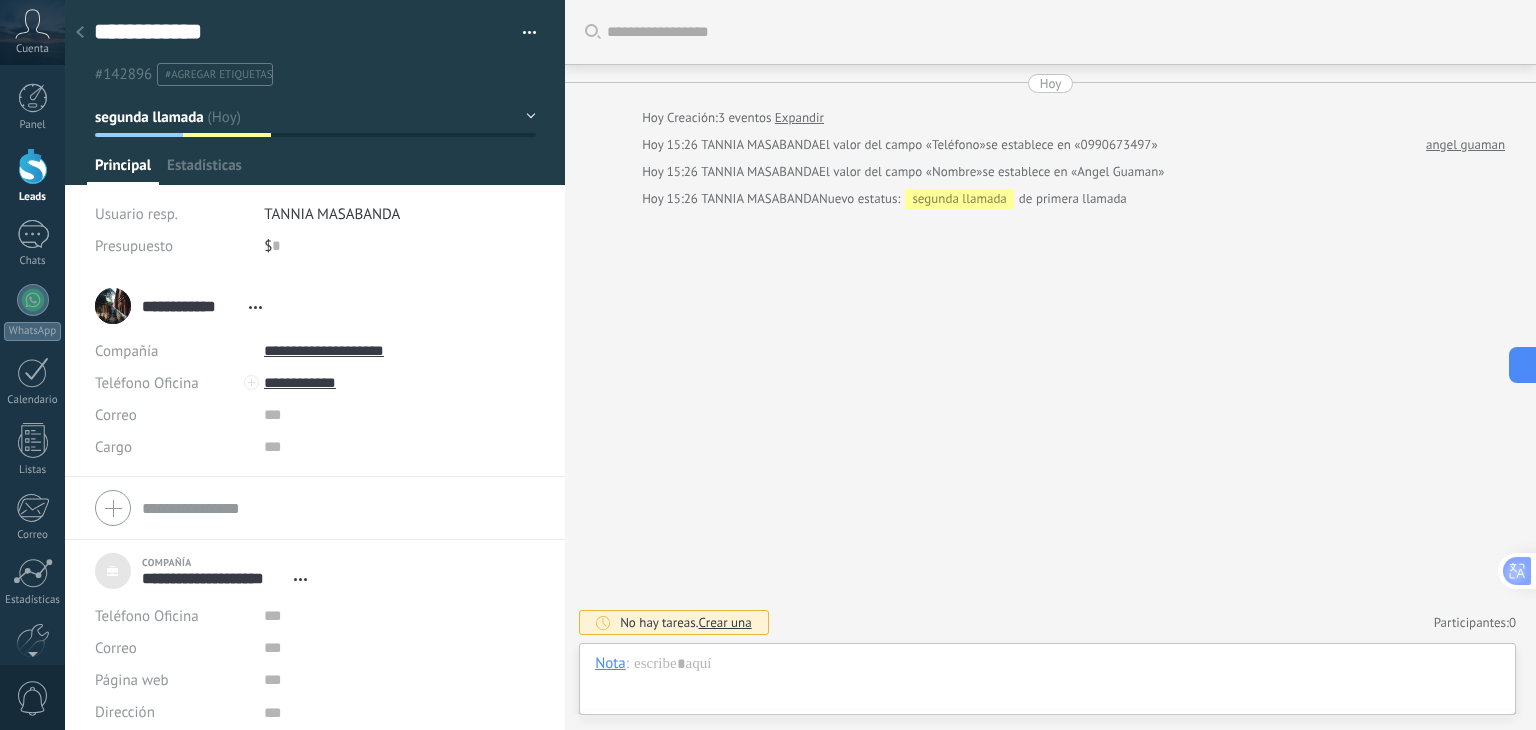 scroll, scrollTop: 0, scrollLeft: 0, axis: both 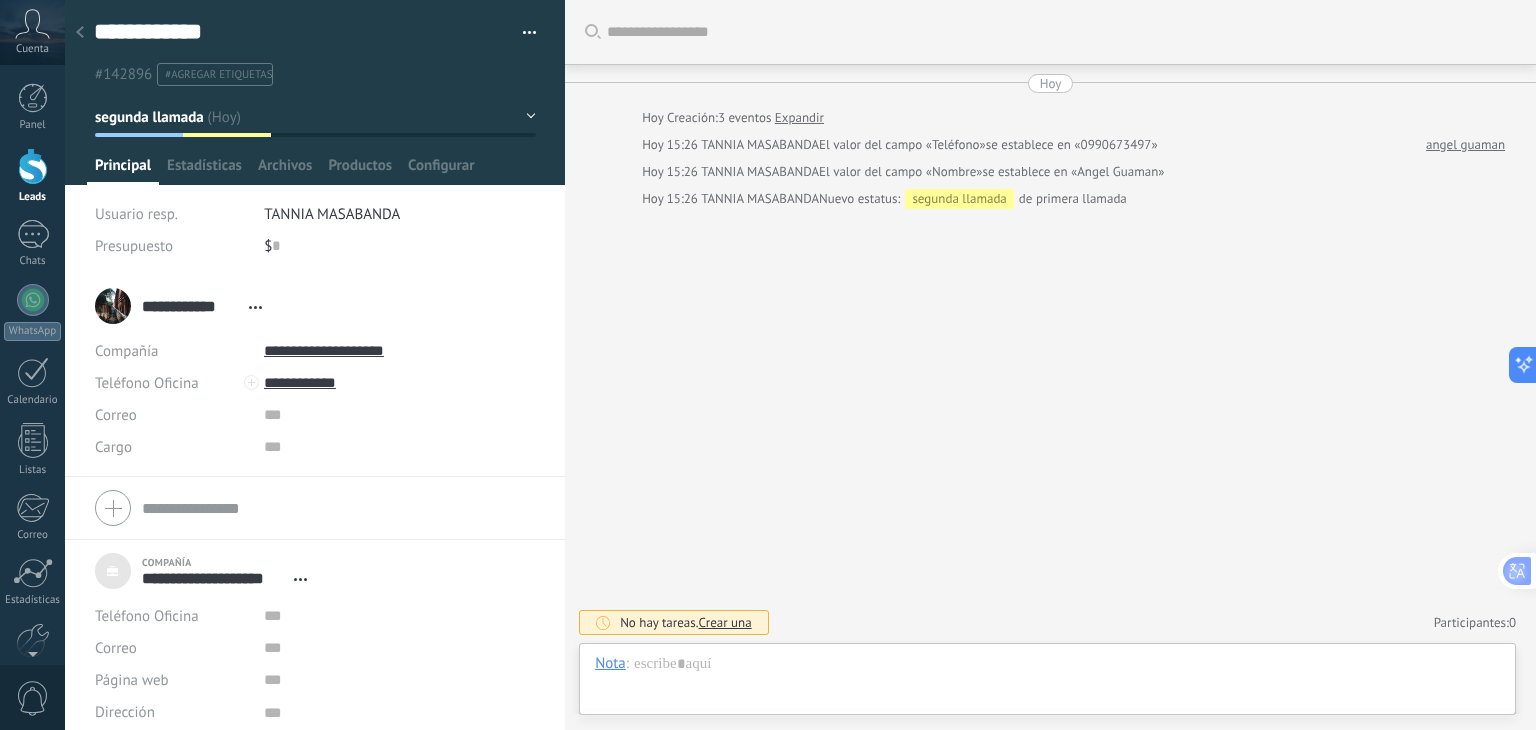 click on "Buscar Carga más Hoy Hoy Creación:  3  eventos   Expandir Hoy 15:26 TANNIA MASABANDA  El valor del campo «Teléfono»  se establece en «0990673497» angel guaman Hoy 15:26 TANNIA MASABANDA  El valor del campo «Nombre»  se establece en «Angel Guaman» Hoy 15:26 TANNIA MASABANDA  Nuevo estatus: segunda llamada  de primera llamada  No hay tareas.  Crear una Participantes:  0 Agregar usuario Bots:  0" at bounding box center [1050, 365] 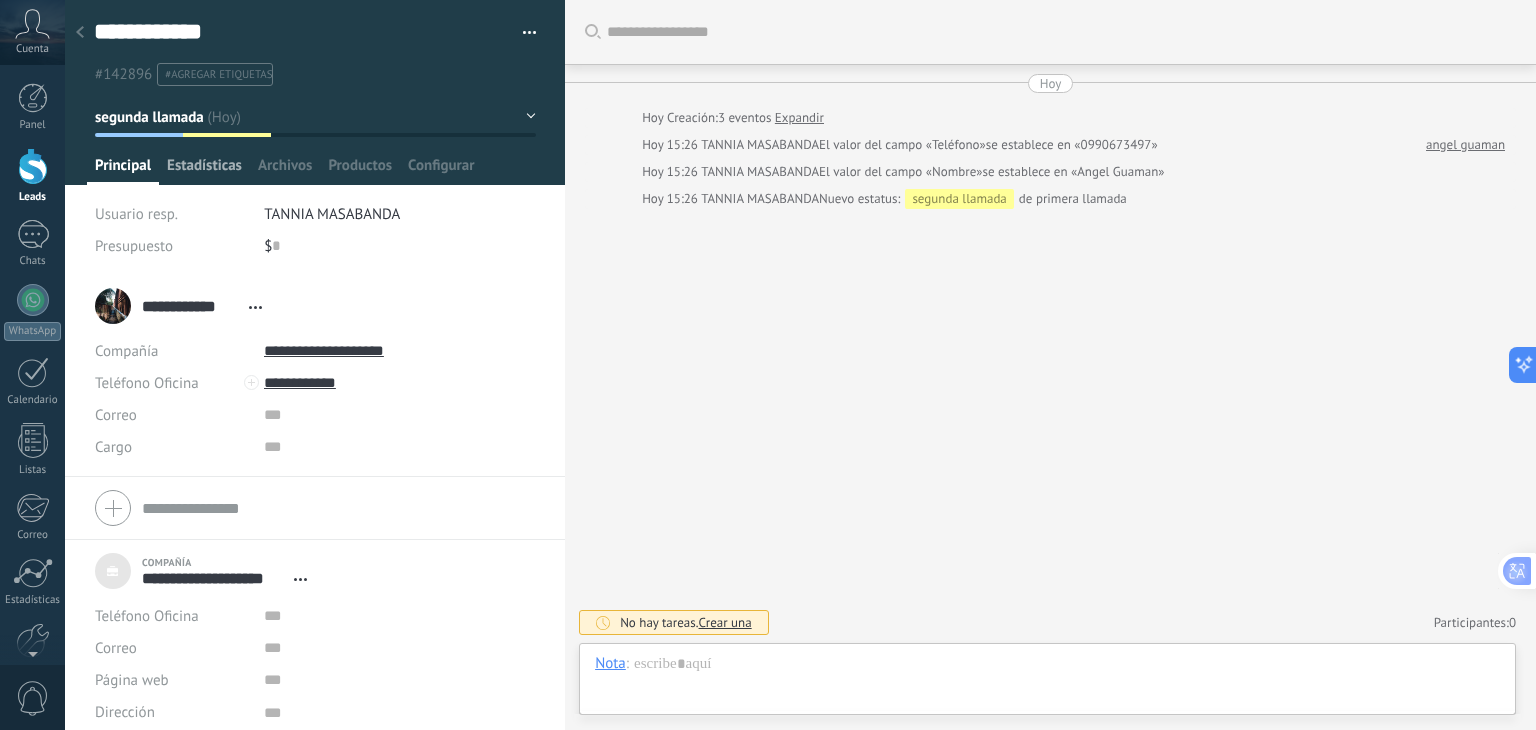 click on "Estadísticas" at bounding box center [204, 170] 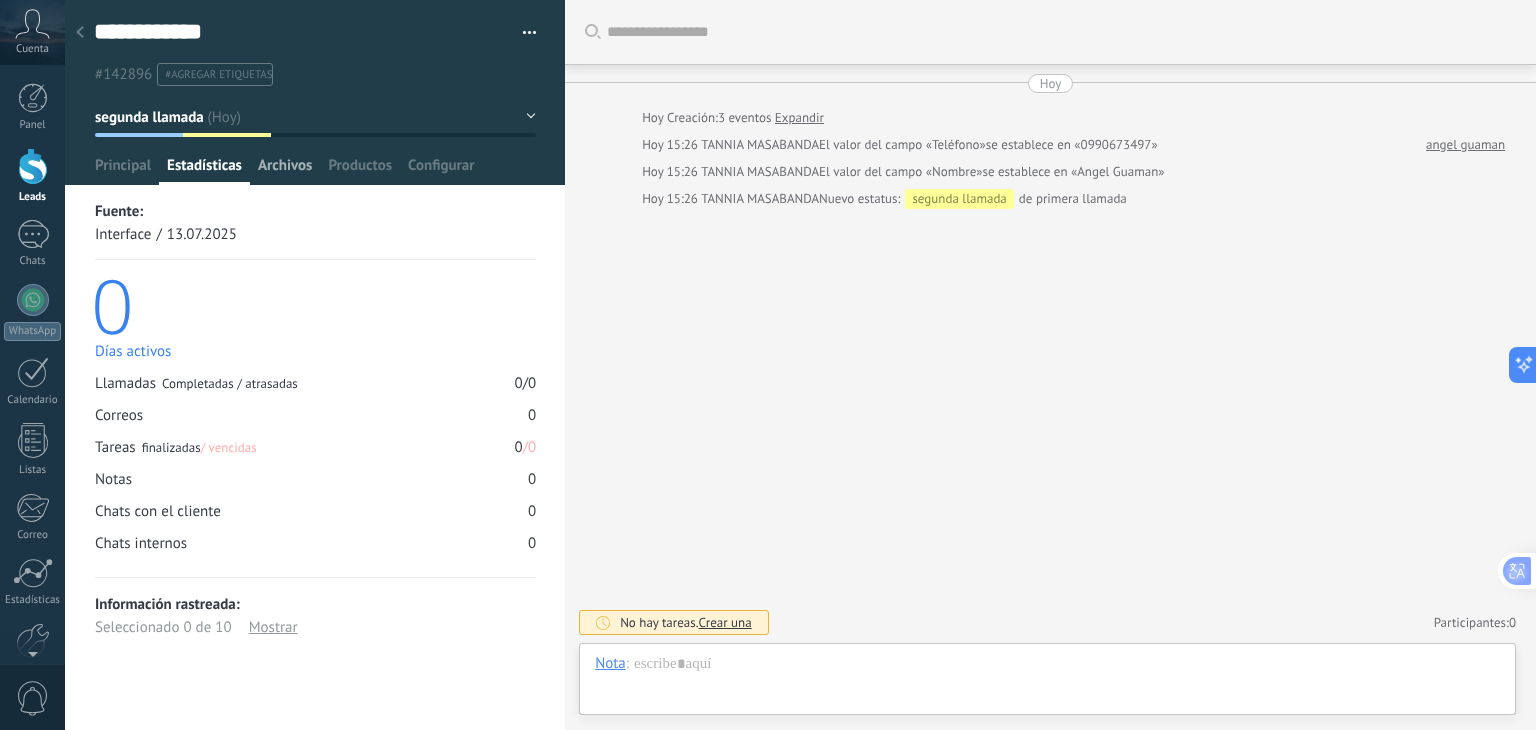 click on "Archivos" at bounding box center [285, 170] 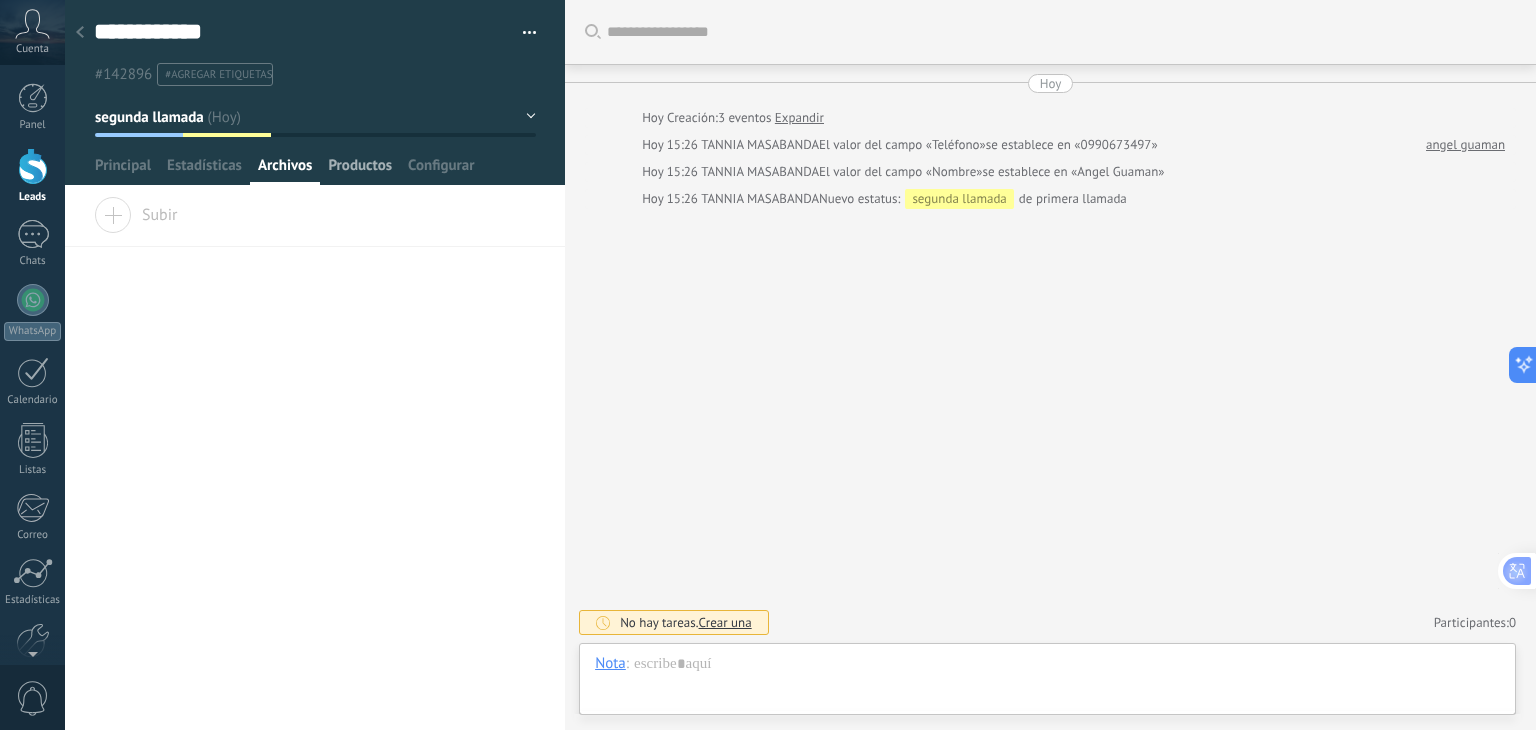 click on "Productos" at bounding box center [360, 170] 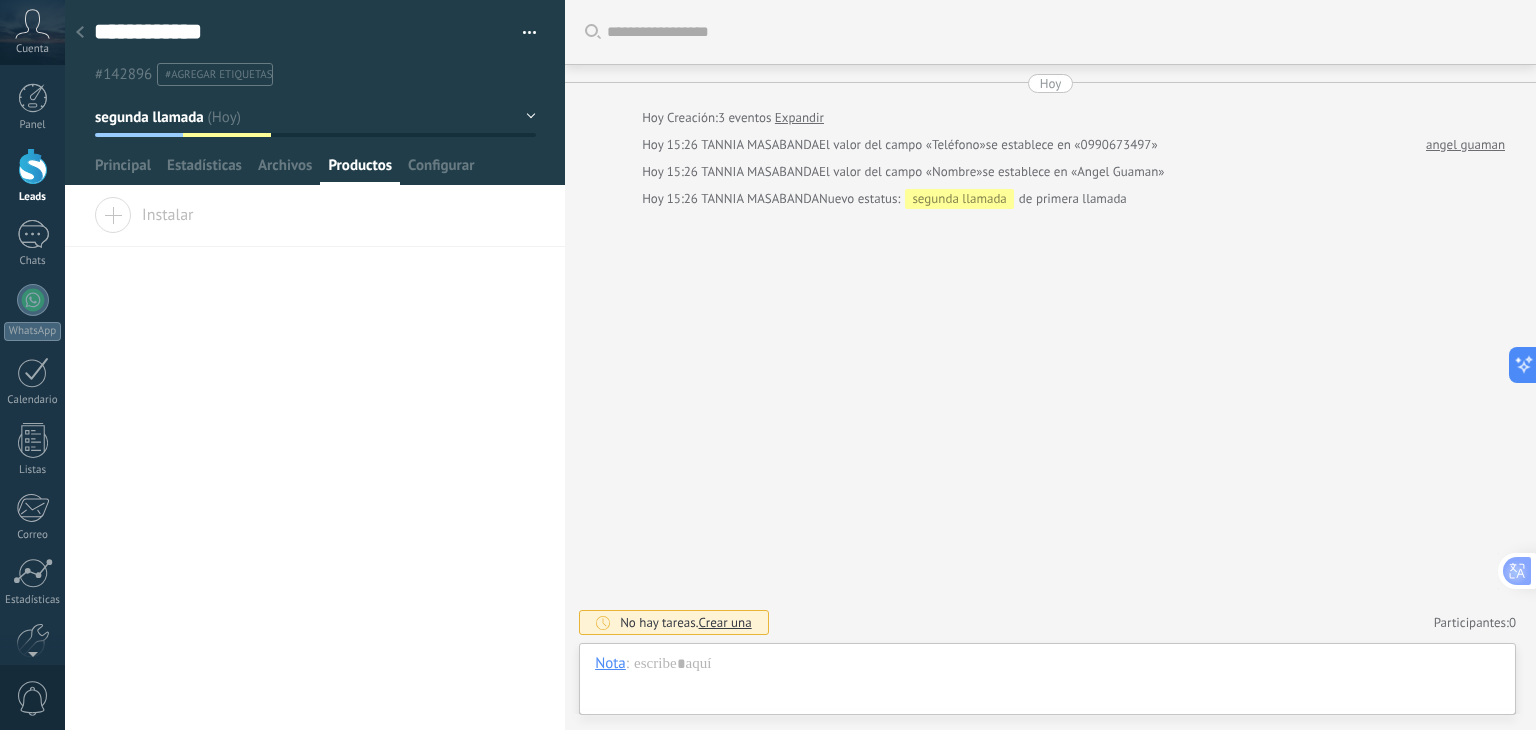 click on "Instalar" at bounding box center (144, 211) 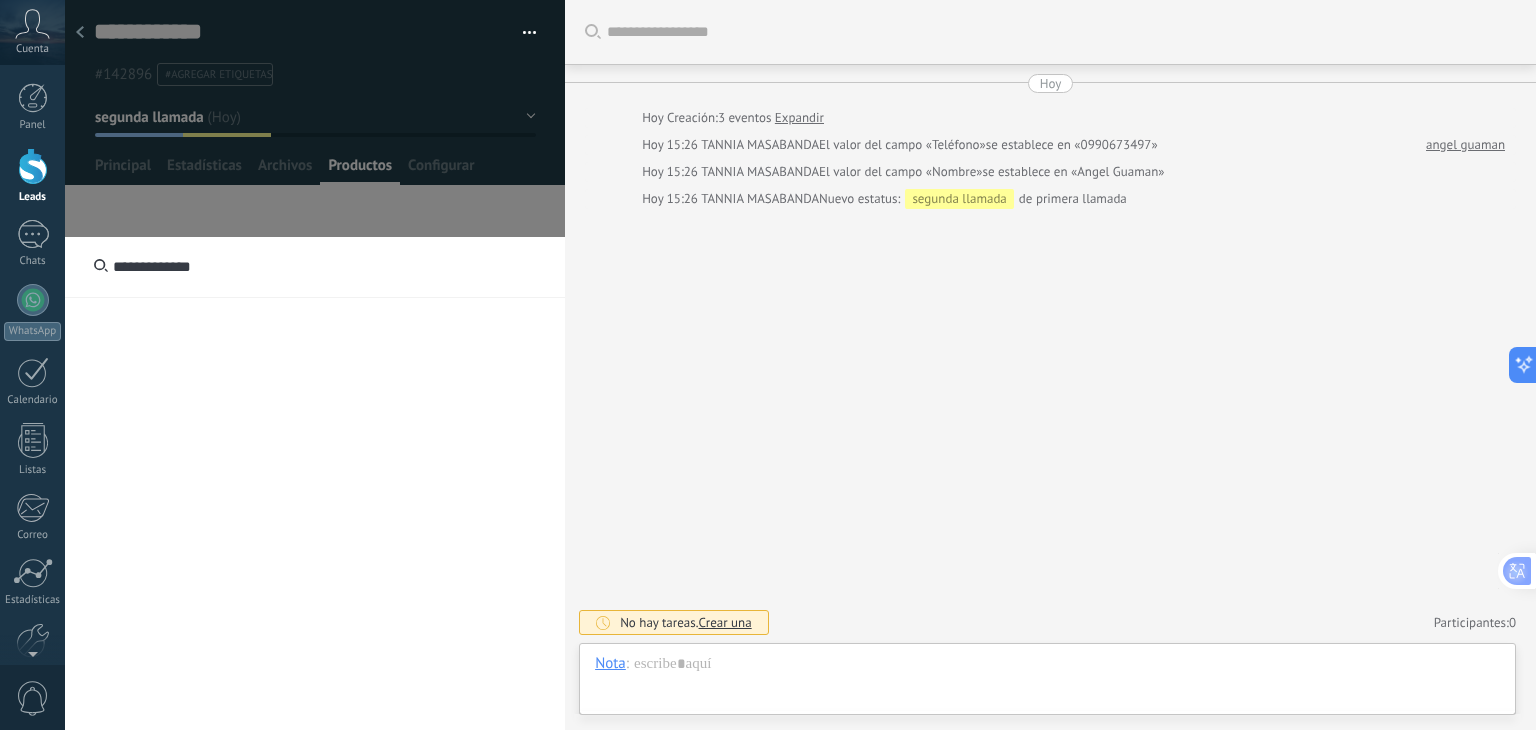 click on "**********" at bounding box center (315, 267) 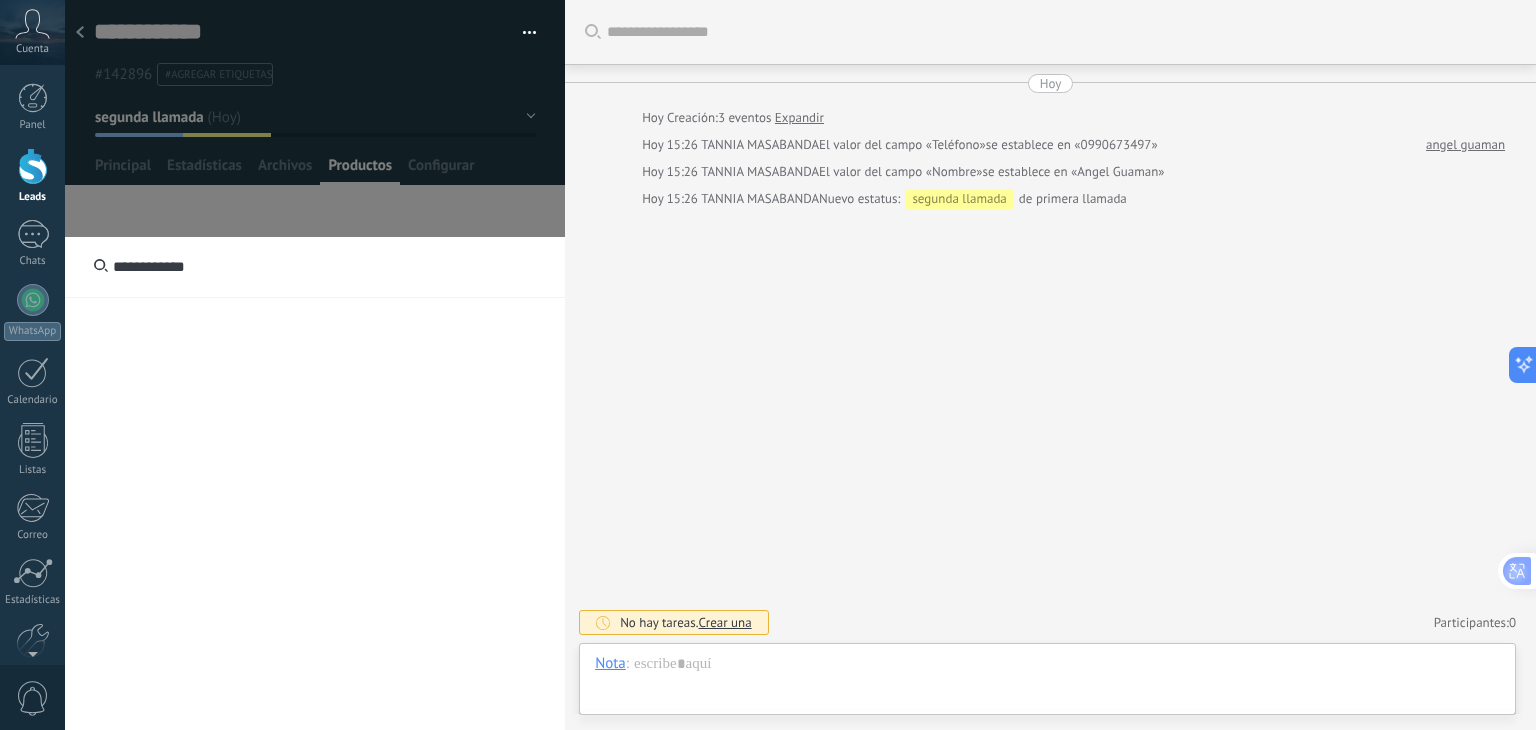 click on "segunda llamada" at bounding box center (315, 117) 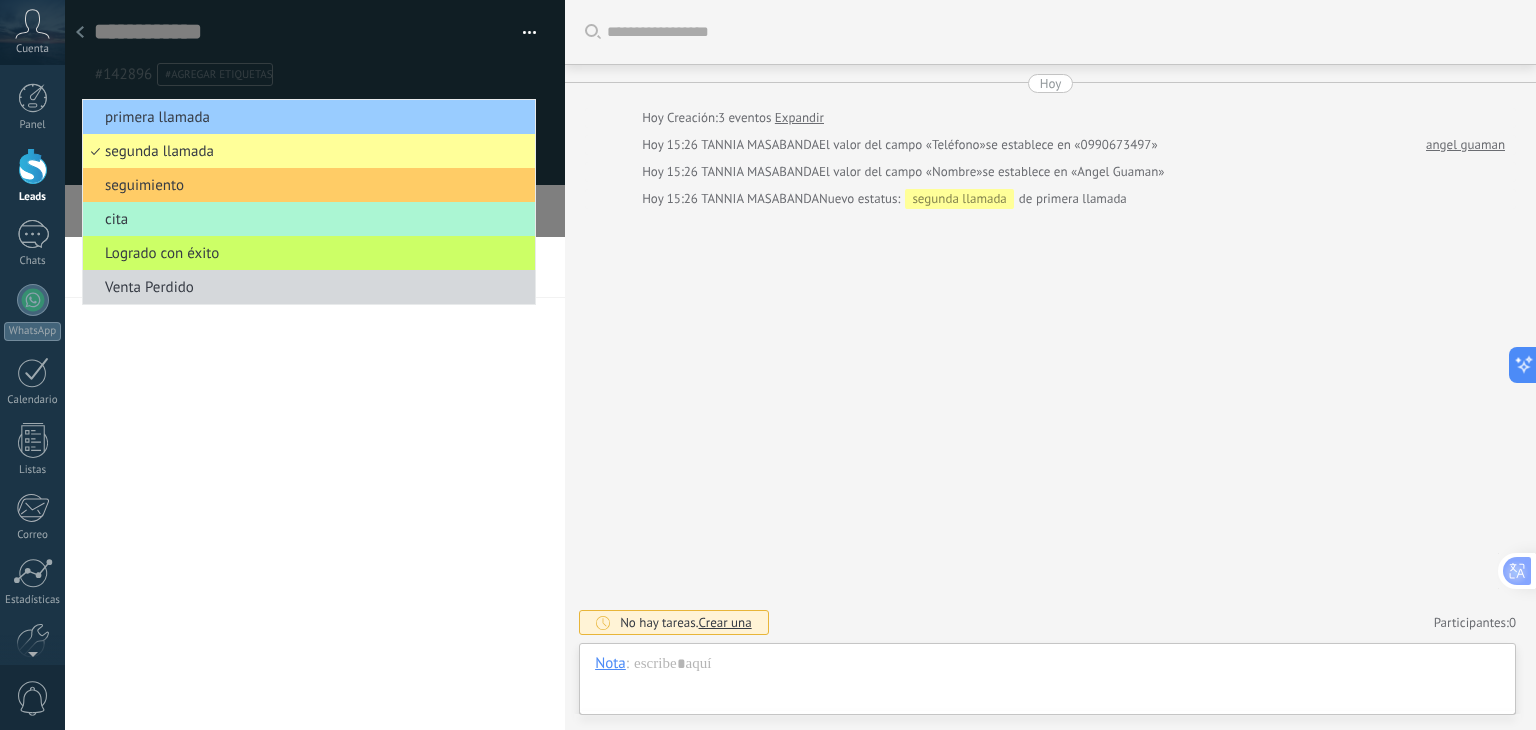 type 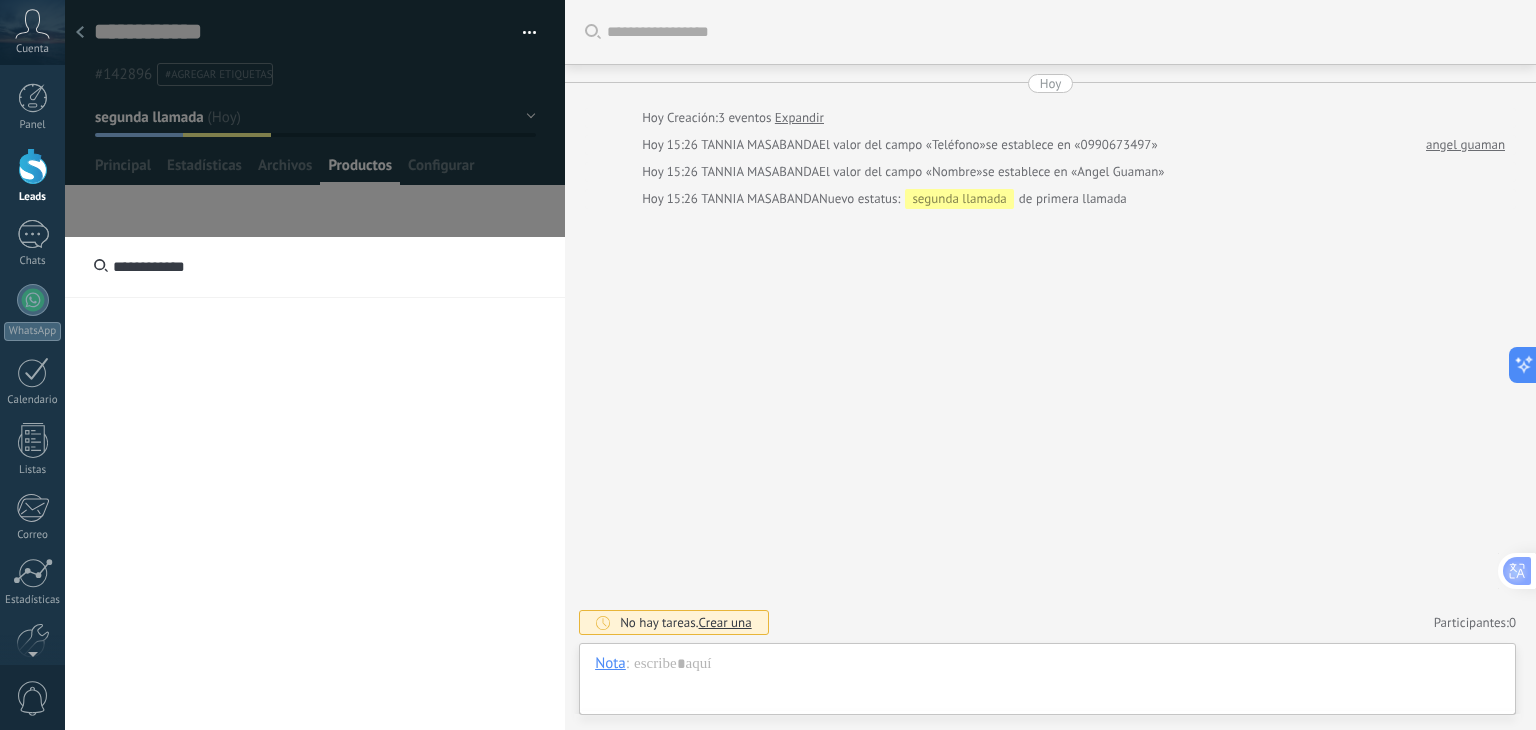 click at bounding box center [315, -4704] 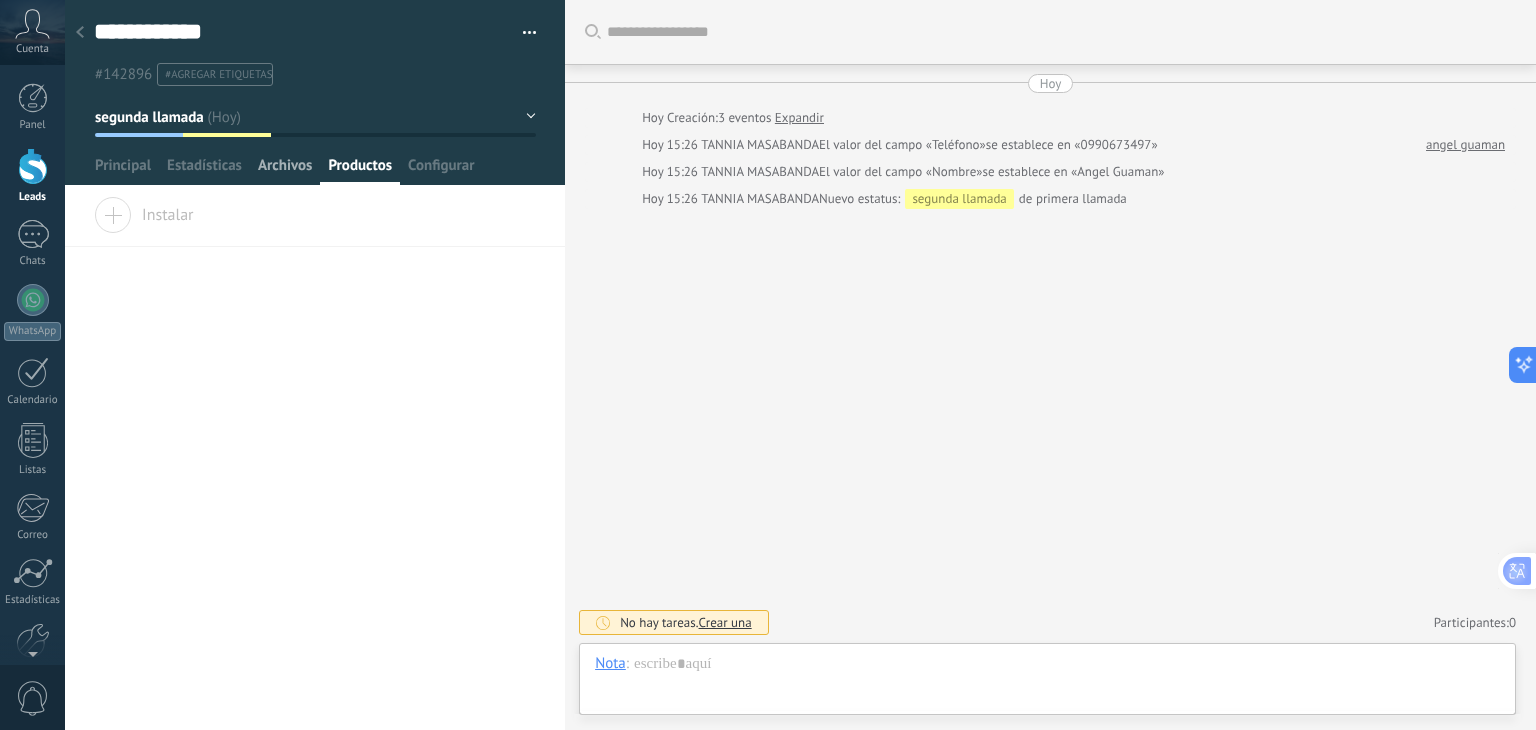 click on "Archivos" at bounding box center (285, 170) 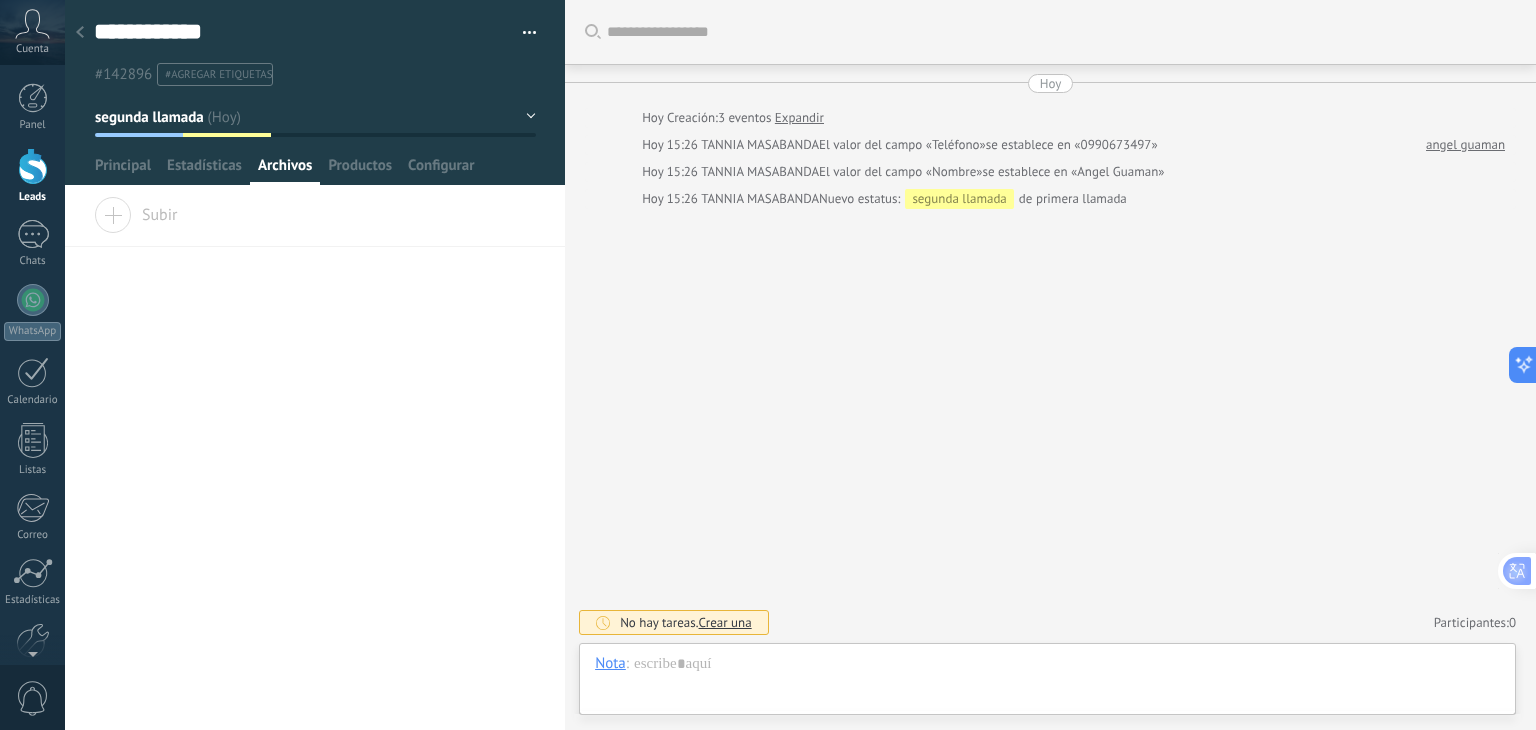 click on "Subir" at bounding box center [136, 211] 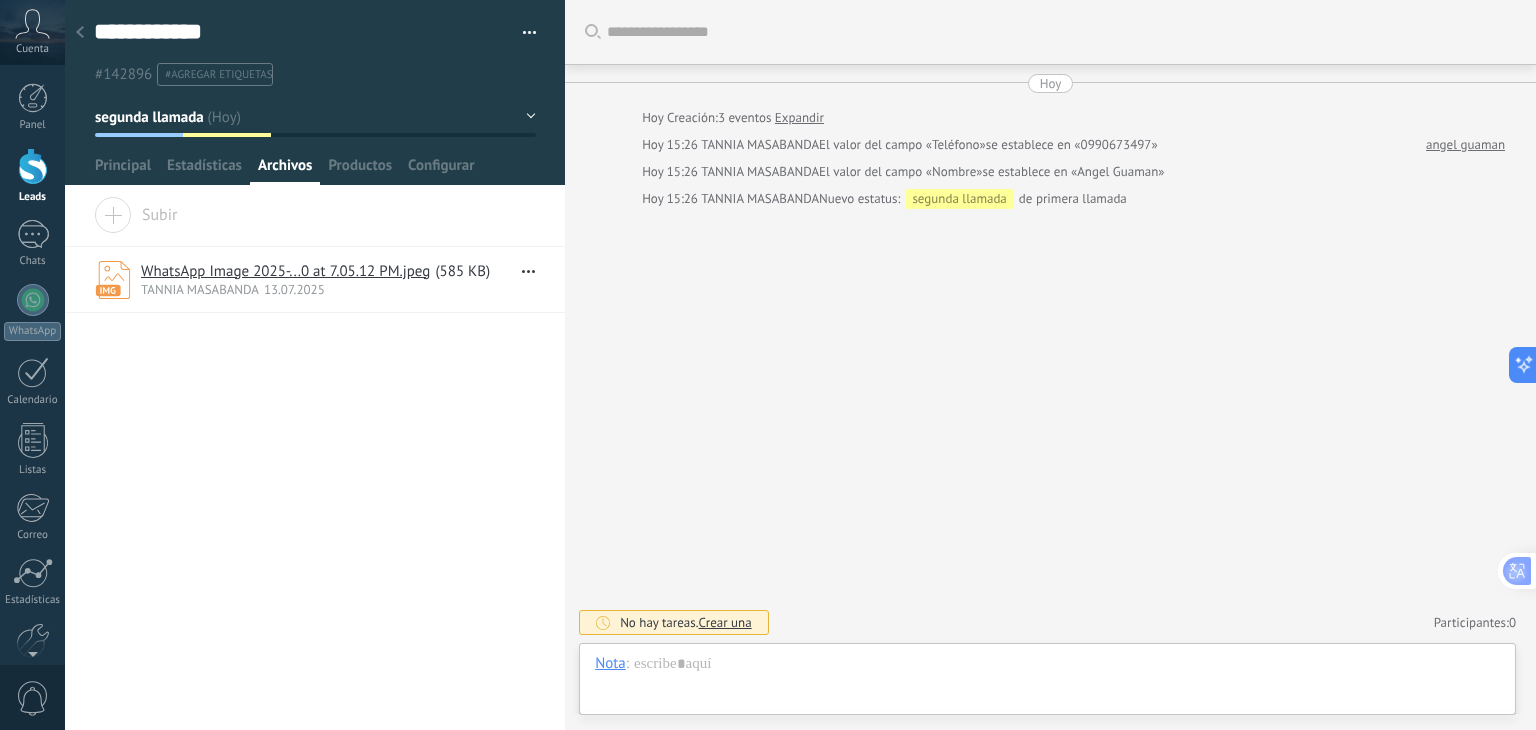 click on "Arrastra y suelte los archivos aquí para adjuntarlos. Suelte el botón del ratón para adjuntar archivos Subir WhatsApp Image 2025-...0 at 7.05.12 PM.jpeg ( 585 KB ) TANNIA MASABANDA 13.07.2025 Descargar Desvincular Eliminar" at bounding box center [315, 463] 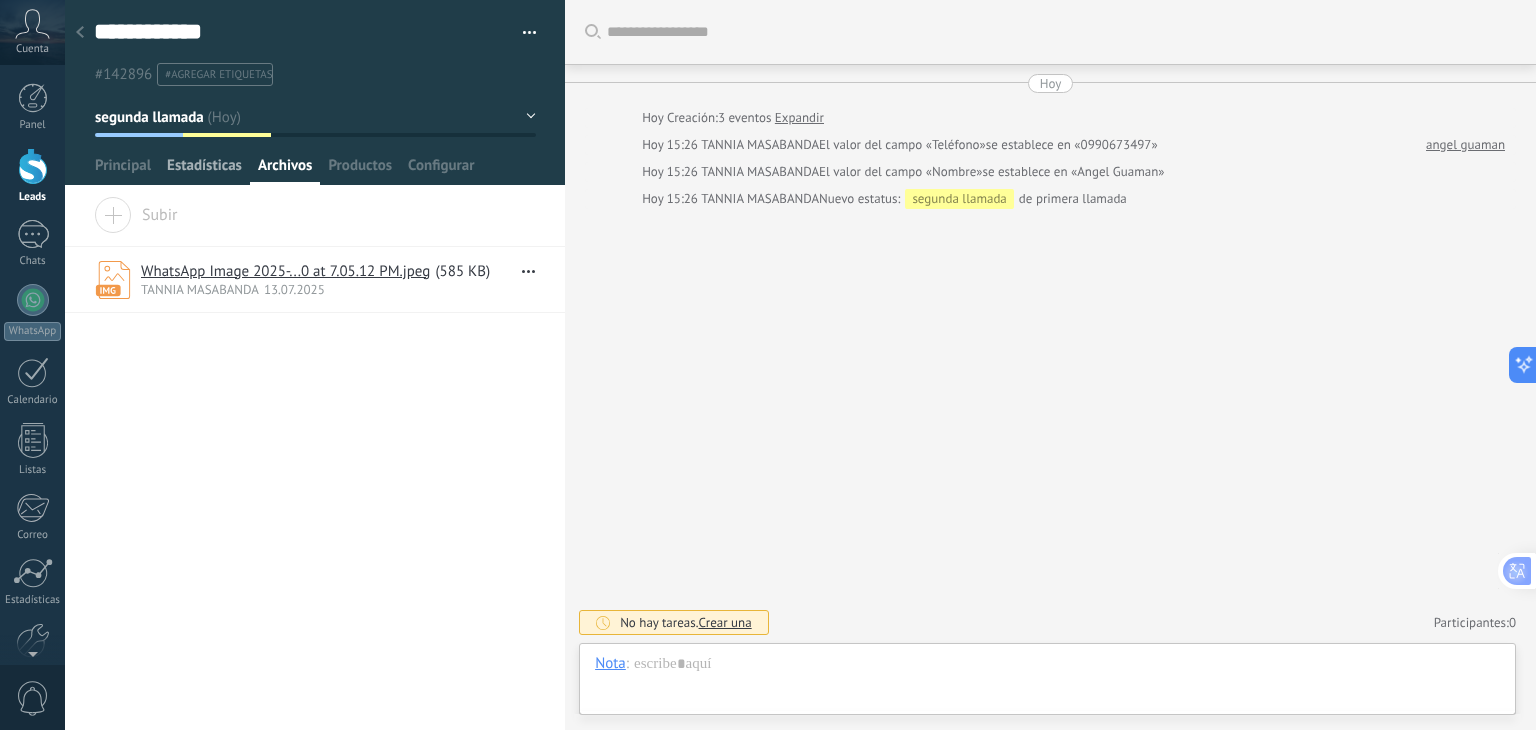 click on "Estadísticas" at bounding box center (204, 170) 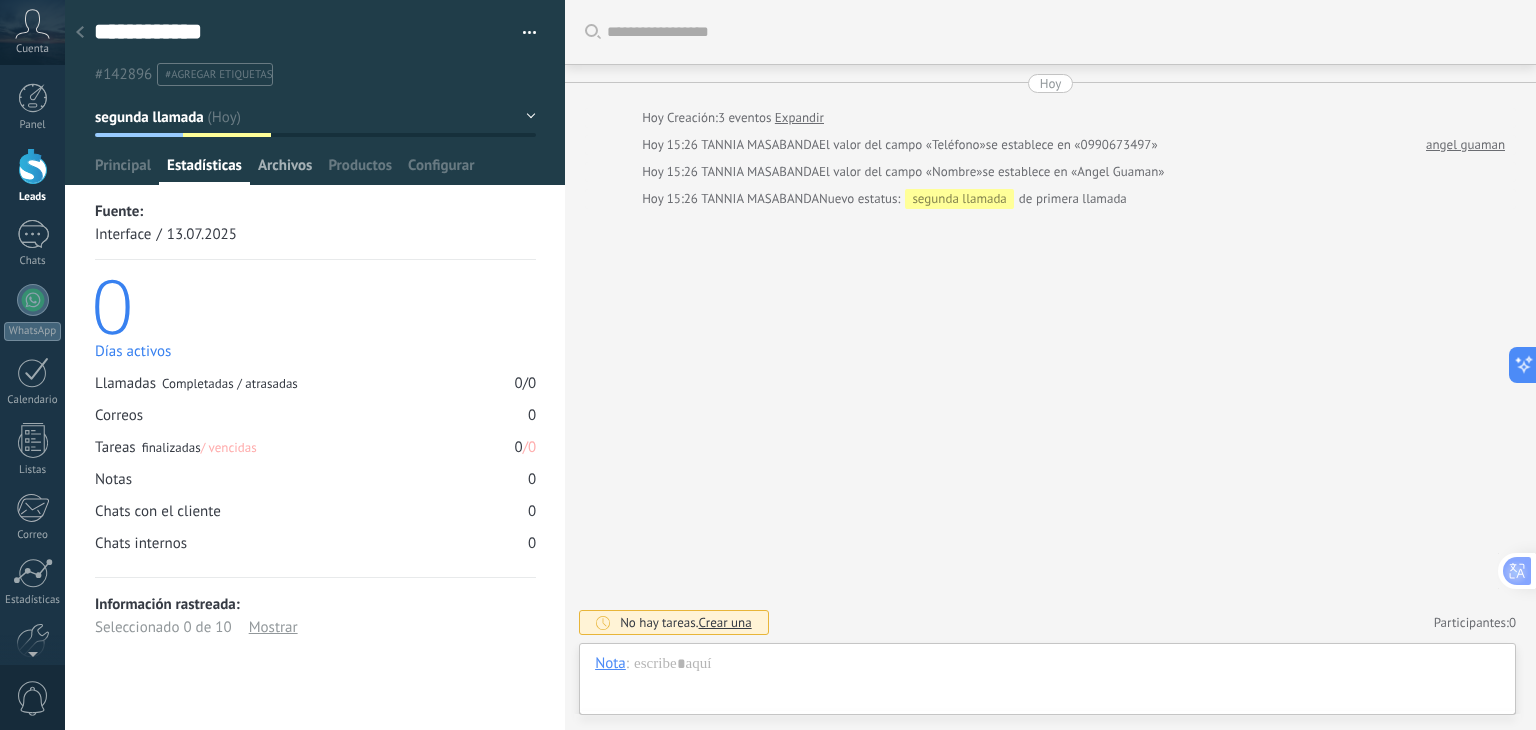 click on "Archivos" at bounding box center [285, 170] 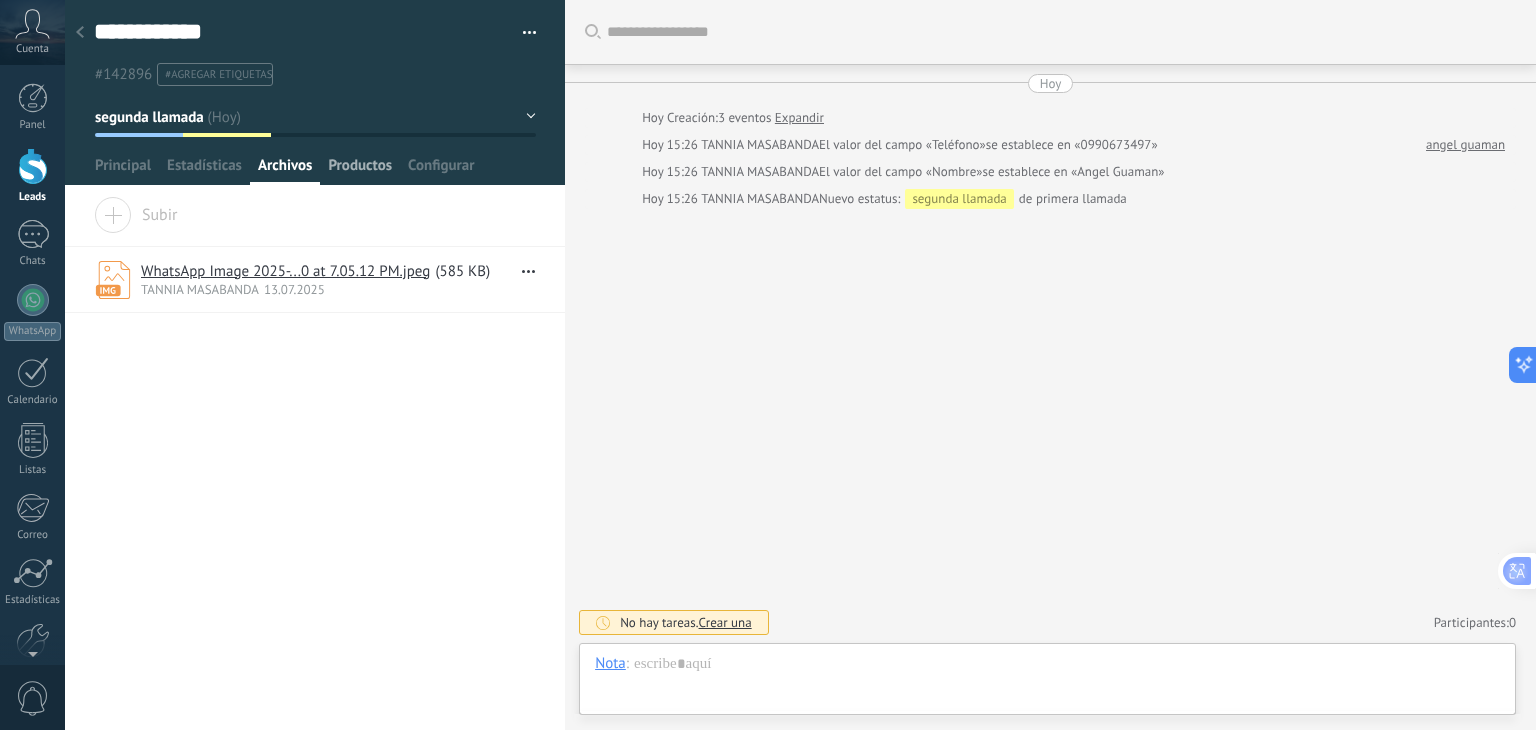 click on "Productos" at bounding box center (360, 170) 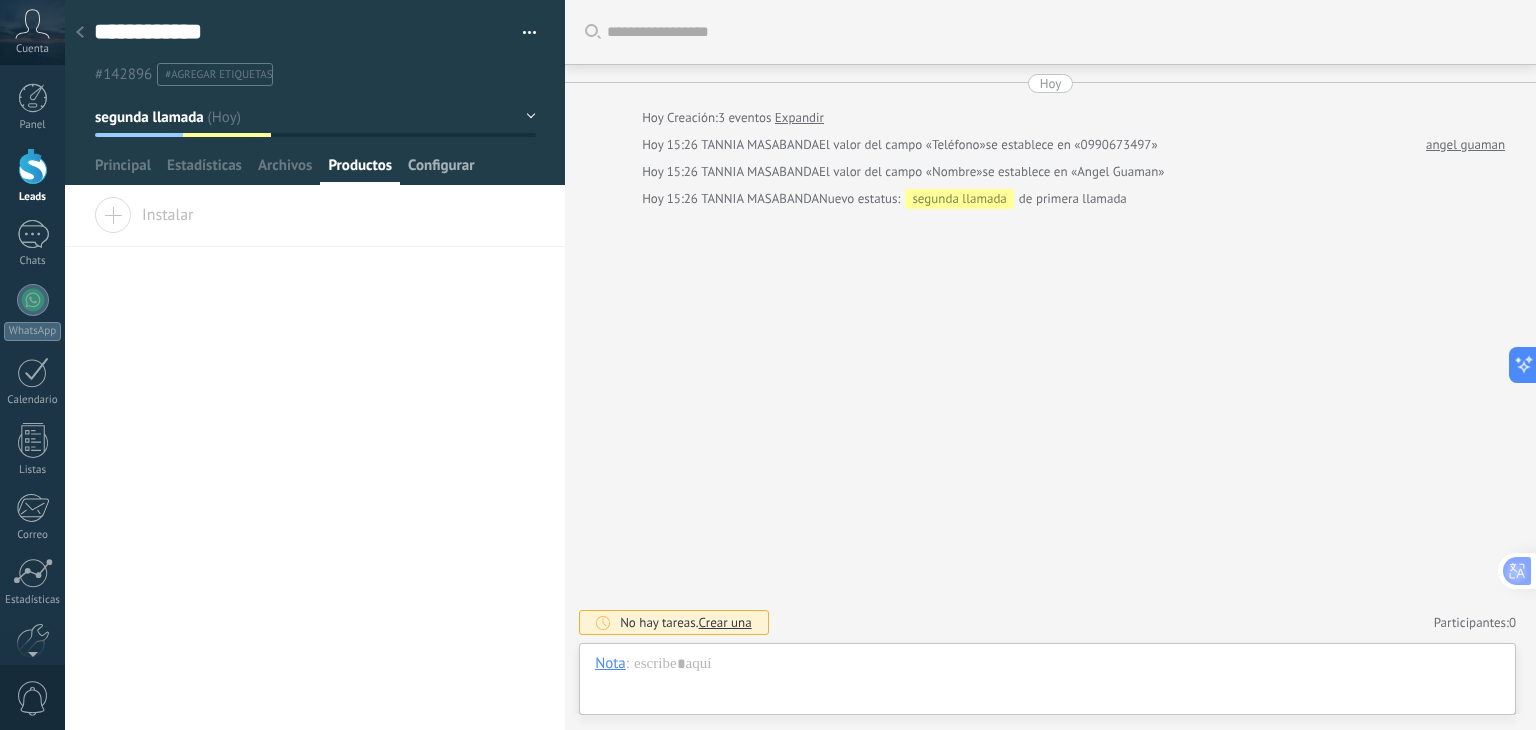 click on "Configurar" at bounding box center [441, 170] 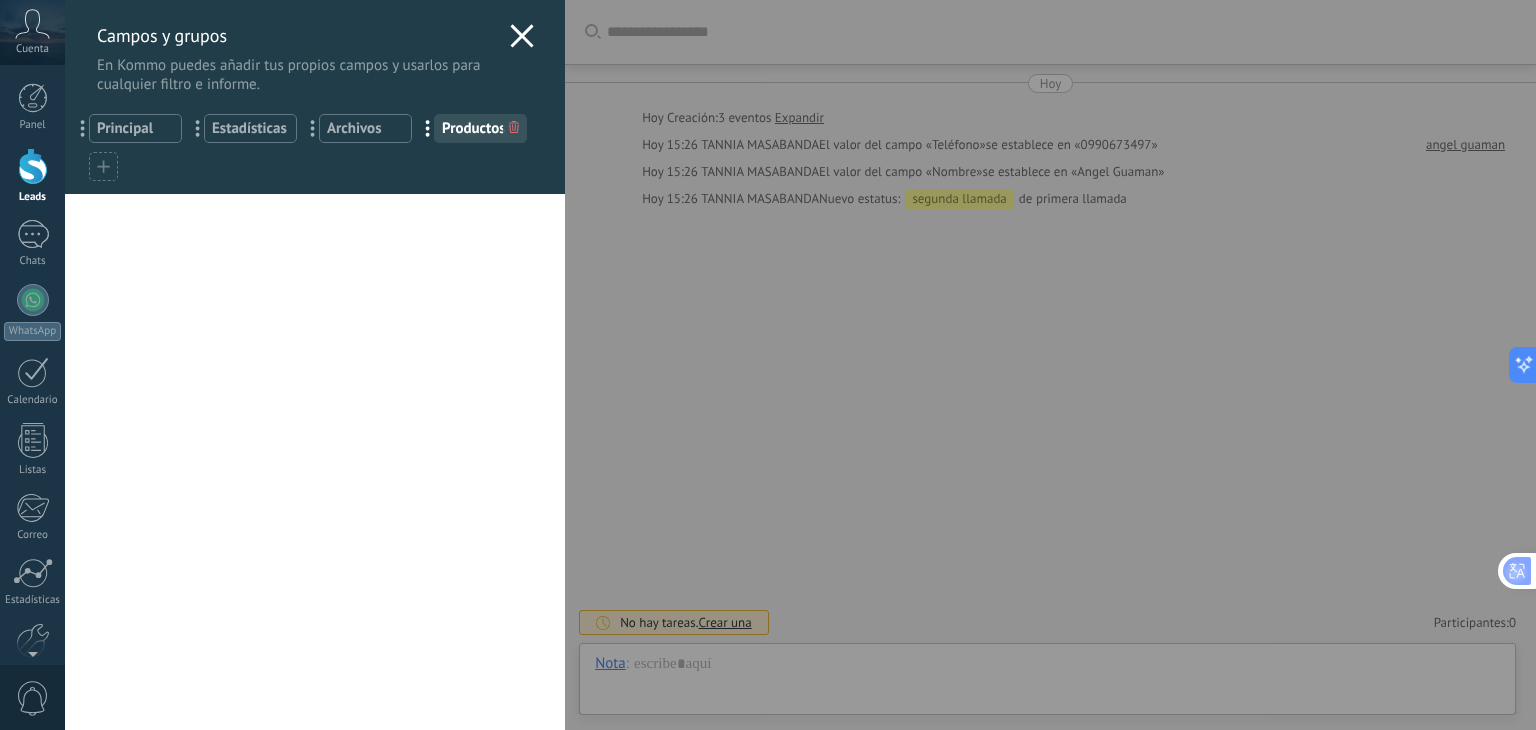 click on "Productos" at bounding box center (480, 128) 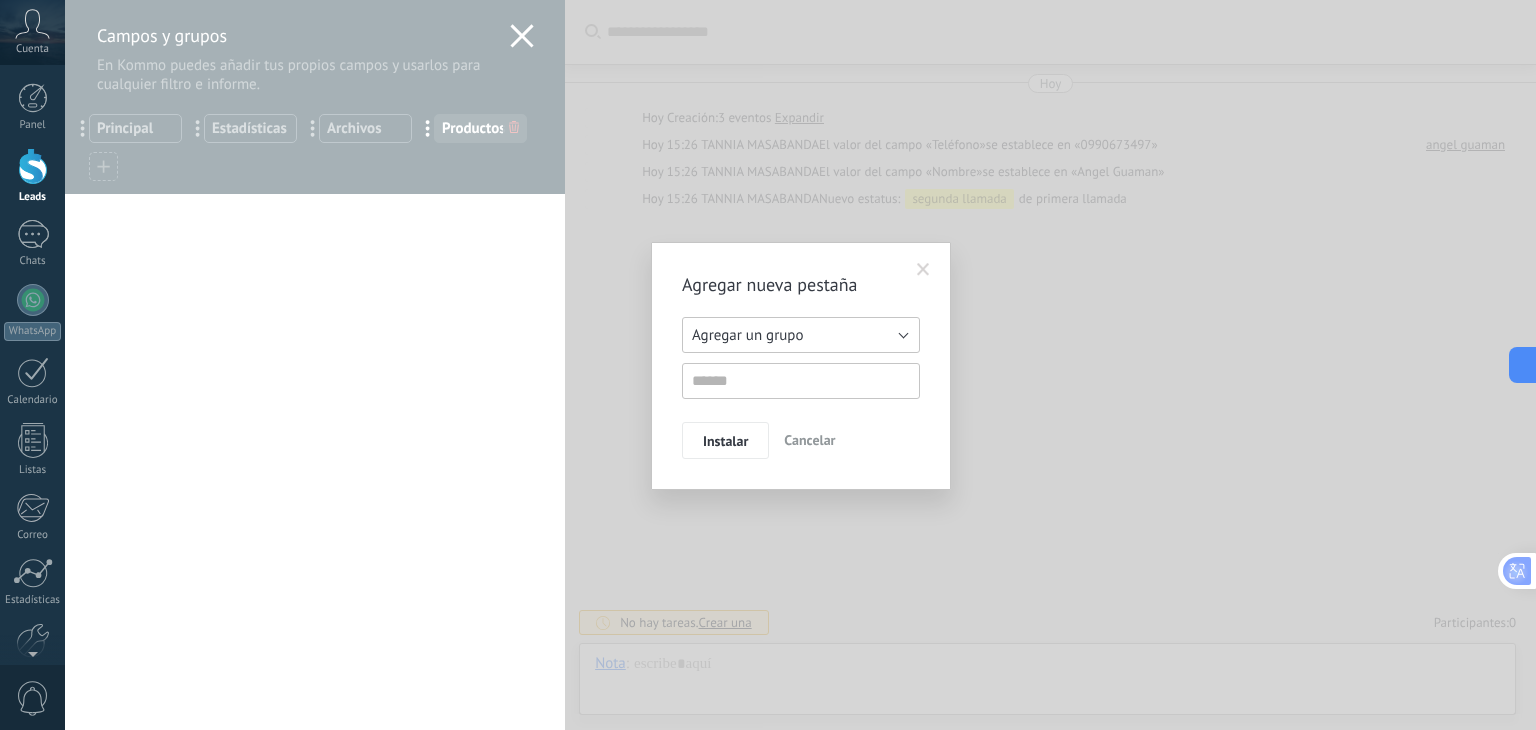 click on "Agregar un grupo" at bounding box center [747, 335] 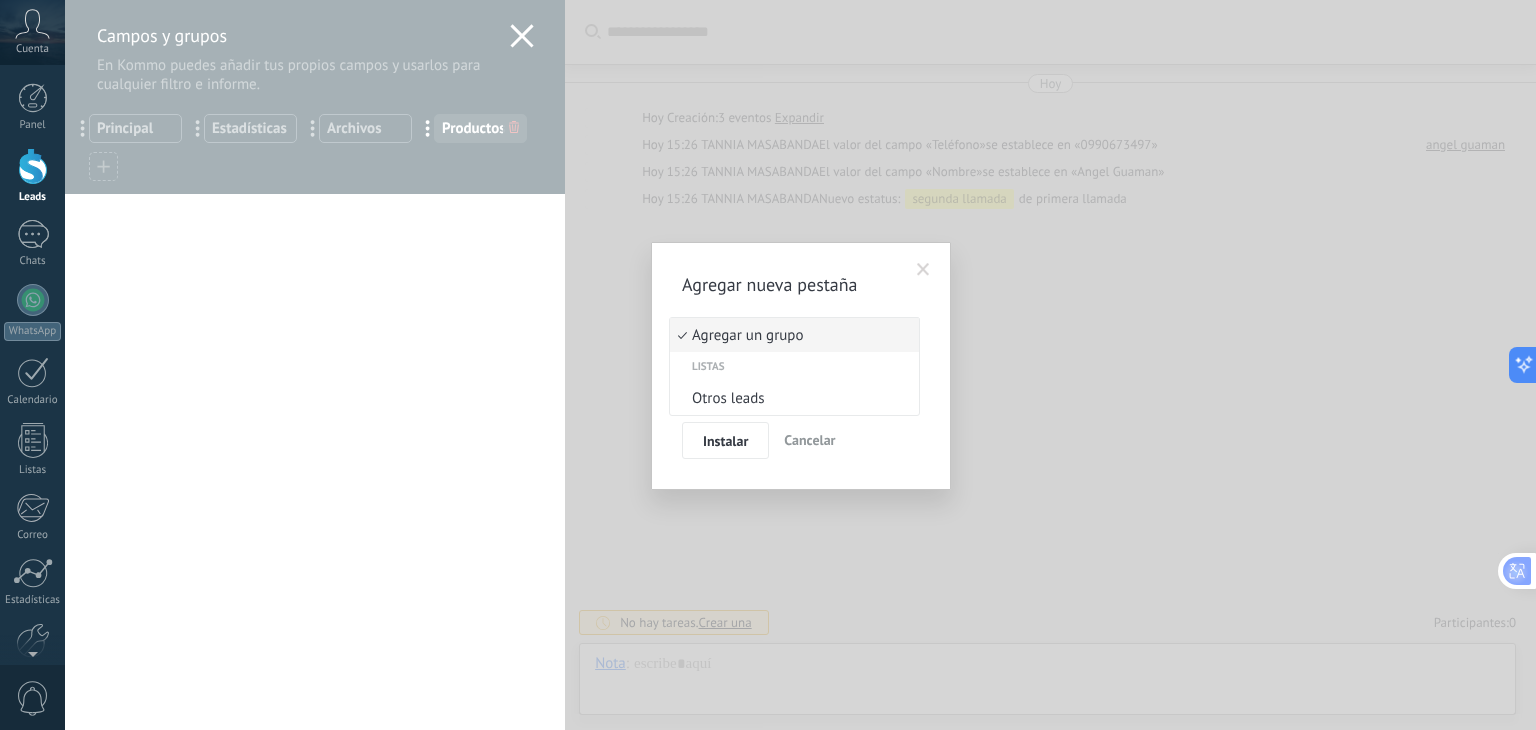 click on "Agregar un grupo" at bounding box center [791, 335] 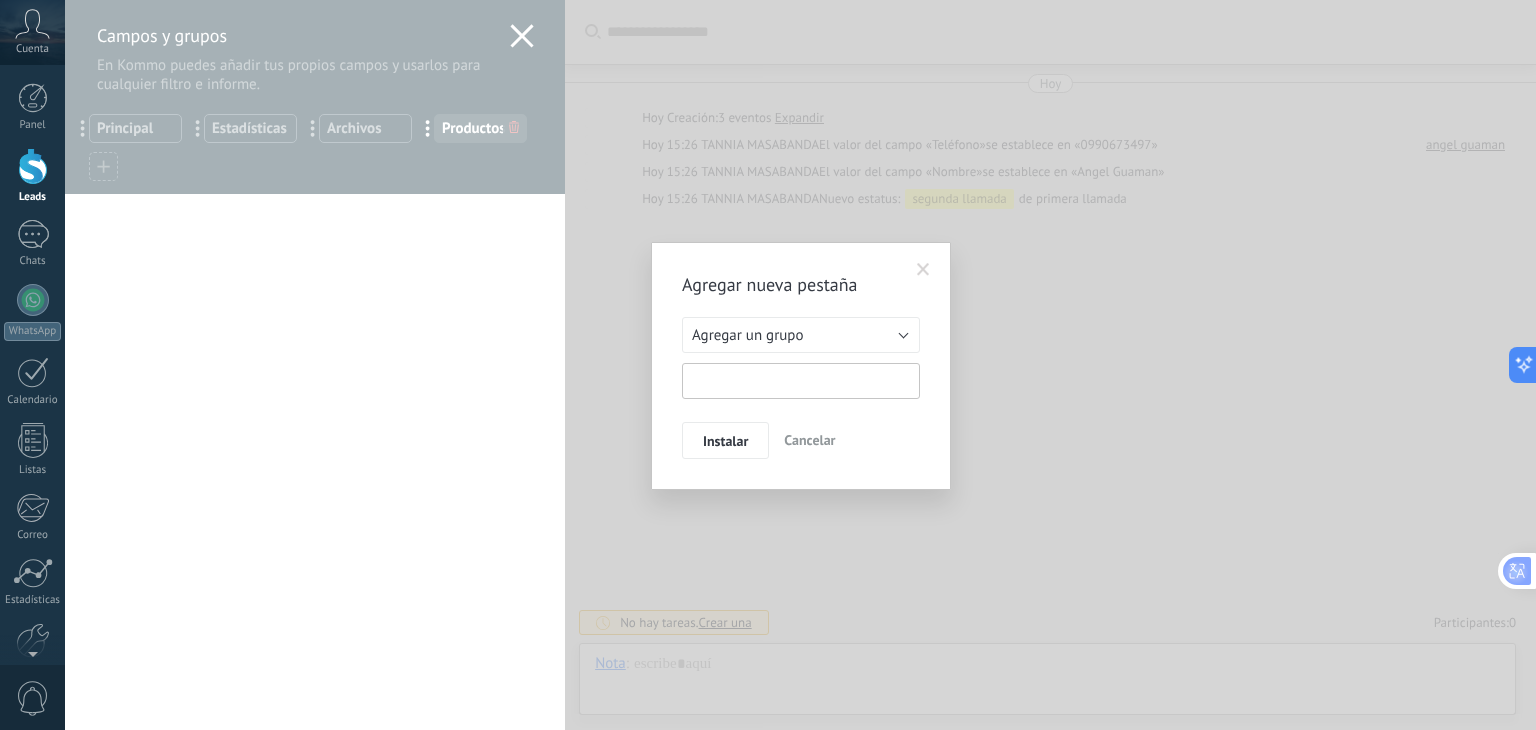 click at bounding box center (801, 381) 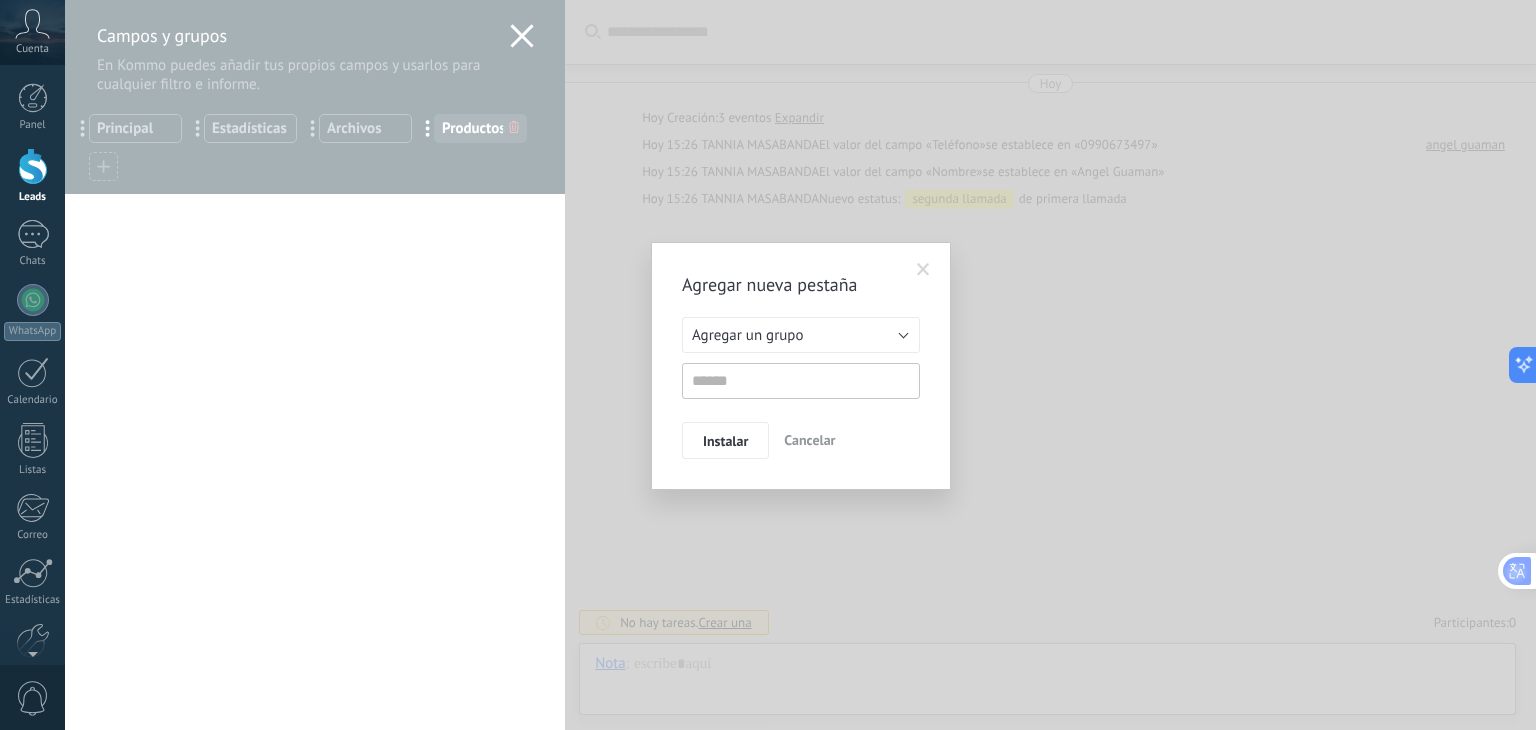 click at bounding box center [923, 270] 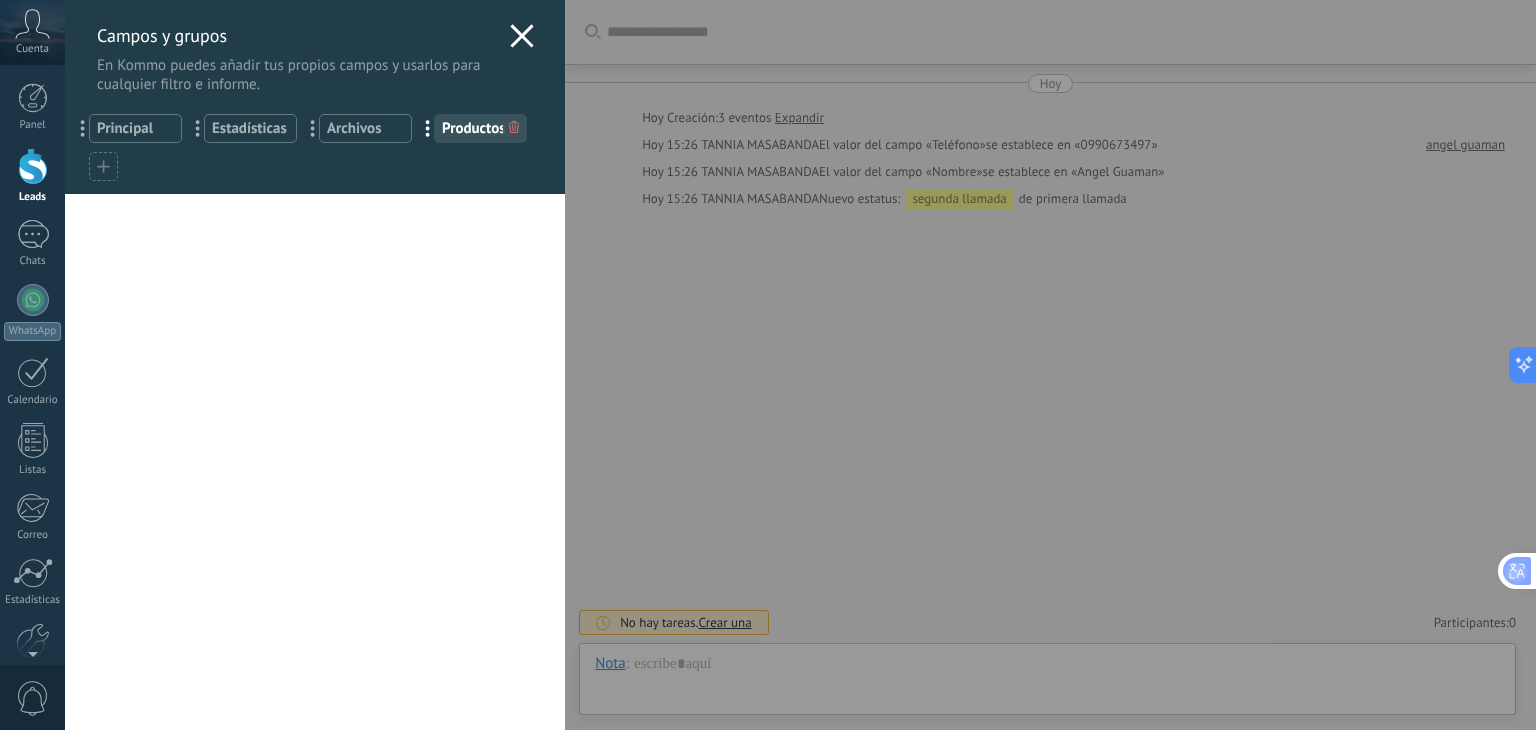 click 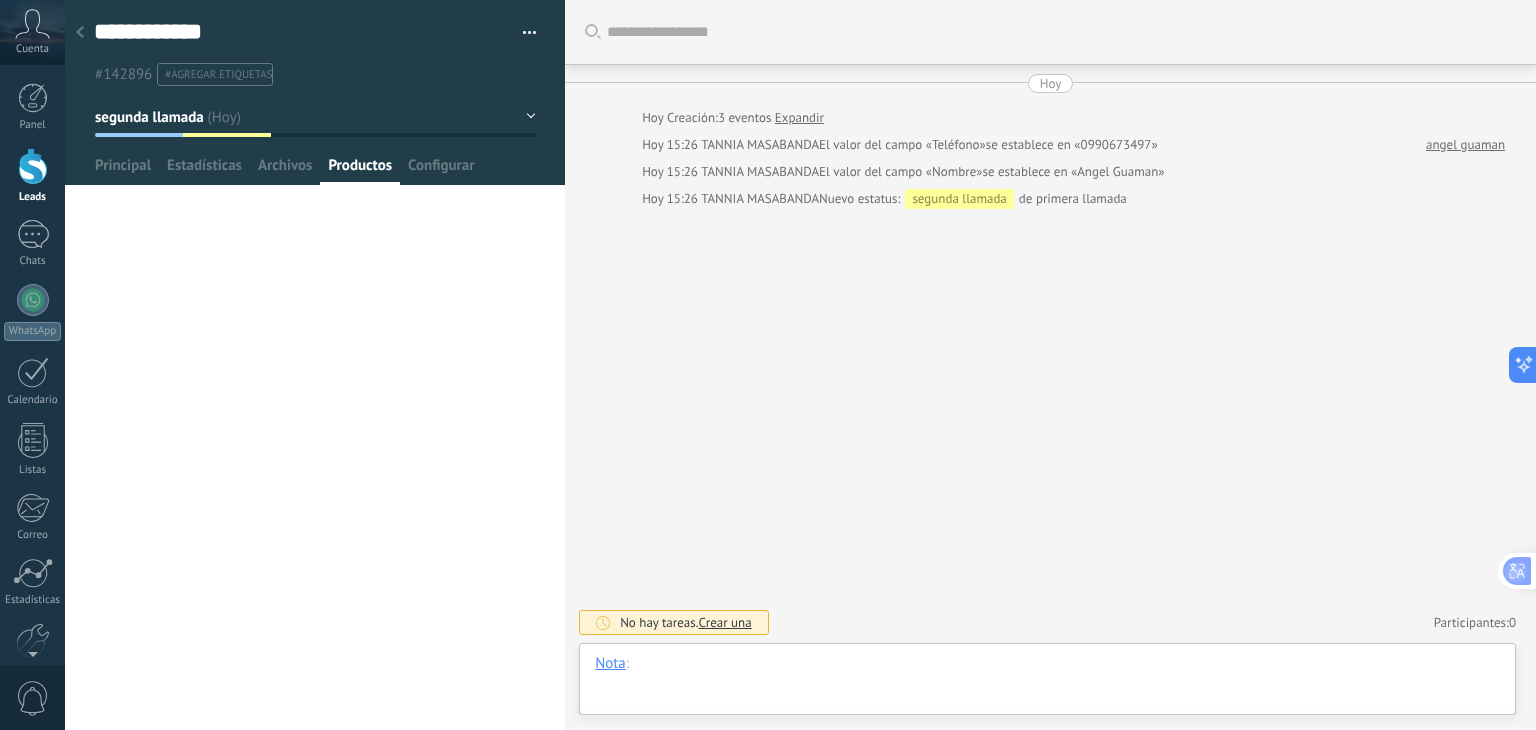 click at bounding box center [1047, 684] 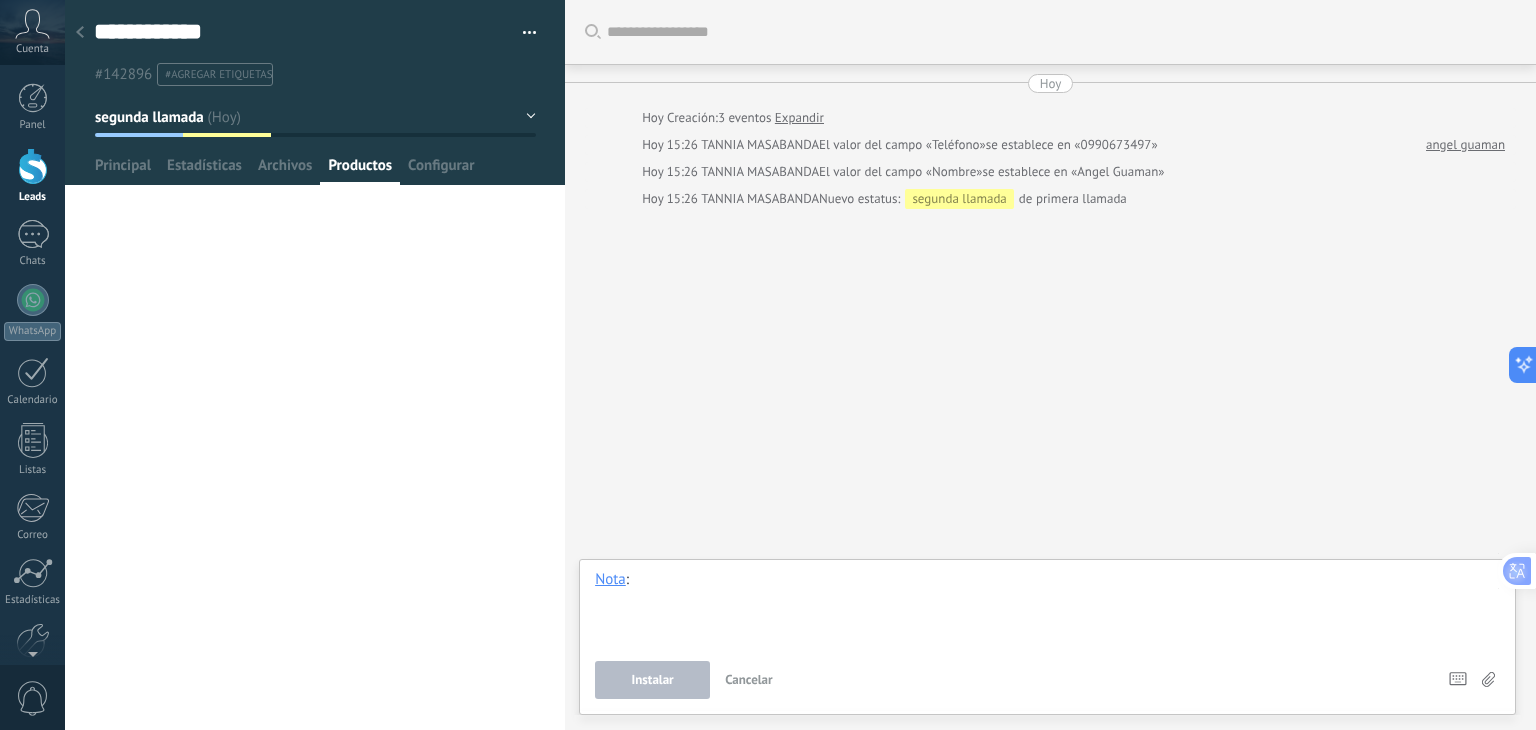 type 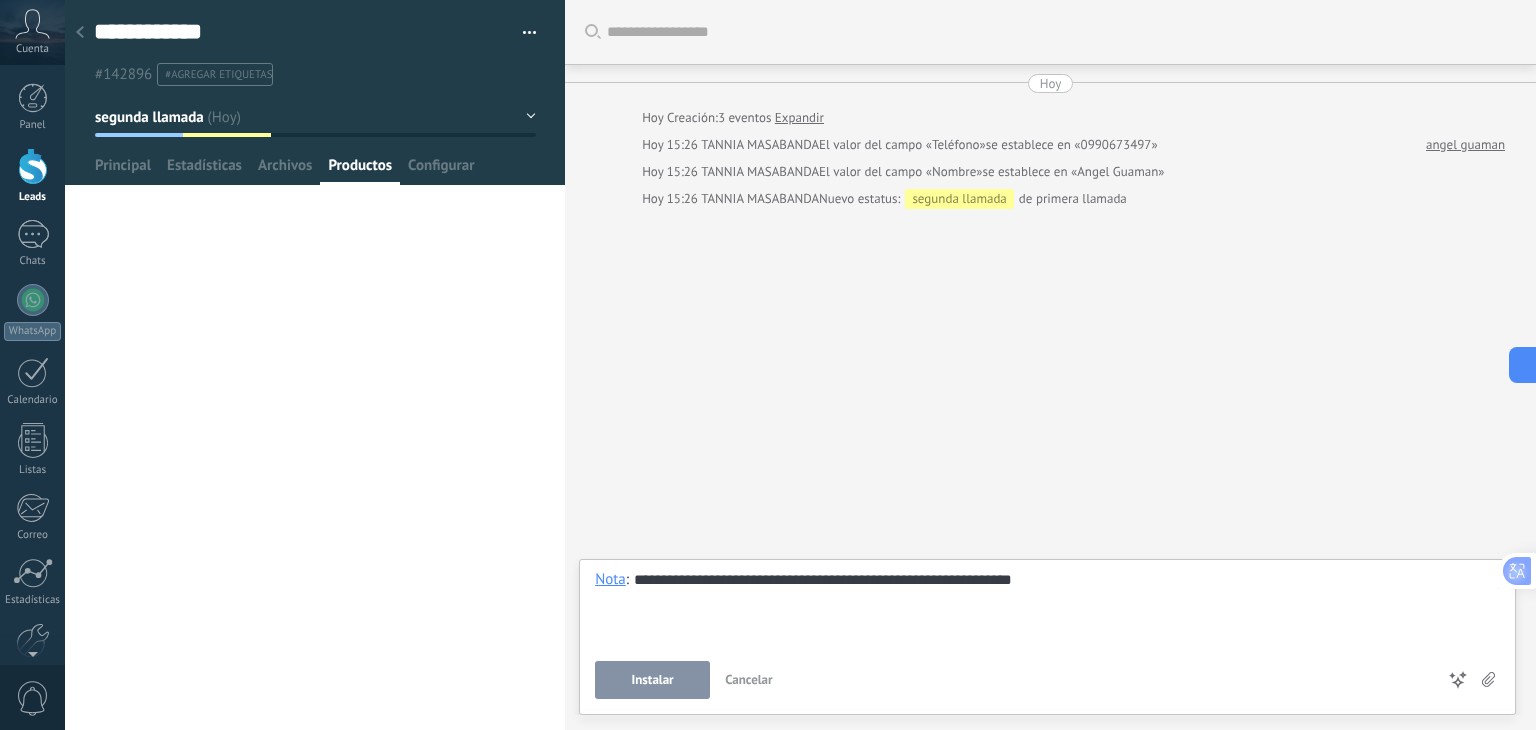 click on "Instalar" at bounding box center [652, 680] 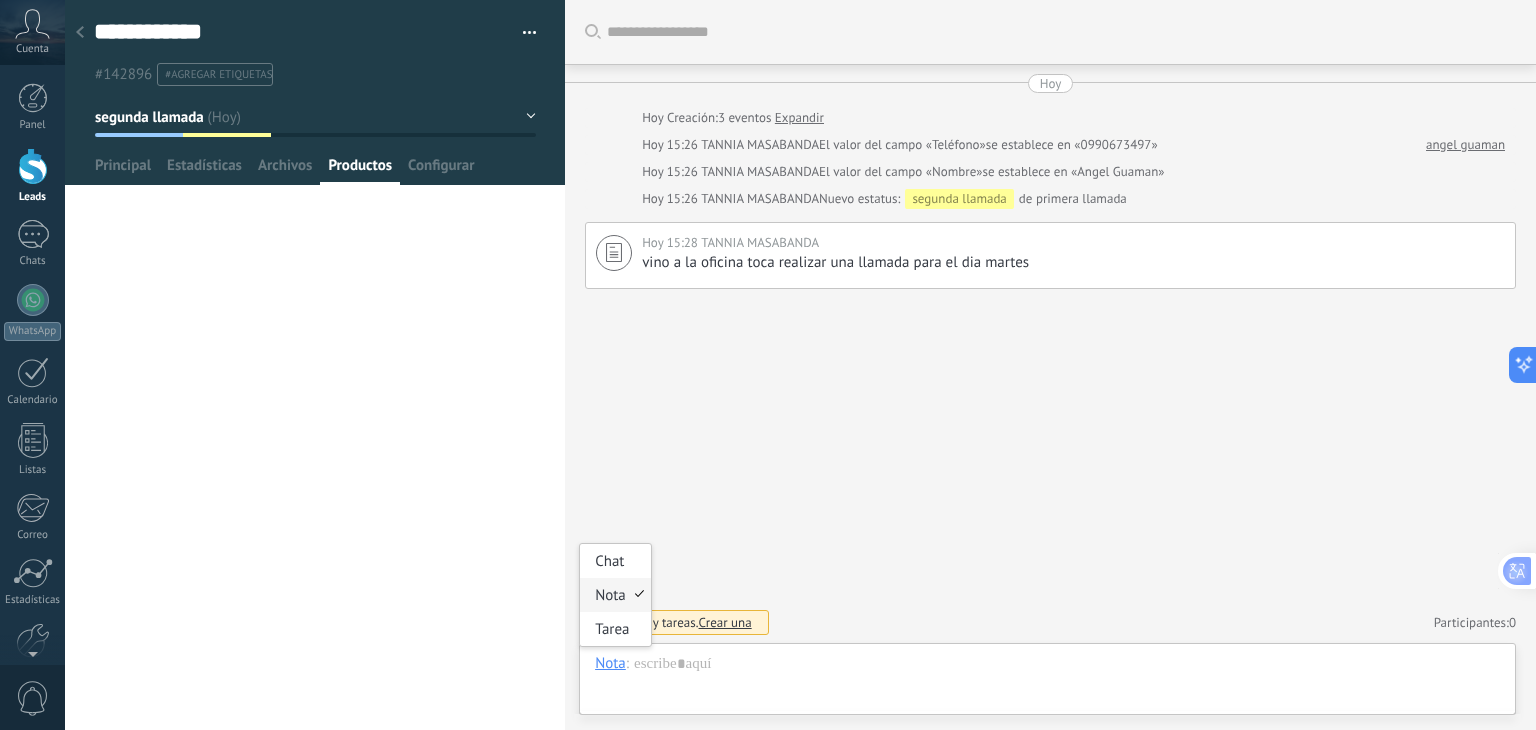 click on "Nota" at bounding box center [610, 663] 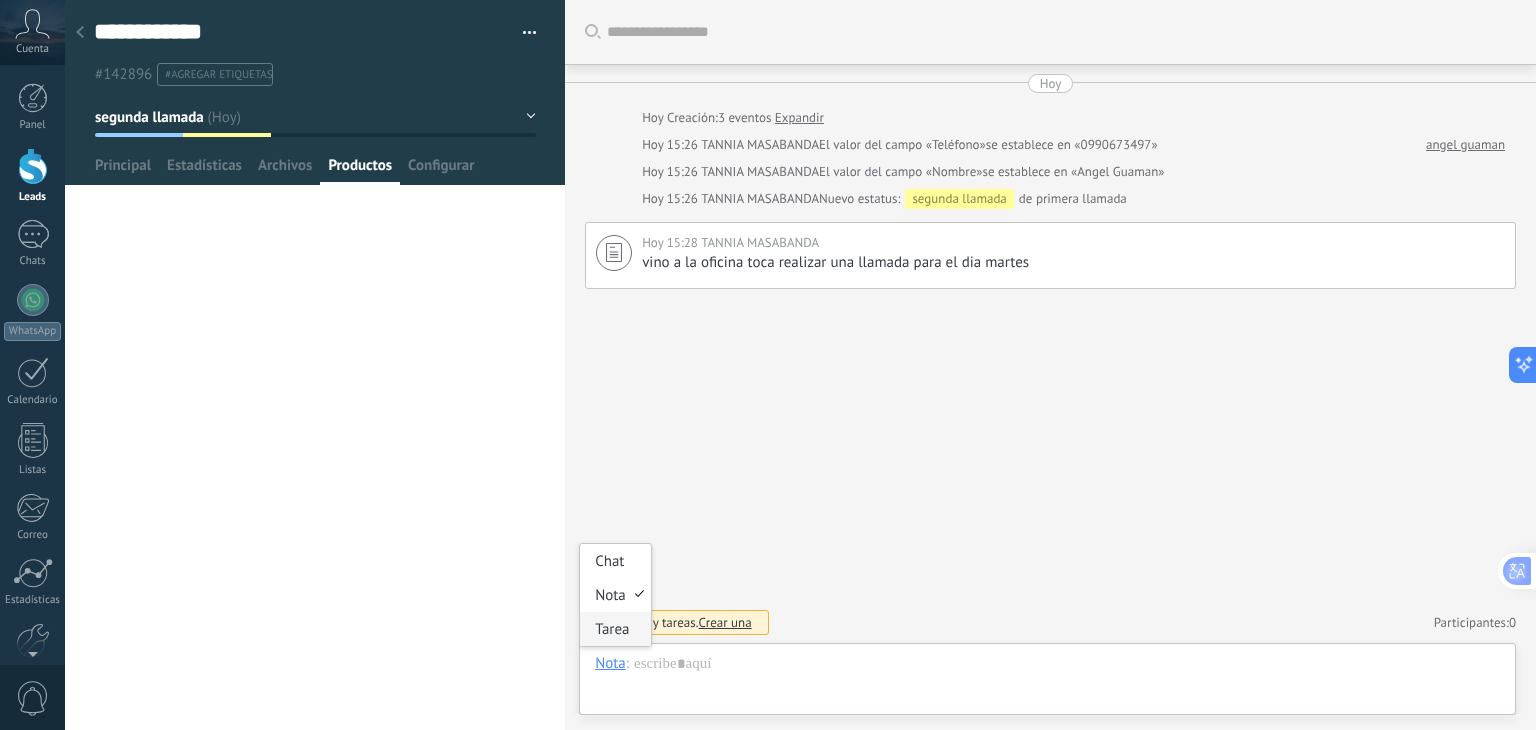 click on "Tarea" at bounding box center [615, 629] 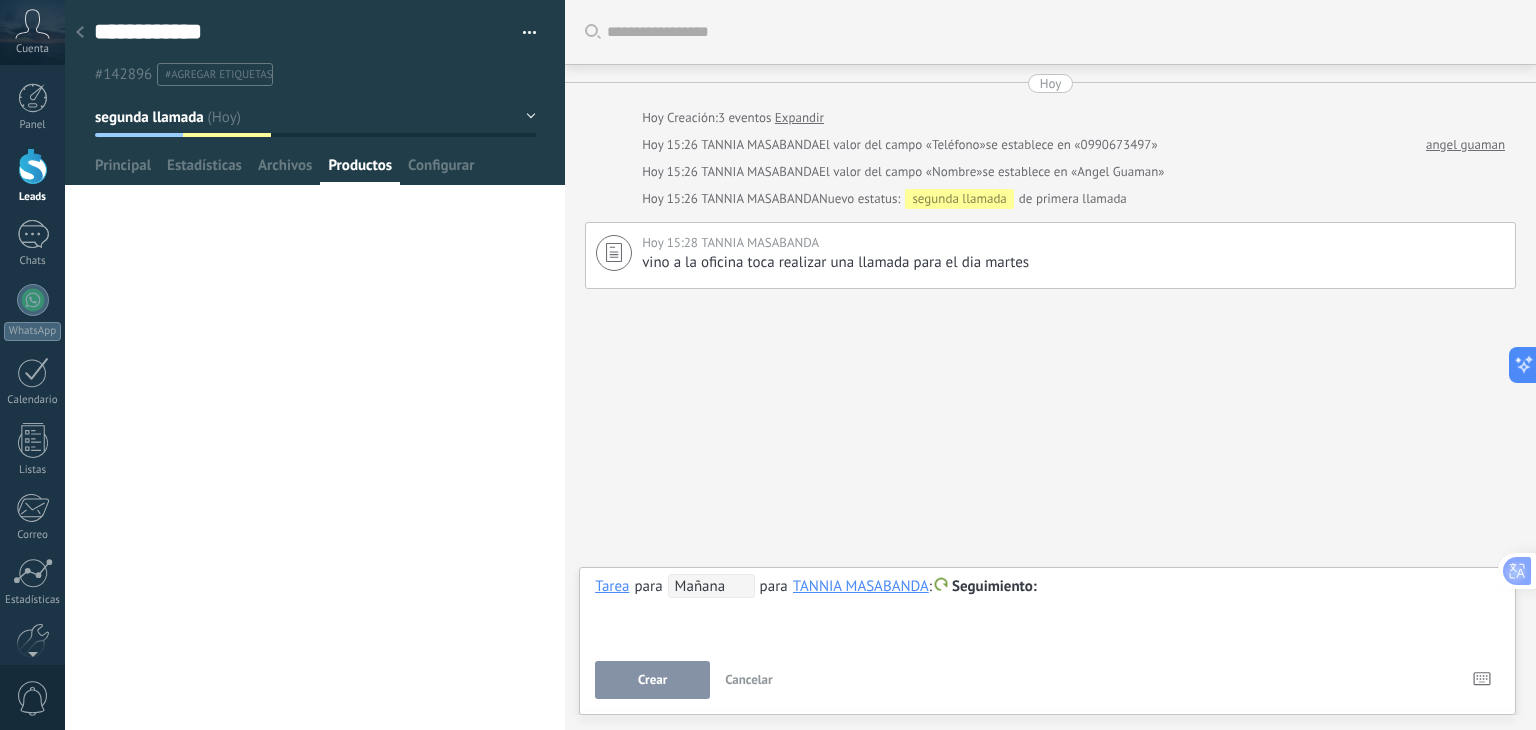 click on "para" at bounding box center [648, 586] 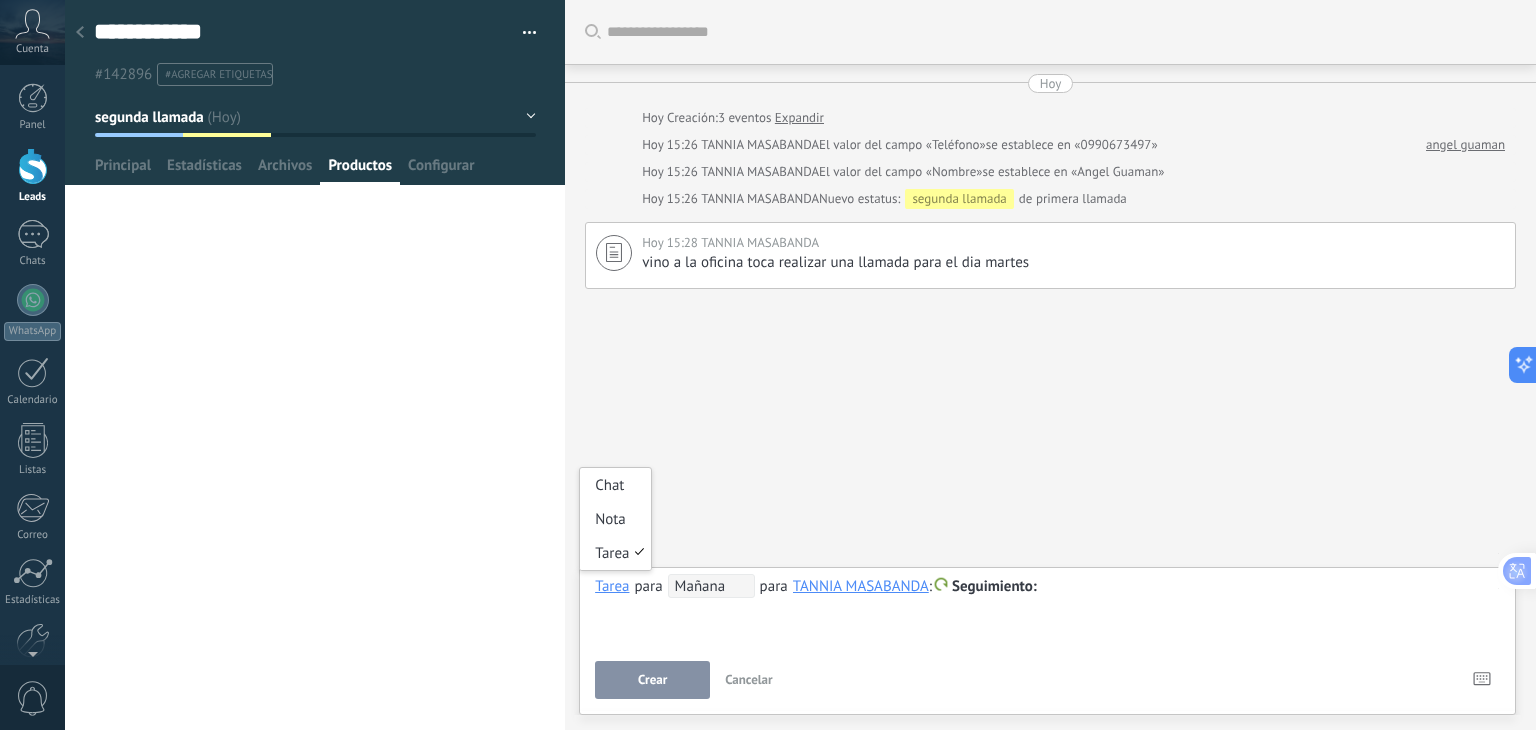 click on "Tarea" at bounding box center (612, 586) 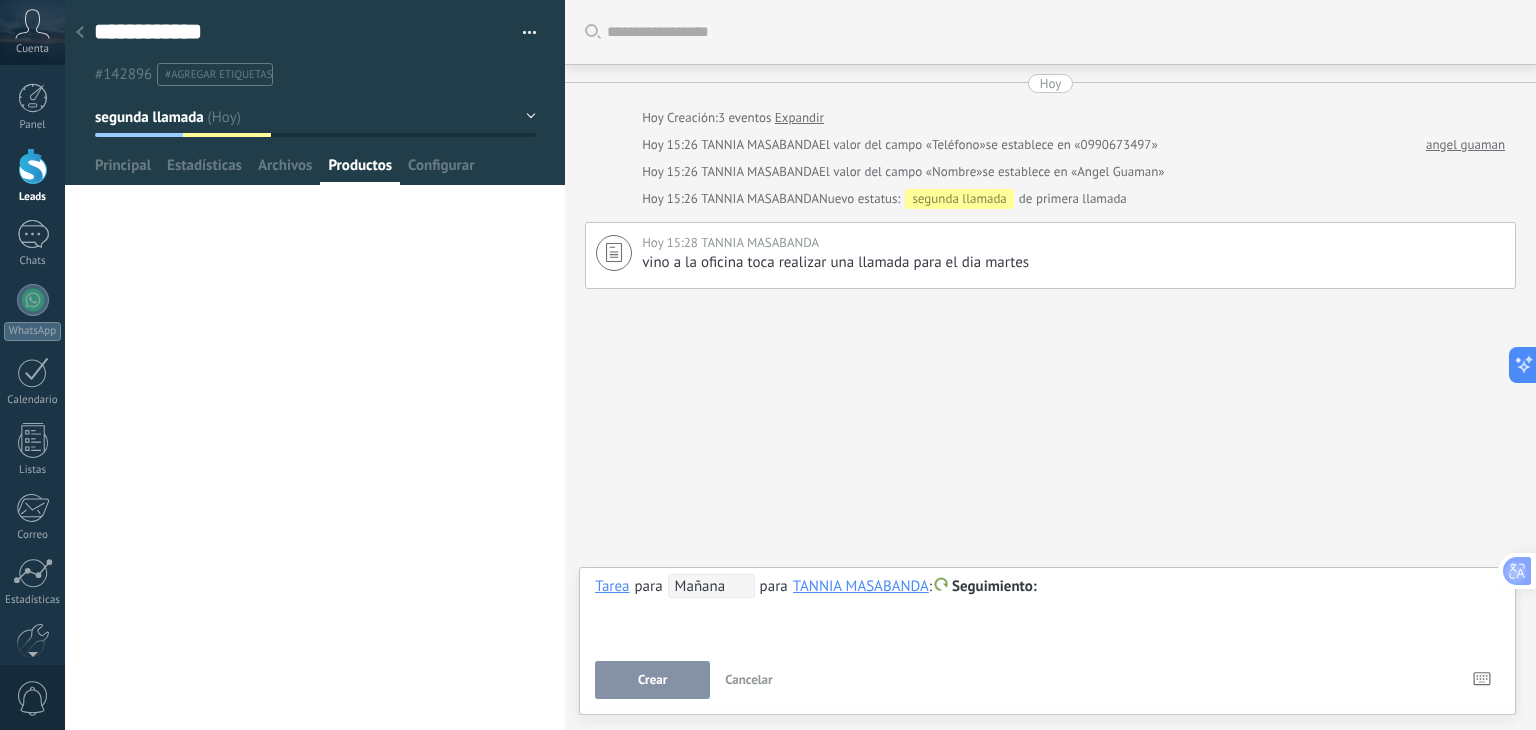 click on "Mañana" at bounding box center (711, 586) 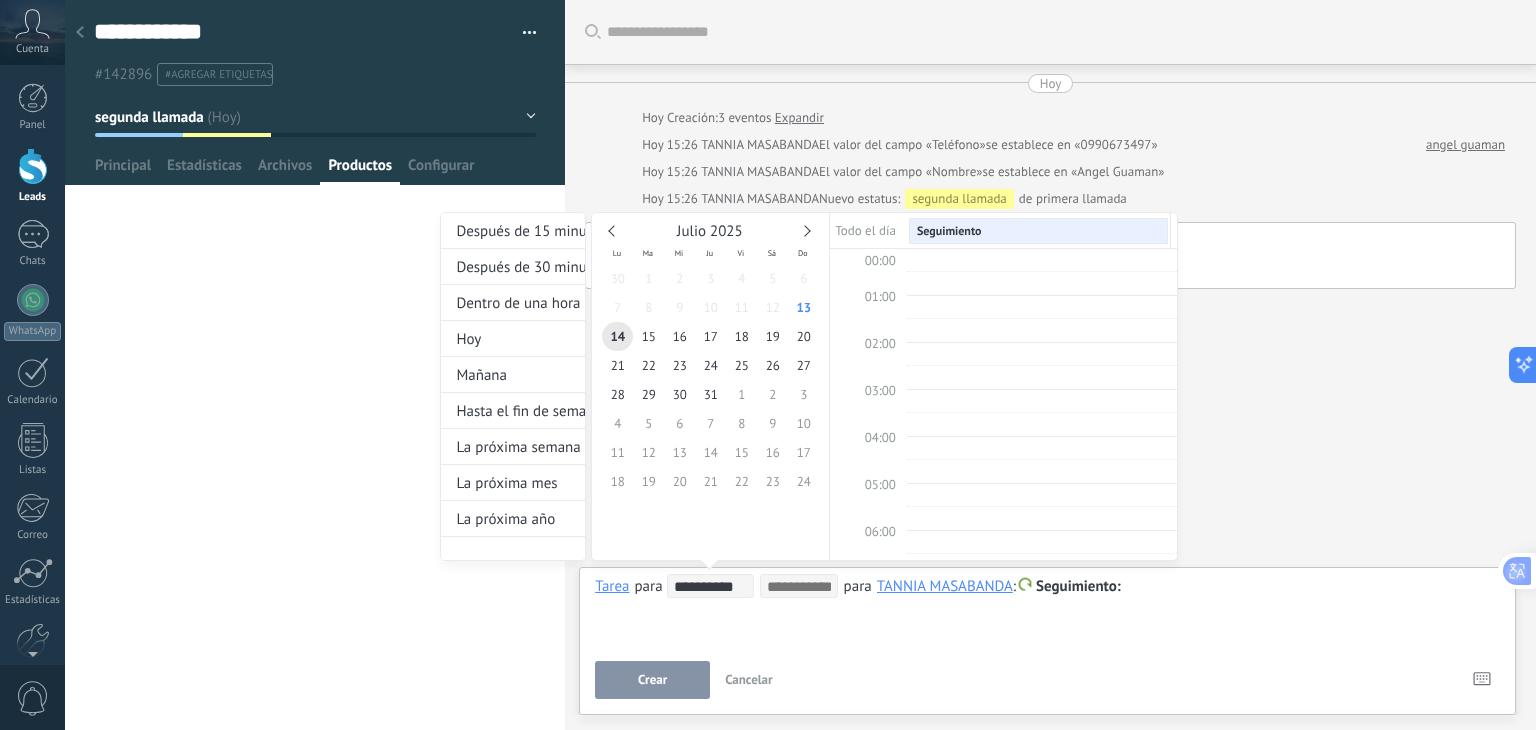 scroll, scrollTop: 374, scrollLeft: 0, axis: vertical 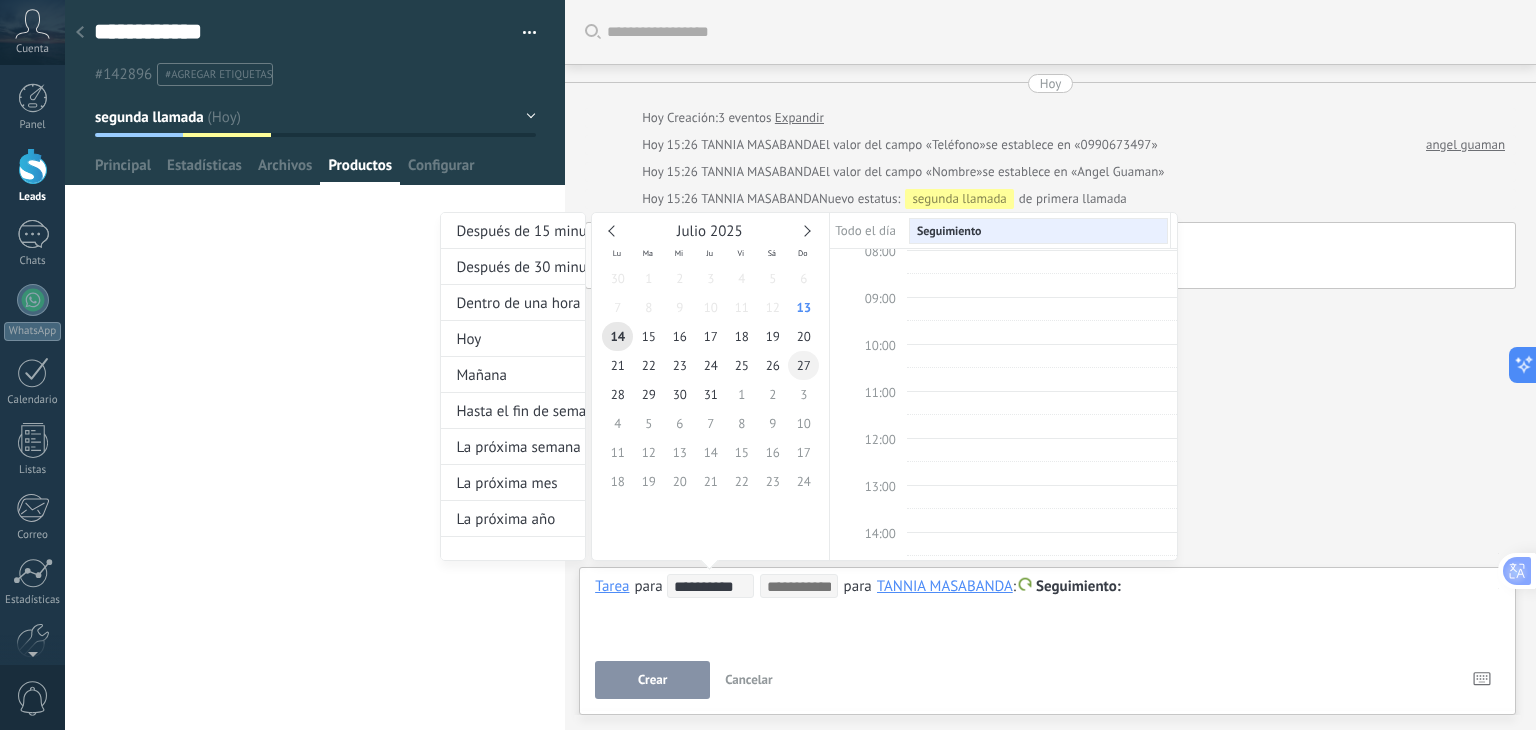 click on "27" at bounding box center [803, 365] 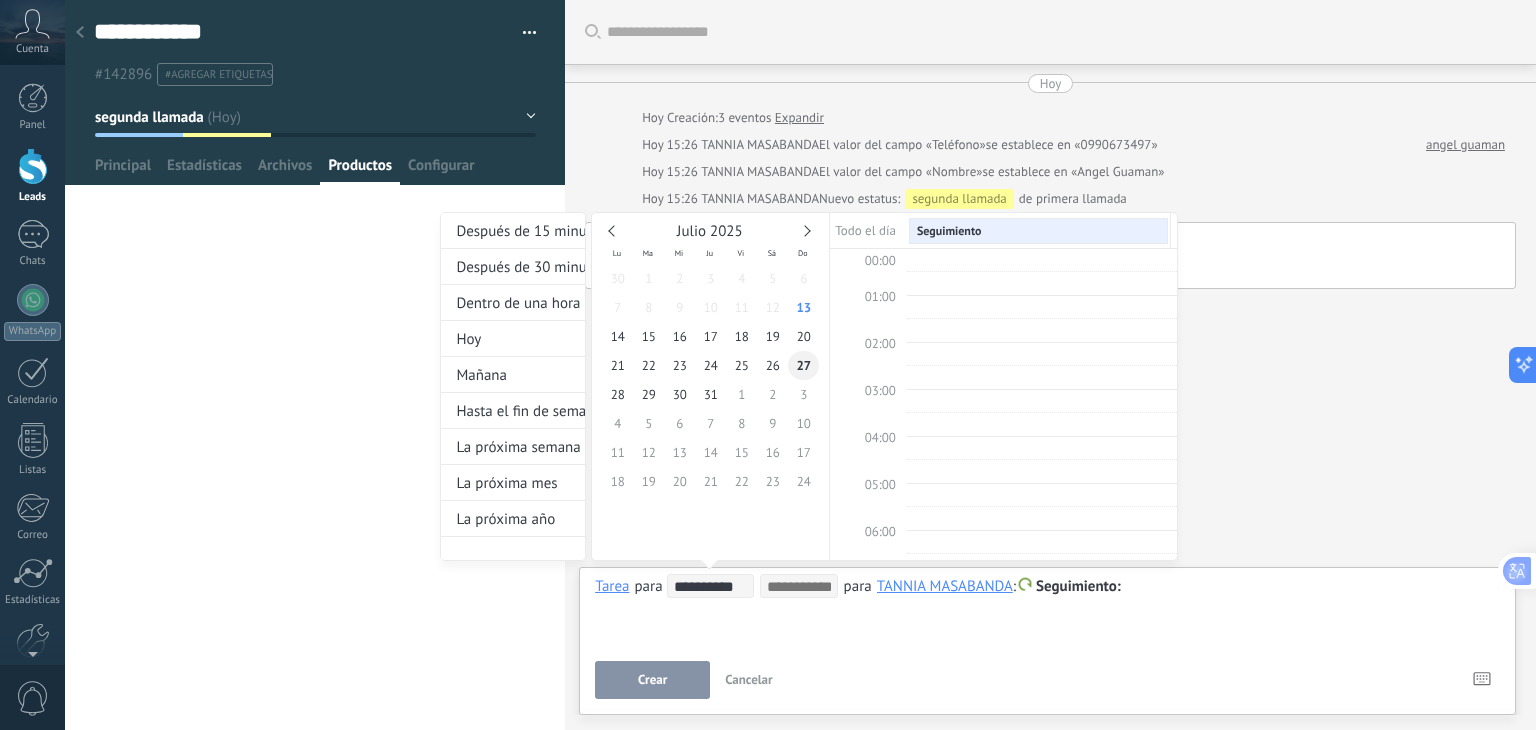 scroll, scrollTop: 374, scrollLeft: 0, axis: vertical 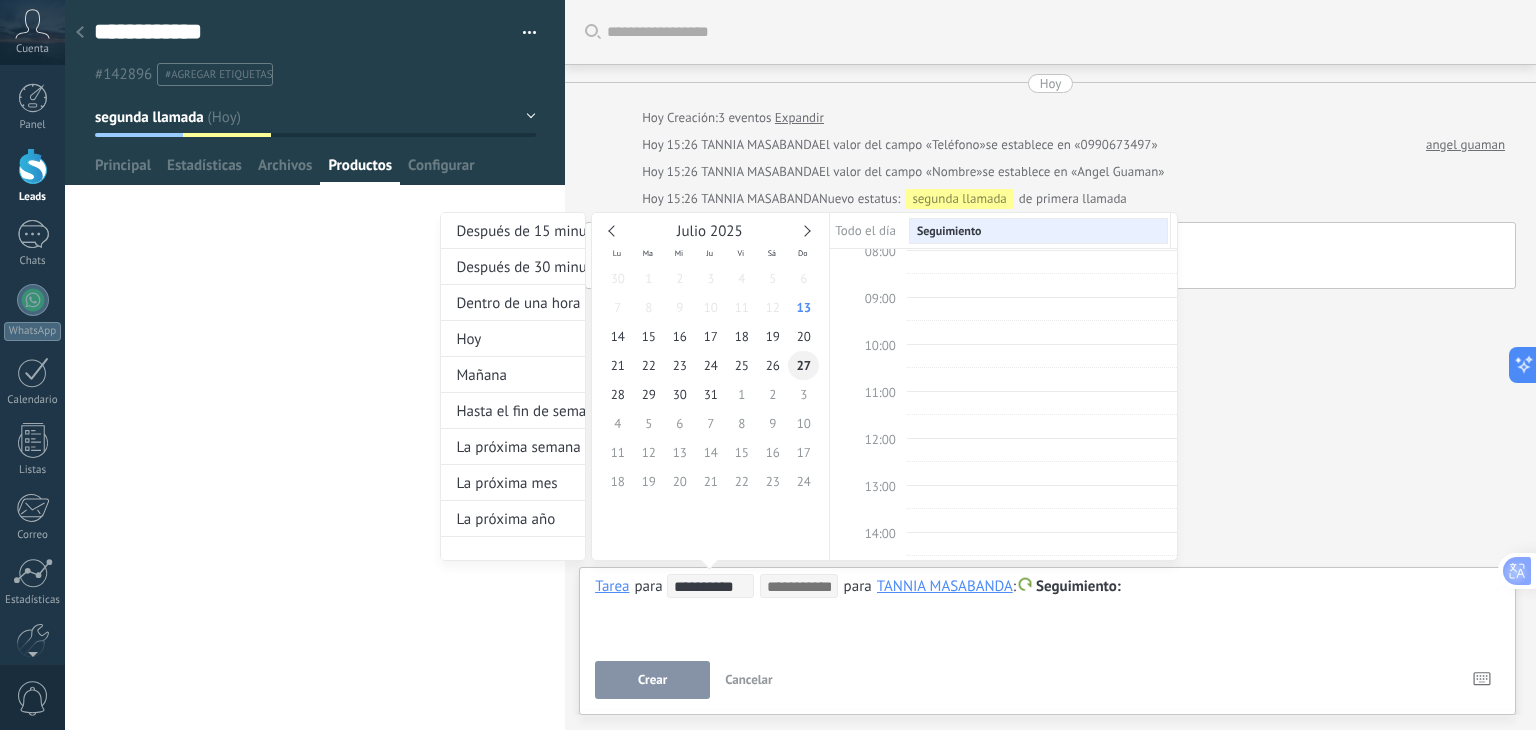 click on "27" at bounding box center [803, 365] 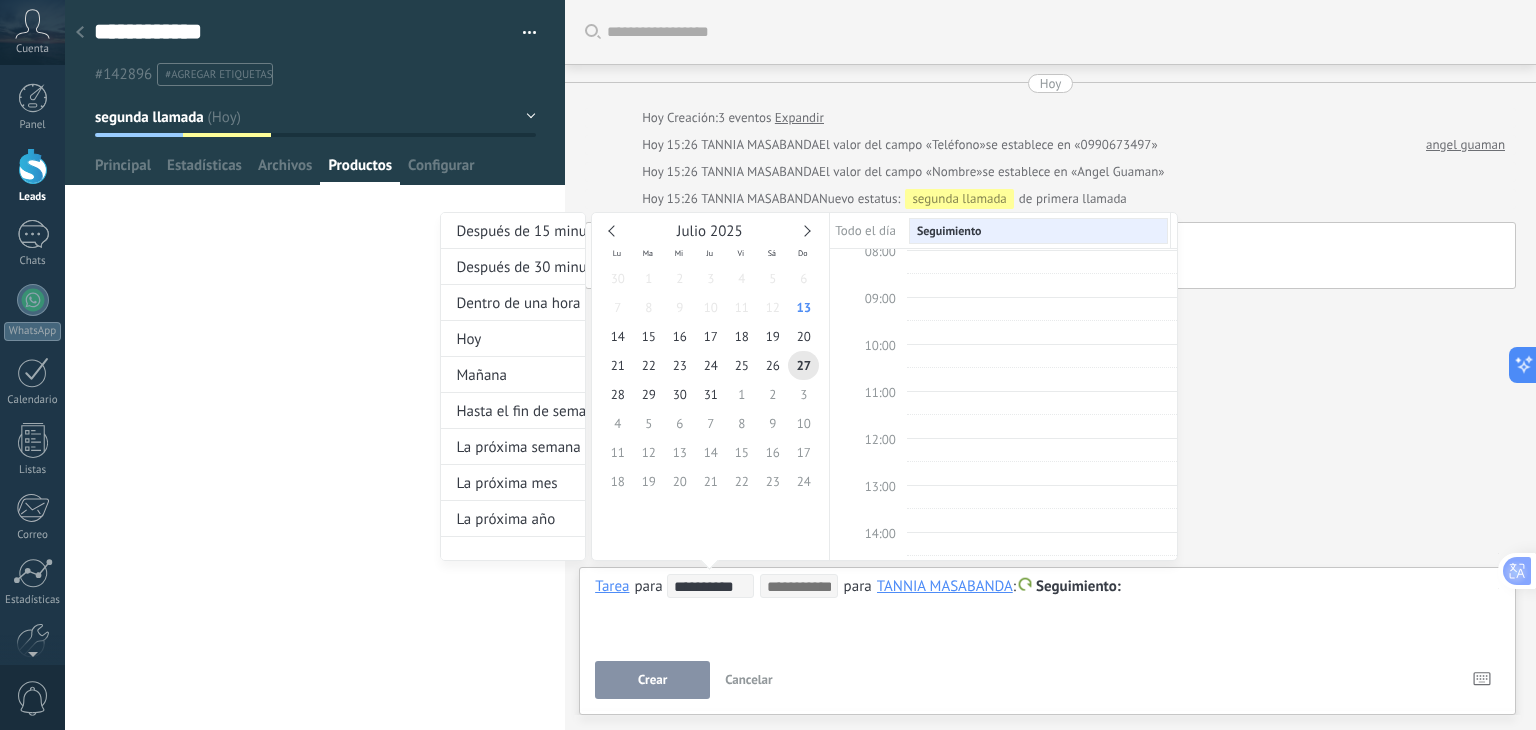 click on "10:00" at bounding box center (880, 345) 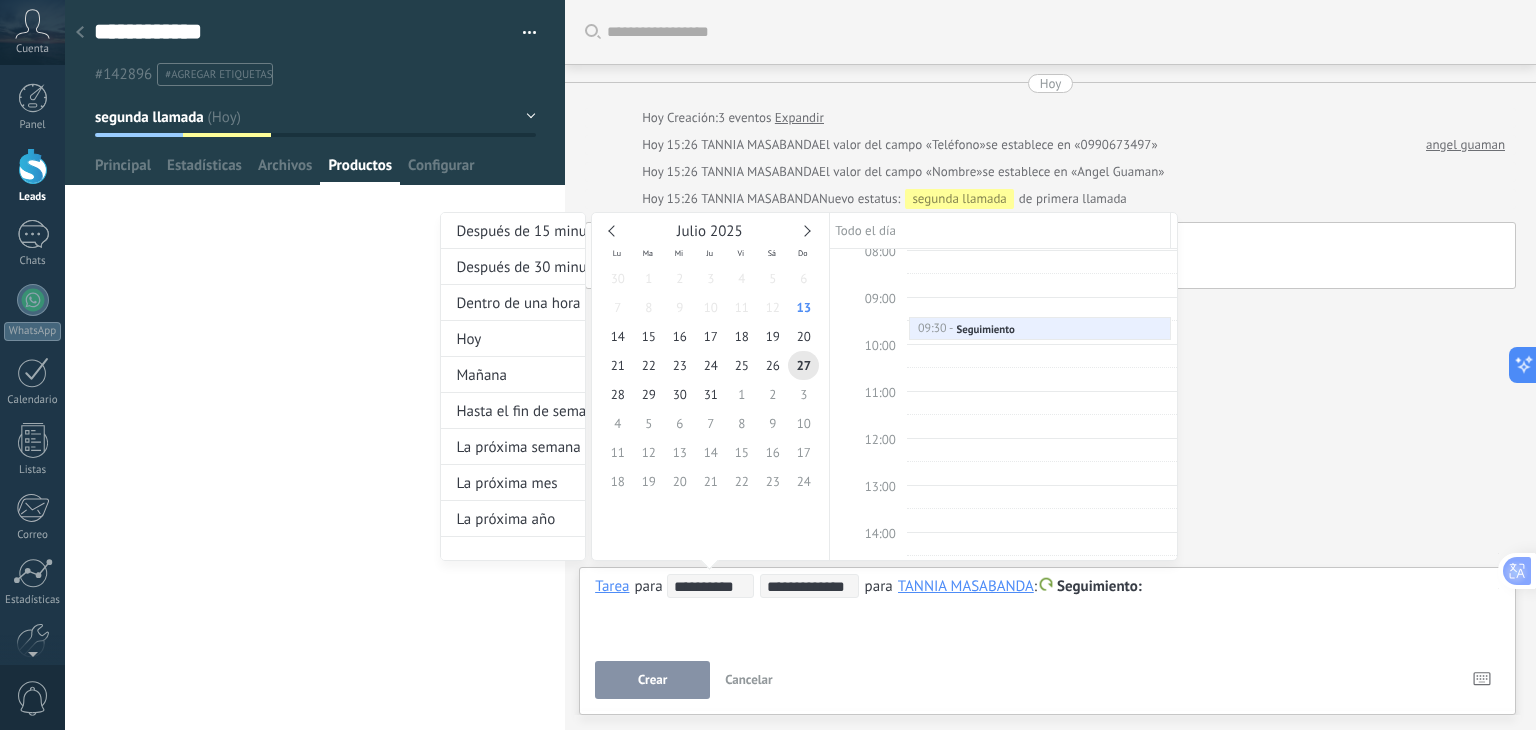 click at bounding box center (768, 365) 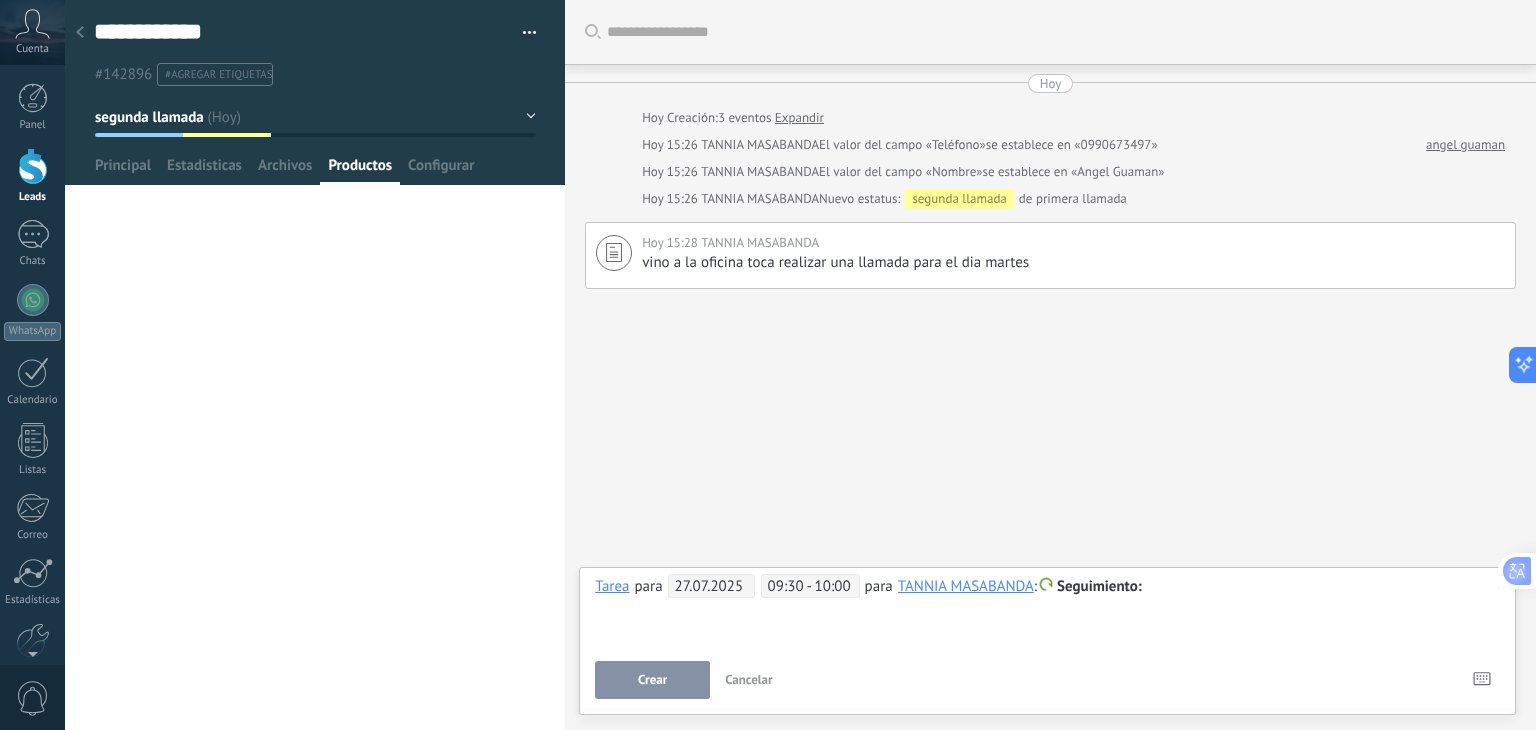 click on "**********" at bounding box center [1047, 610] 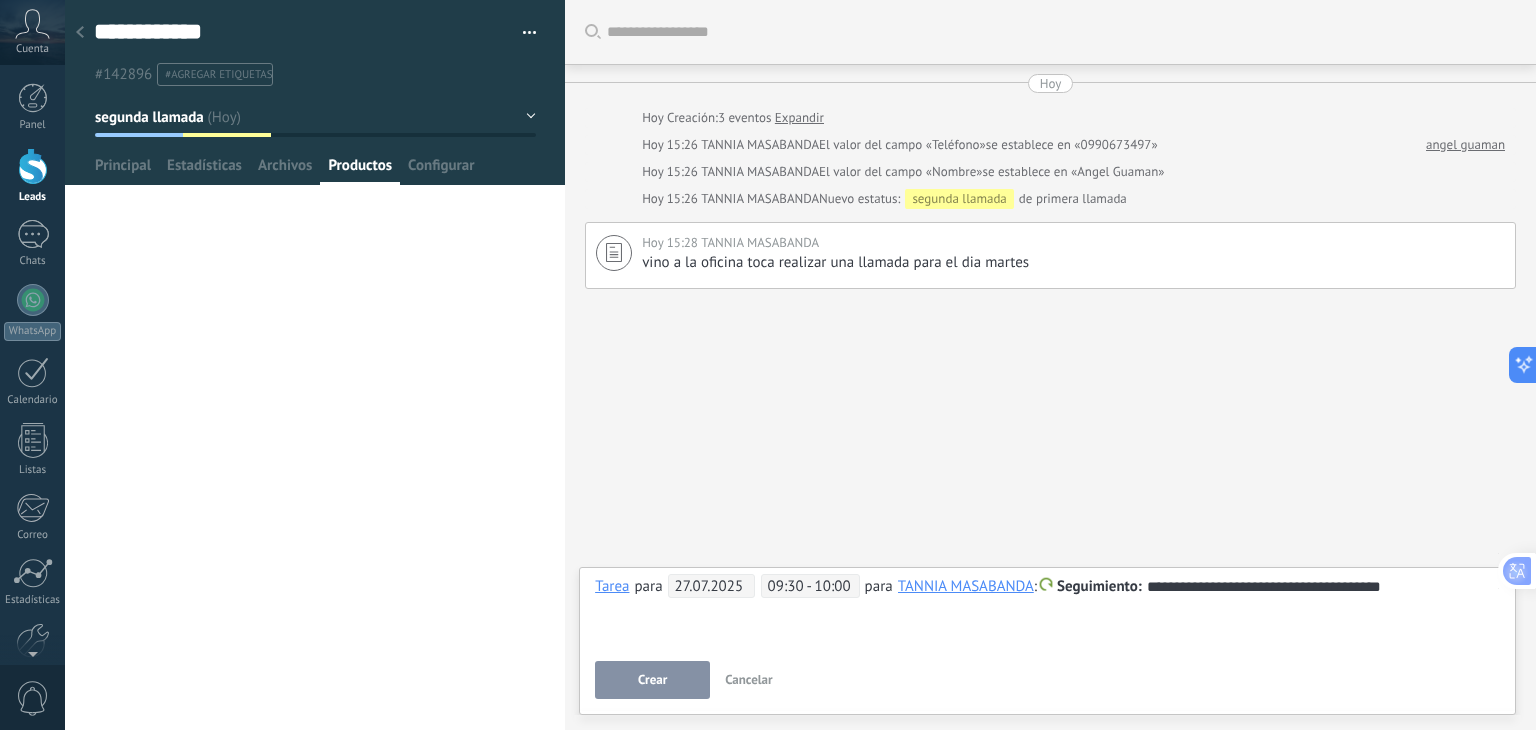 click on "Crear" at bounding box center [652, 680] 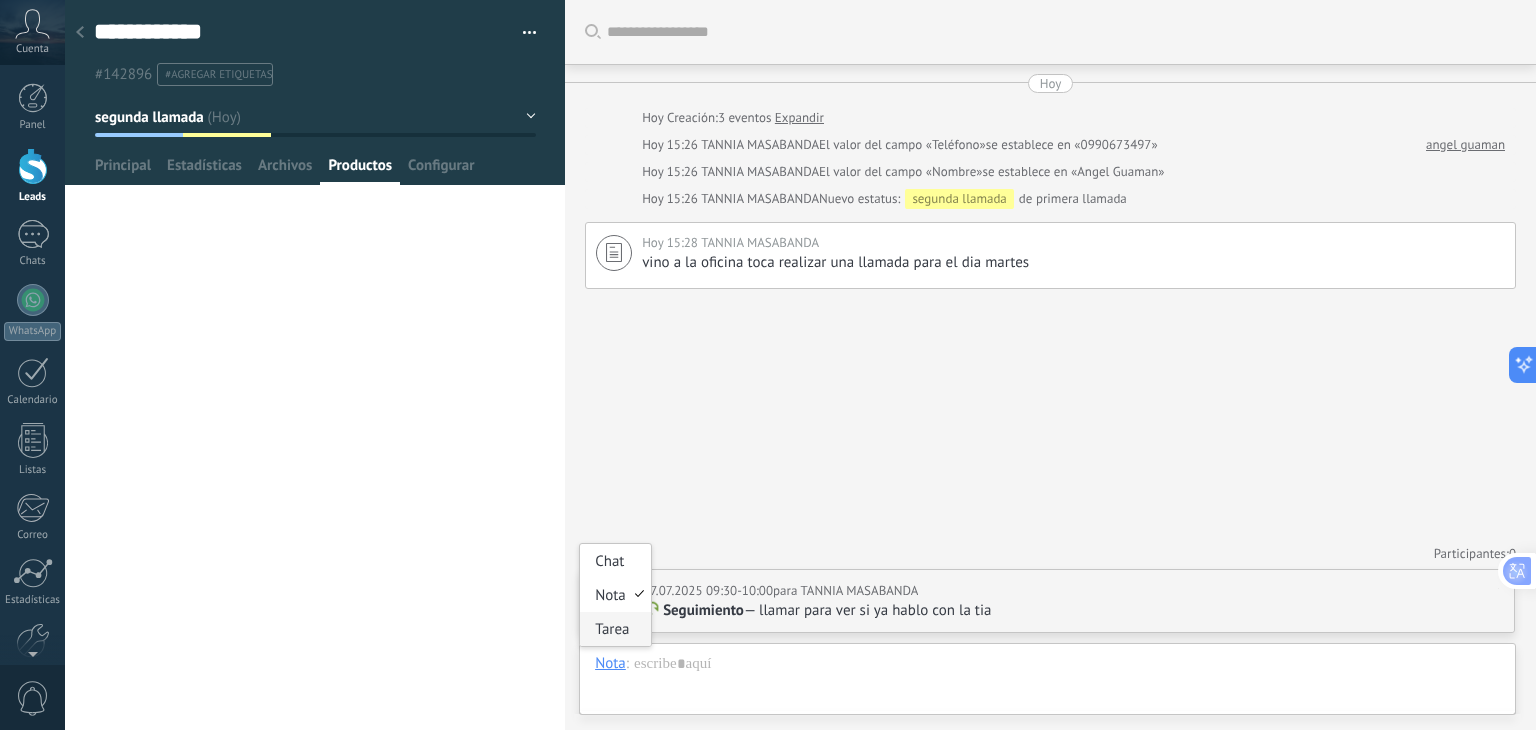 click on "Tarea" at bounding box center [615, 629] 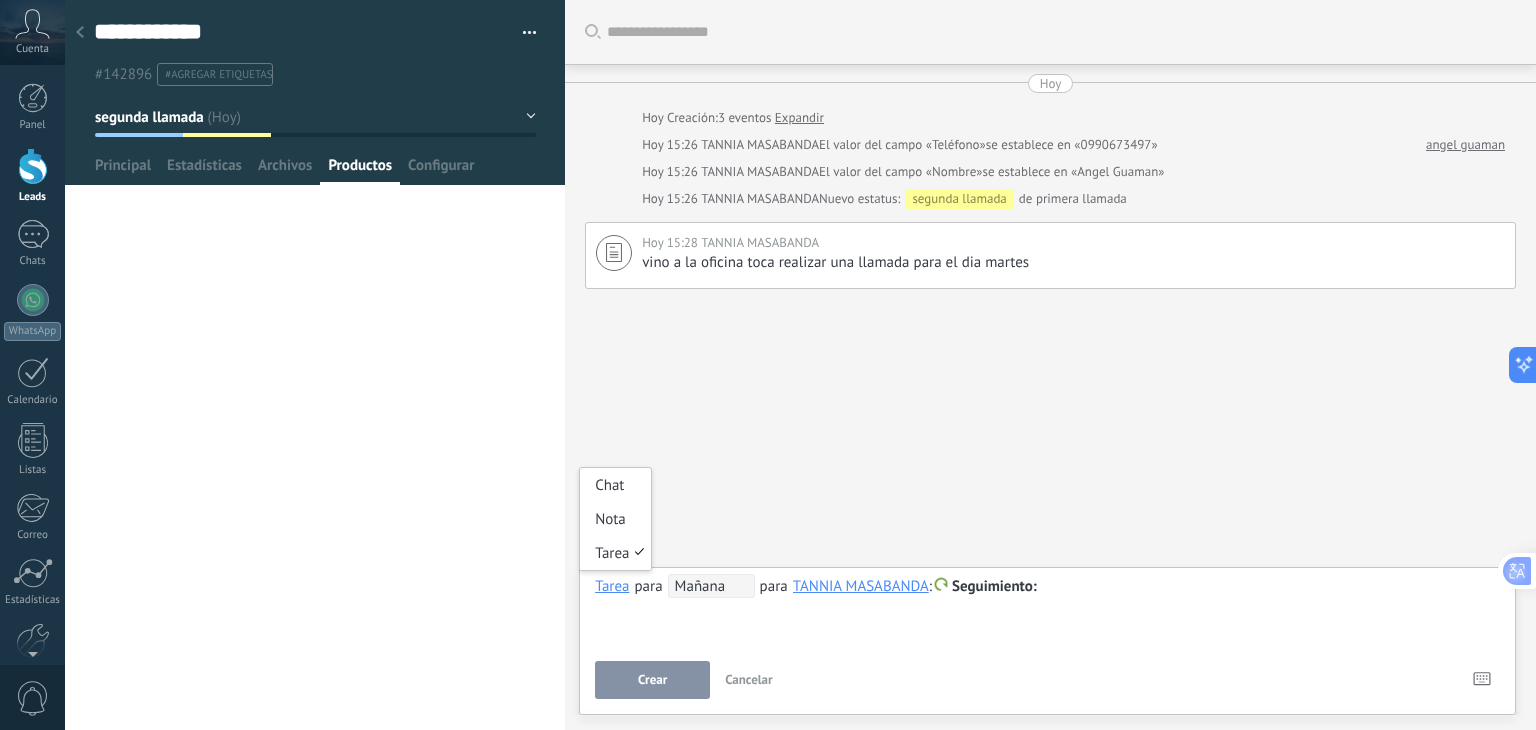 click on "Tarea" at bounding box center (612, 586) 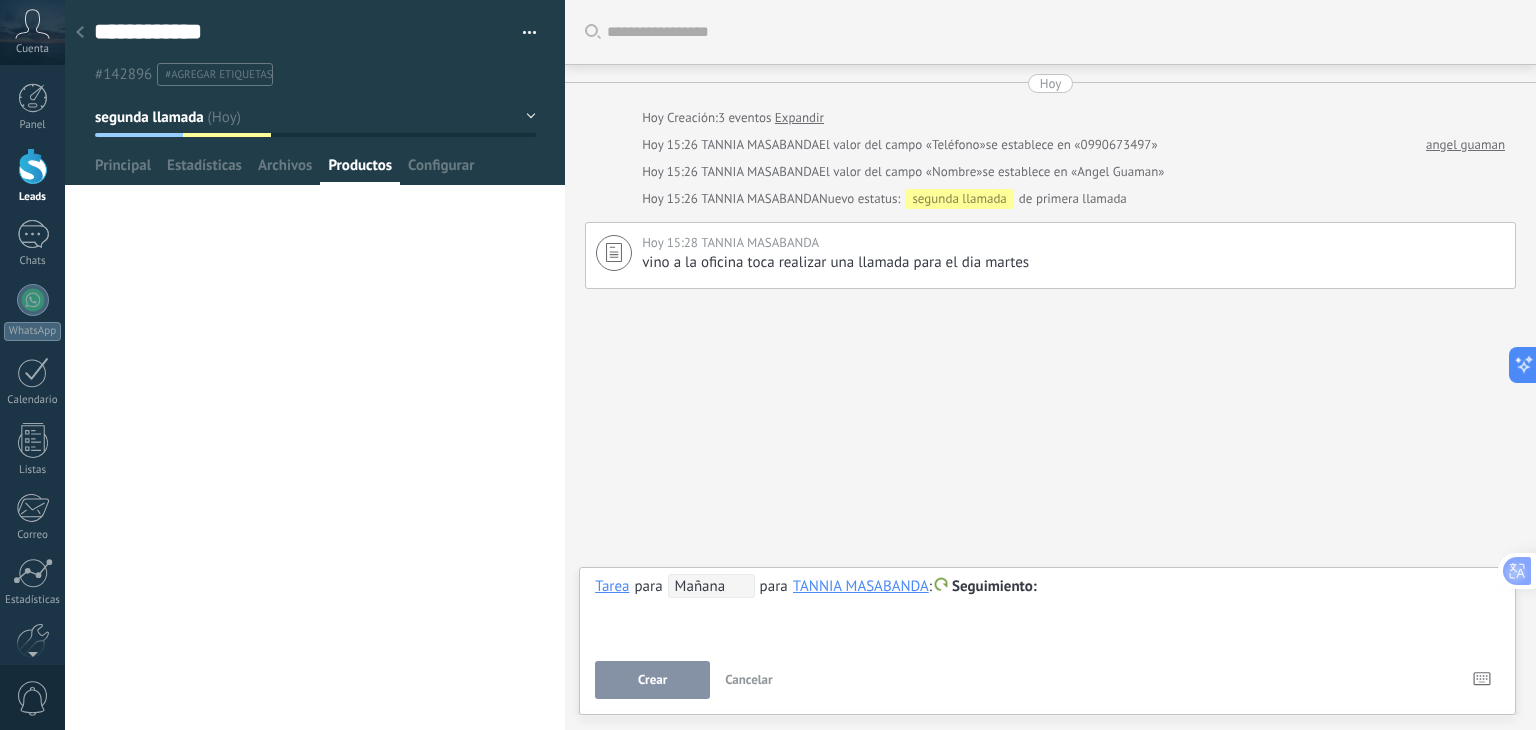 click on "Mañana" at bounding box center [711, 586] 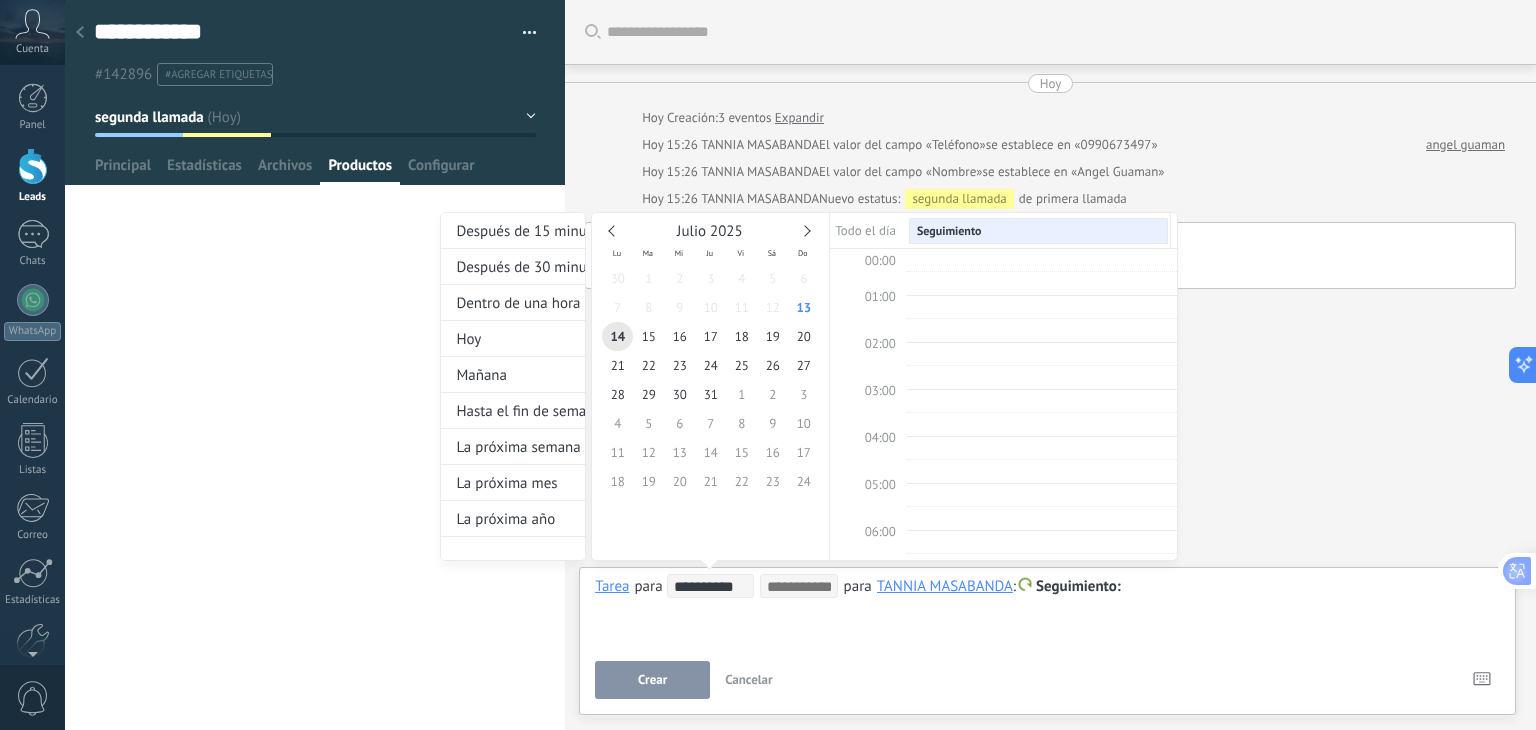 scroll, scrollTop: 374, scrollLeft: 0, axis: vertical 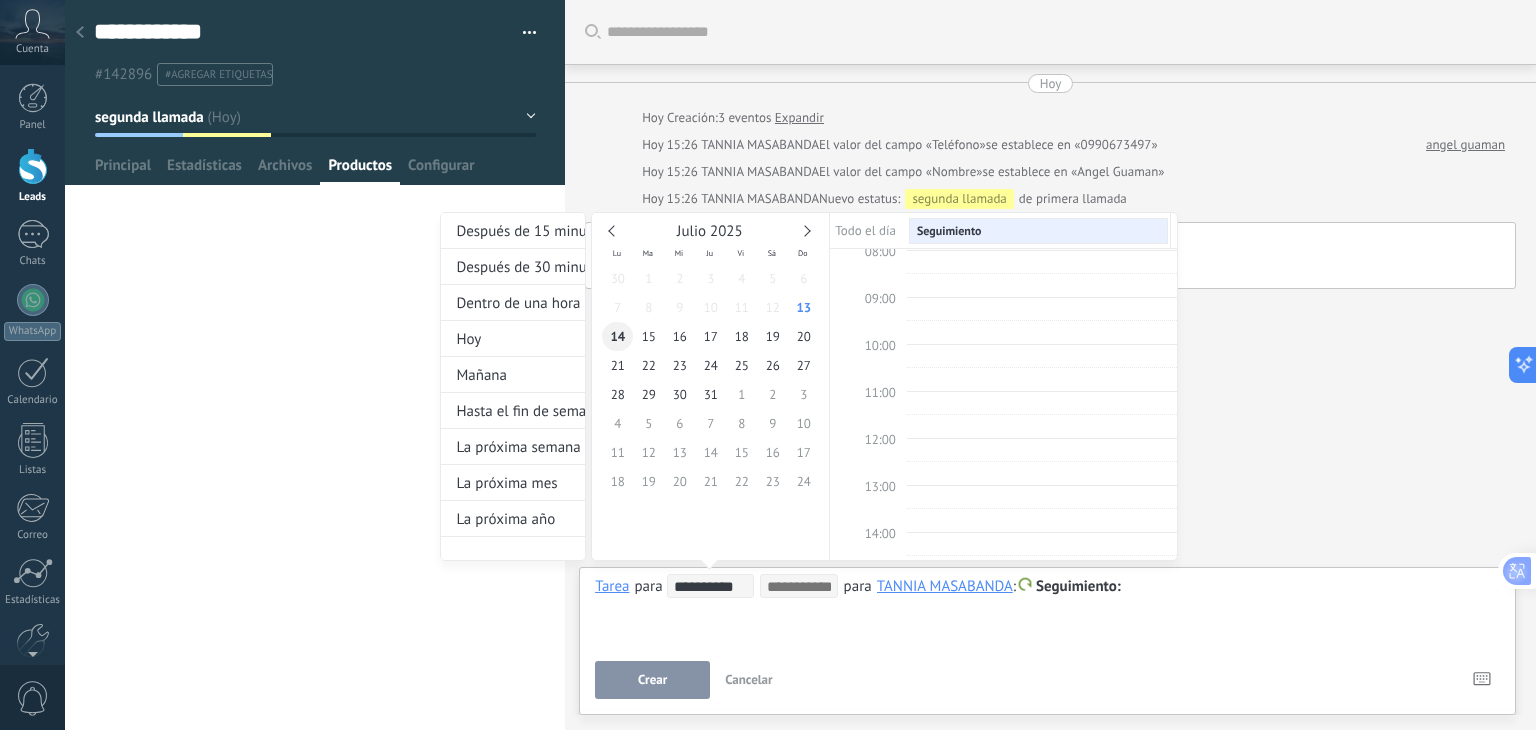 click on "14" at bounding box center [617, 336] 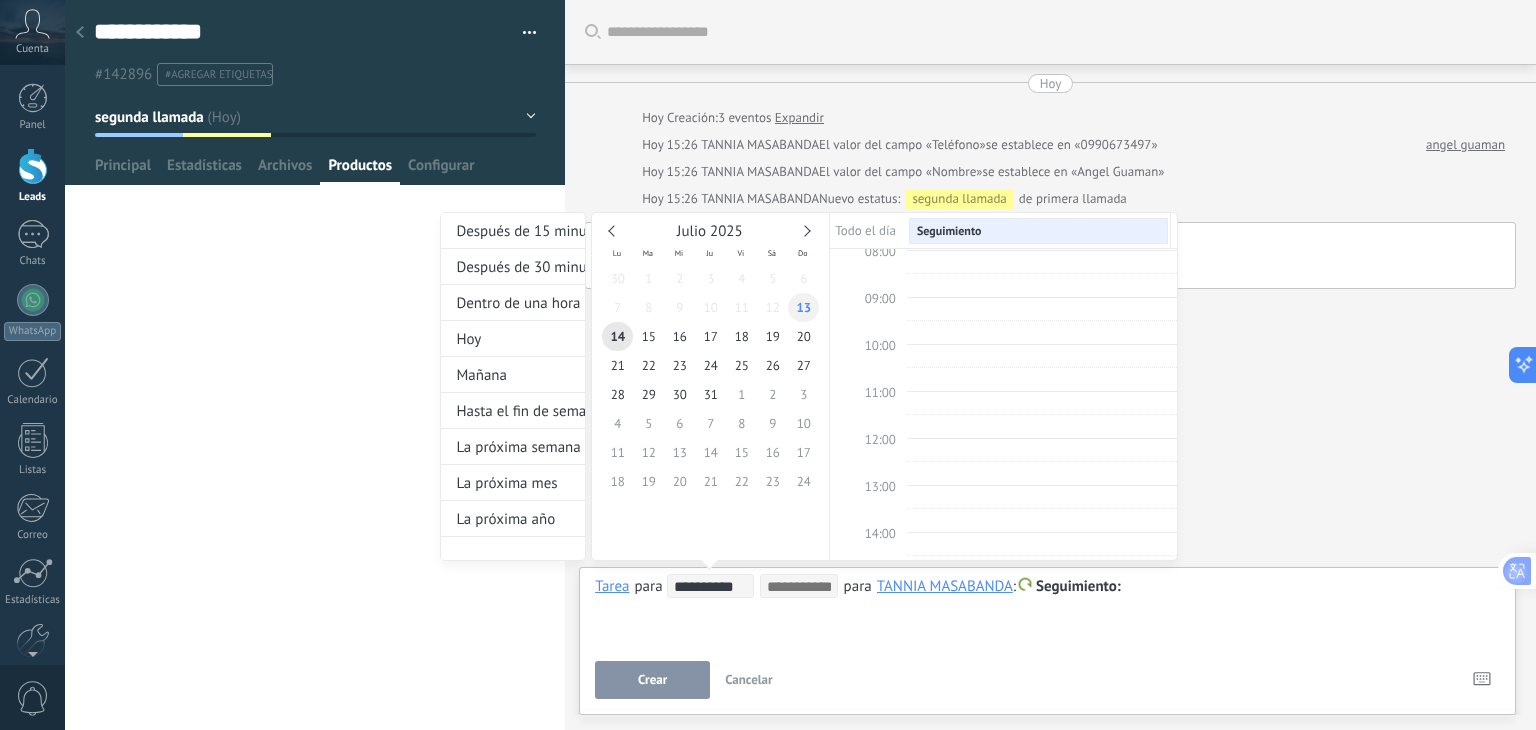 click on "13" at bounding box center [803, 307] 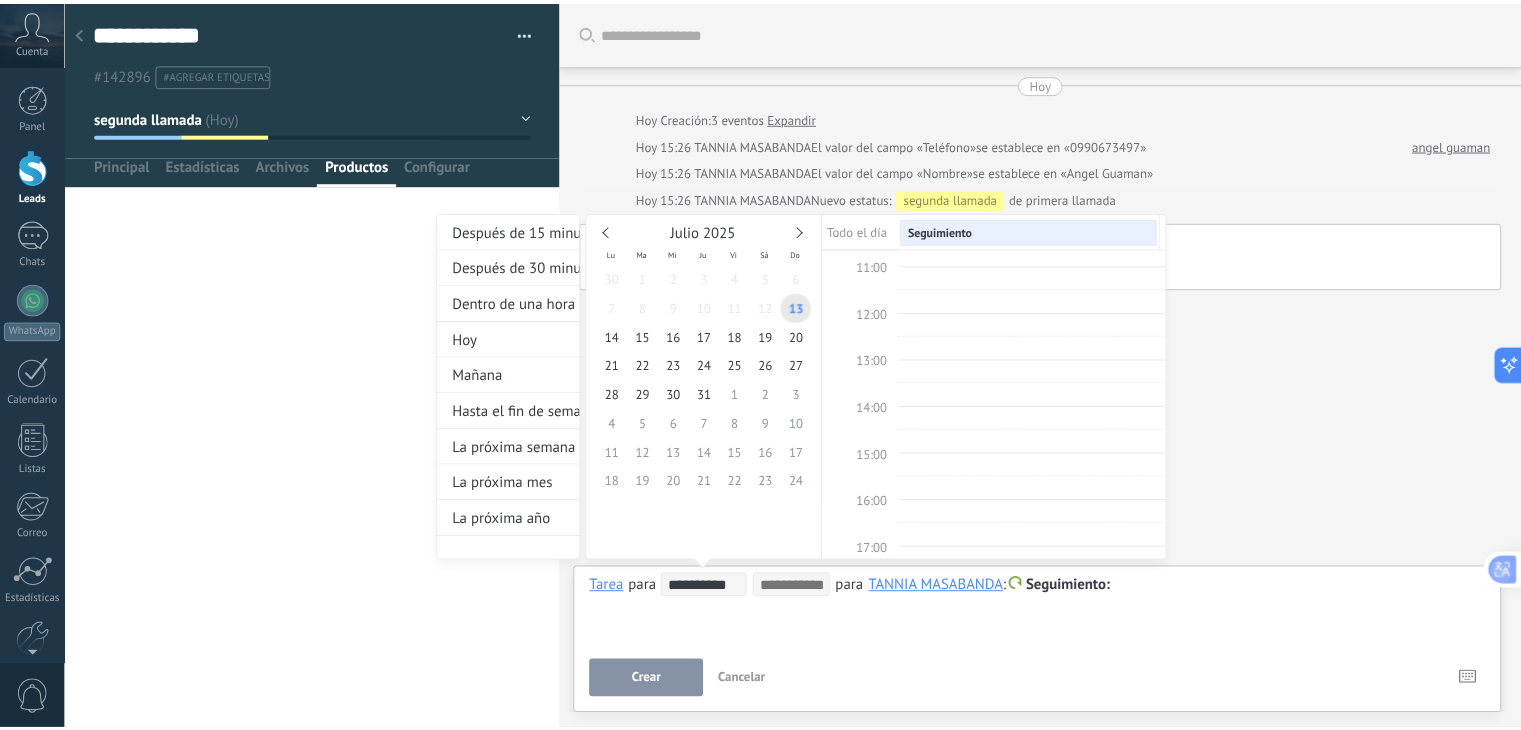 scroll, scrollTop: 574, scrollLeft: 0, axis: vertical 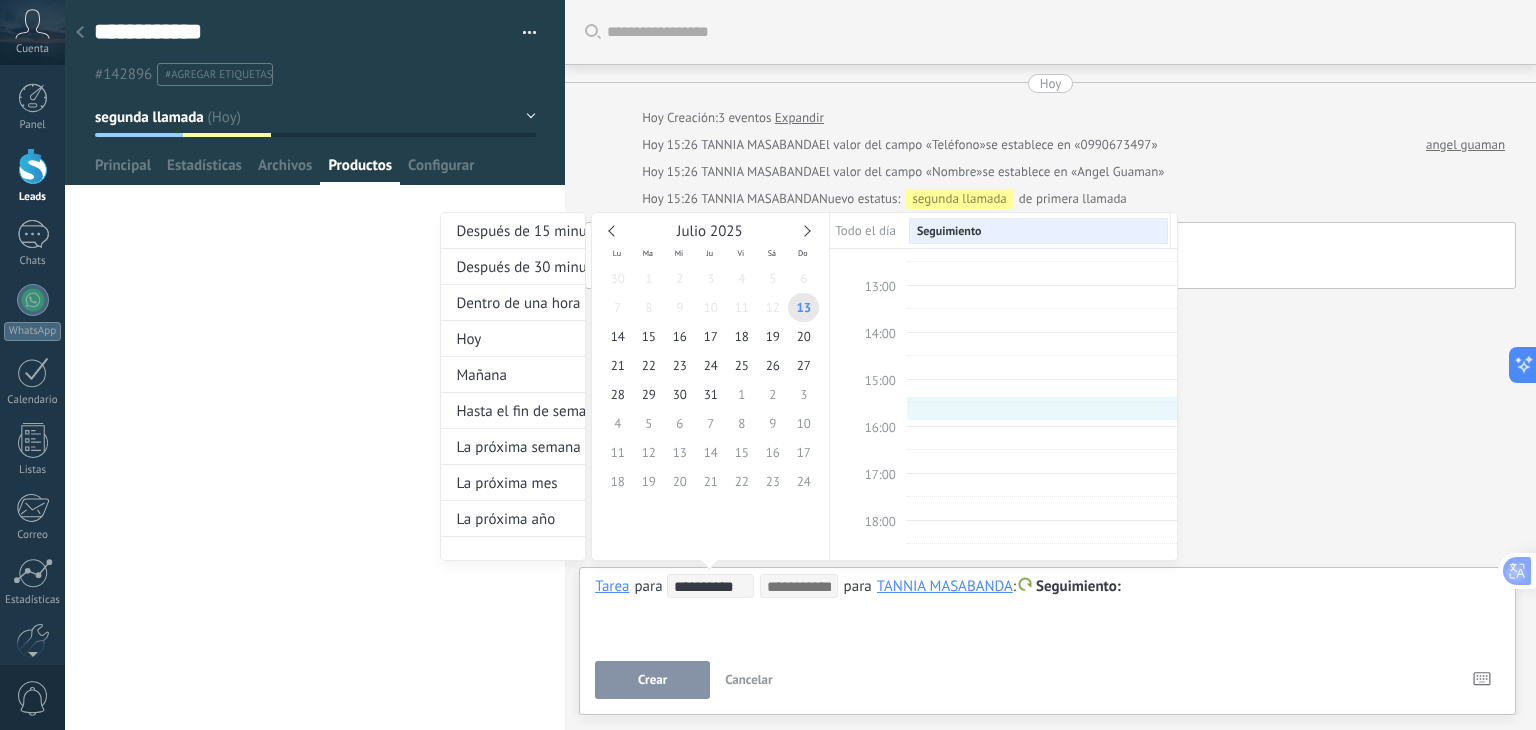 type on "**********" 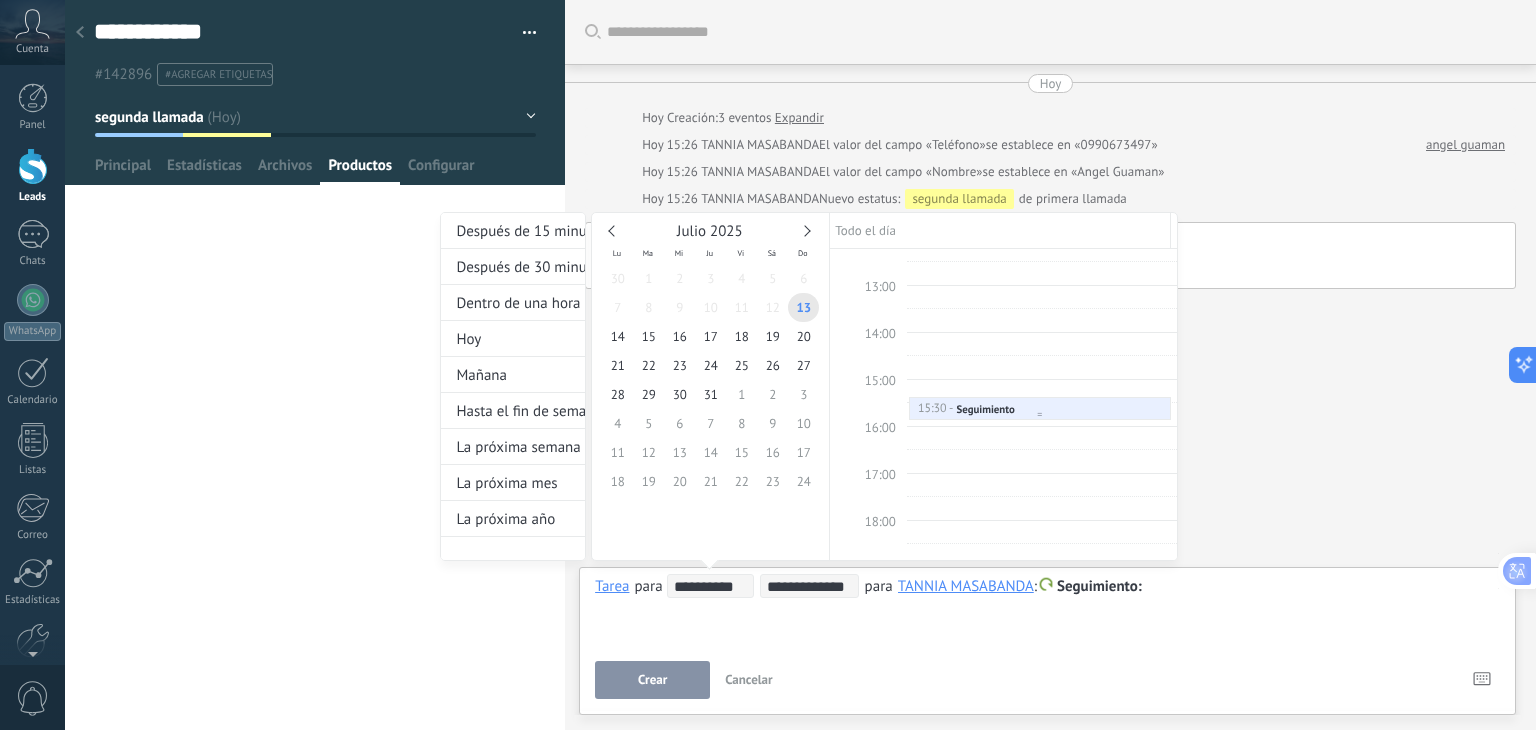 click at bounding box center [1040, 415] 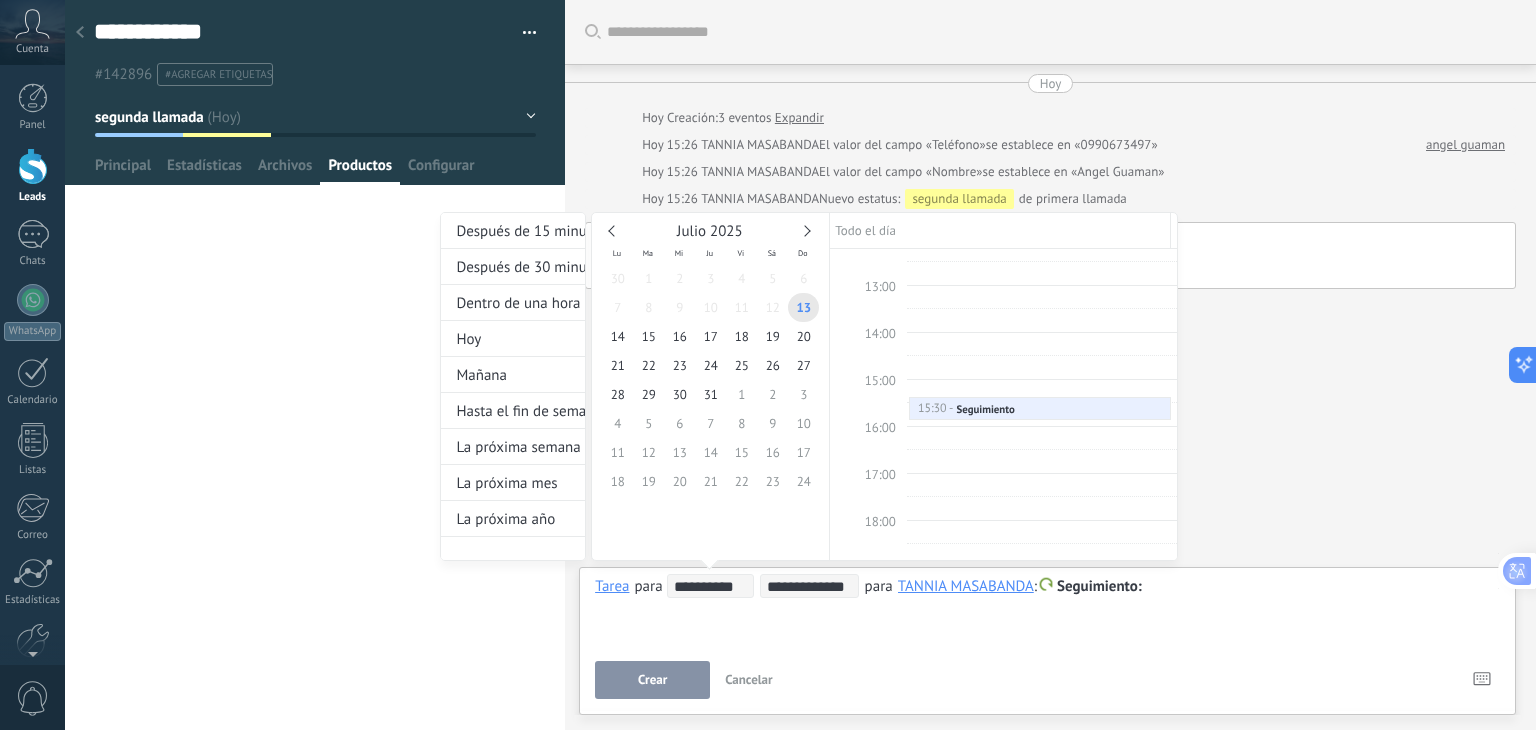 click at bounding box center (768, 365) 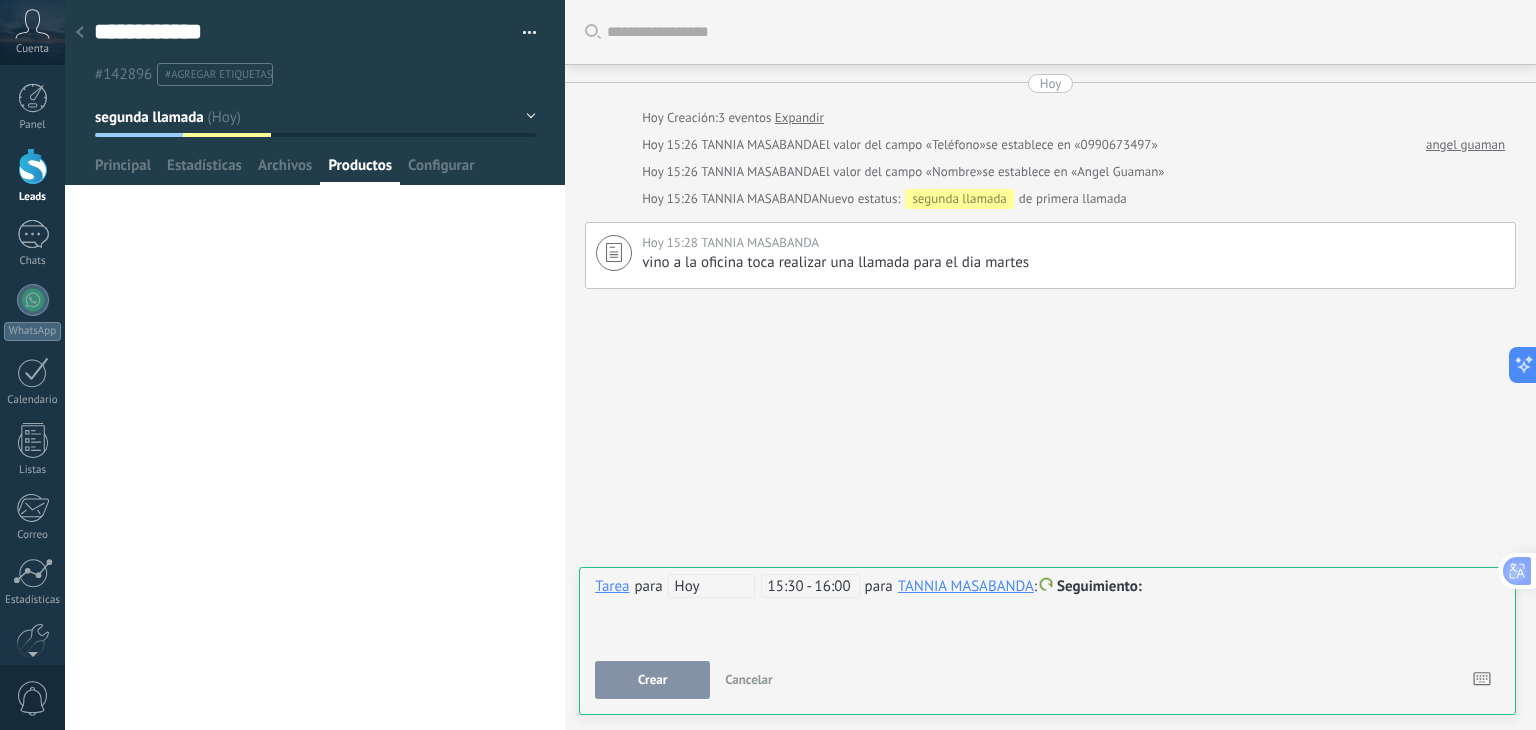 click at bounding box center (1047, 587) 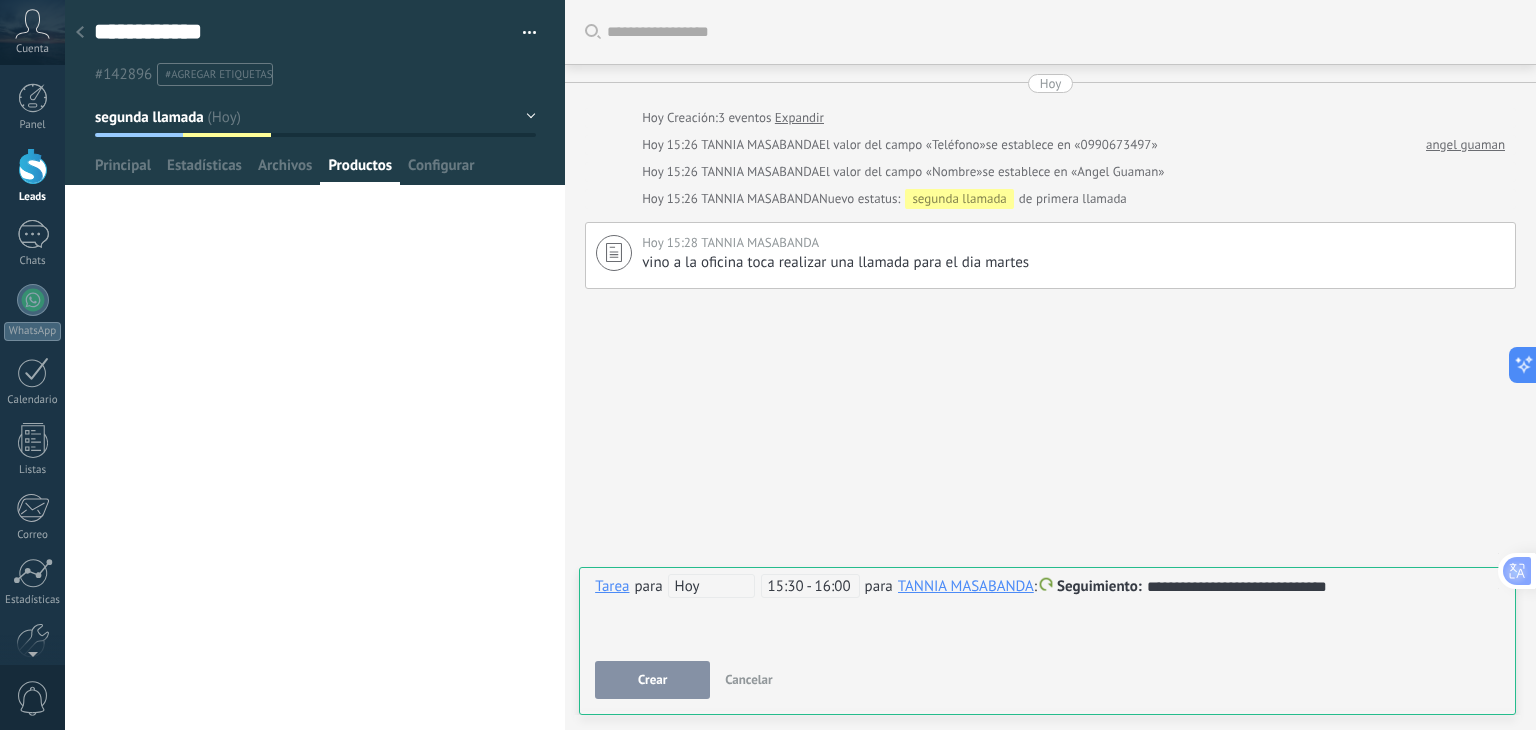 click on "Crear" at bounding box center (652, 680) 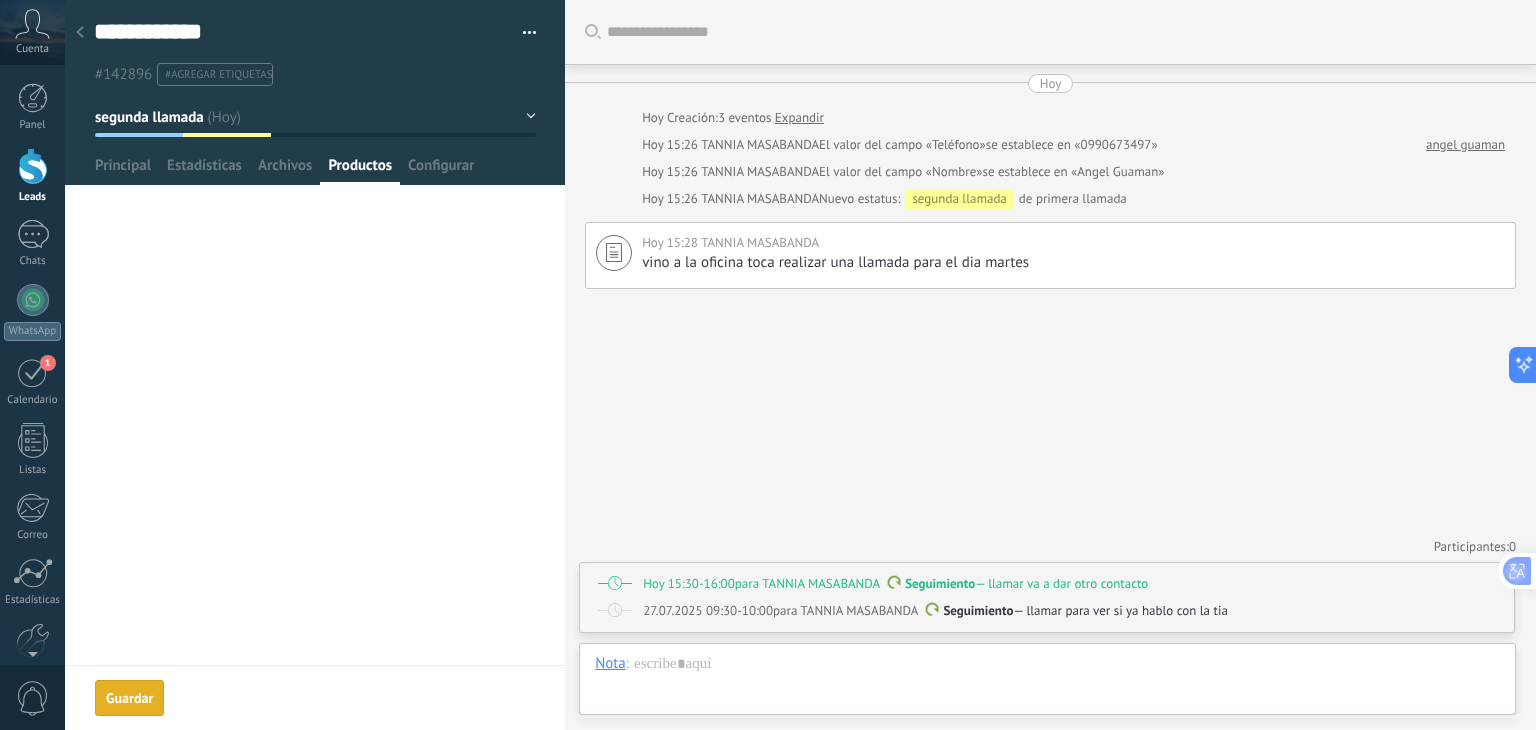 click on "Buscar Carga más Hoy Hoy Creación:  3  eventos   Expandir Hoy 15:26 TANNIA MASABANDA  El valor del campo «Teléfono»  se establece en «0990673497» angel guaman Hoy 15:26 TANNIA MASABANDA  El valor del campo «Nombre»  se establece en «Angel Guaman» Hoy 15:26 TANNIA MASABANDA  Nuevo estatus: segunda llamada  de primera llamada  Hoy 15:28 TANNIA MASABANDA  vino a la oficina toca realizar una llamada para el dia martes Pin Eliminar Editar Participantes:  0 Agregar usuario Bots:  0 Hoy 15:30-16:00  para TANNIA MASABANDA Seguimiento  — llamar va a dar otro contacto Completar una tarea Seguimiento Seguimiento Reunión Personalizado mañana la próxima semana la próxima mes Eliminar 27.07.2025 09:30-10:00  para TANNIA MASABANDA Seguimiento  — llamar para ver si ya hablo con la tia Completar una tarea Seguimiento Seguimiento Reunión Personalizado mañana la próxima semana la próxima mes Eliminar" at bounding box center (1050, 365) 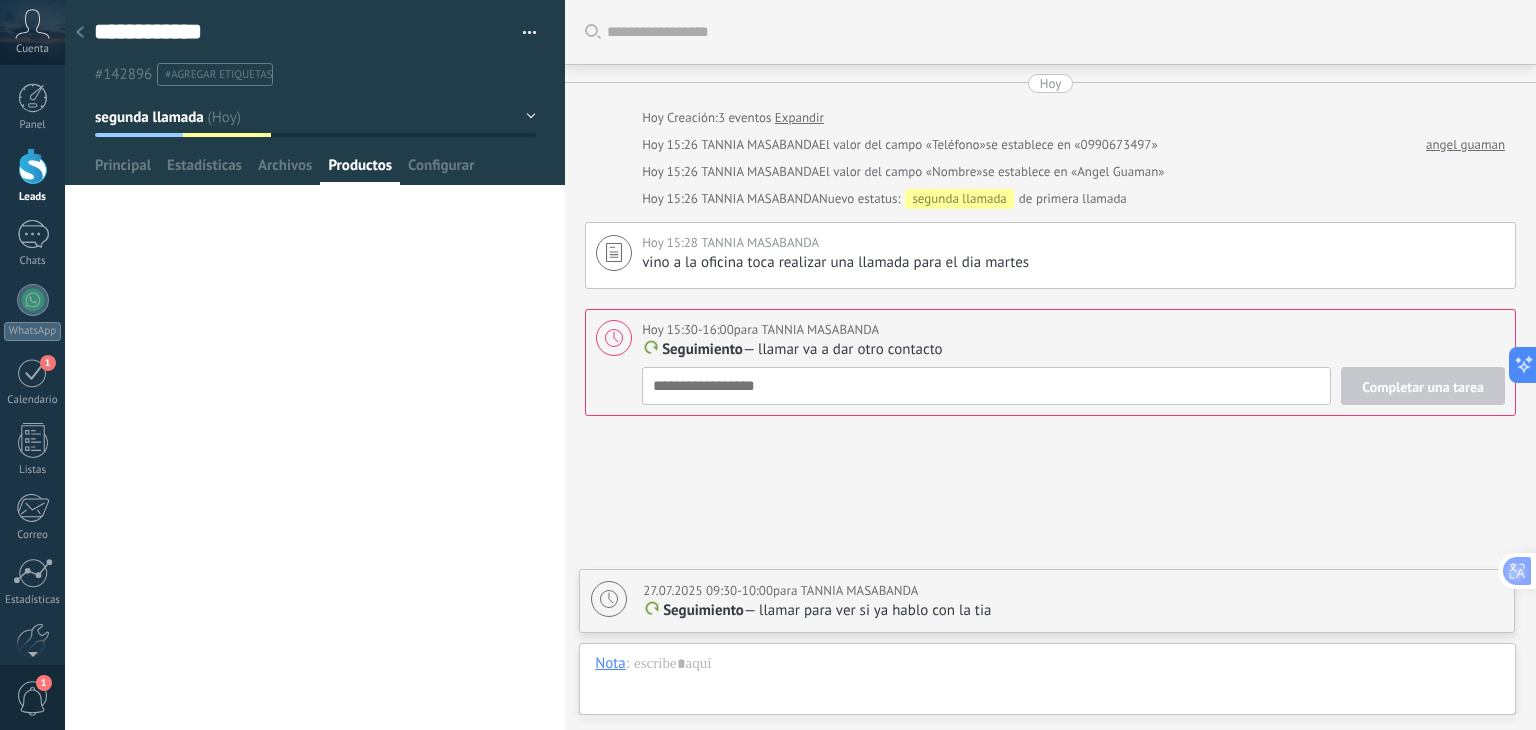 click at bounding box center [33, 166] 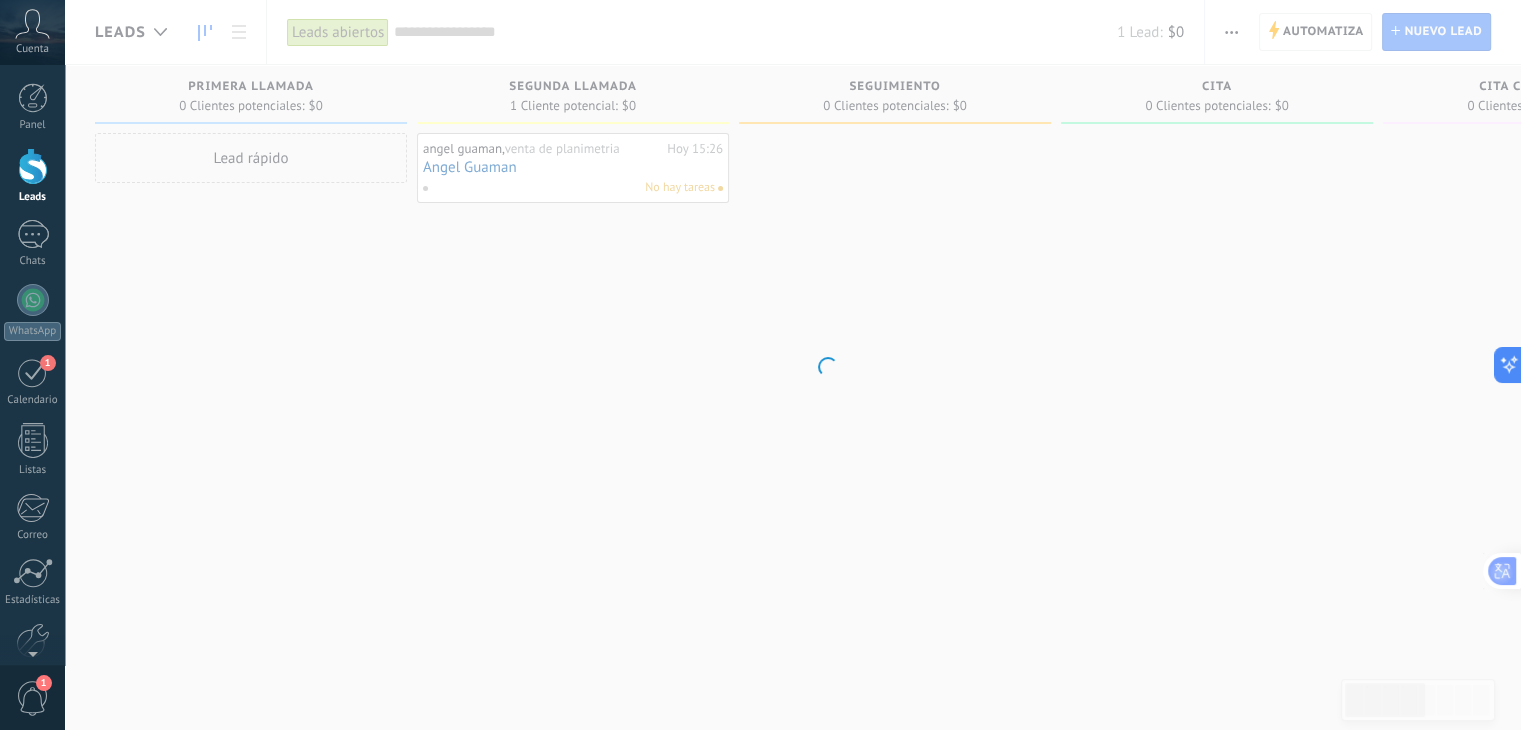 scroll, scrollTop: 34, scrollLeft: 0, axis: vertical 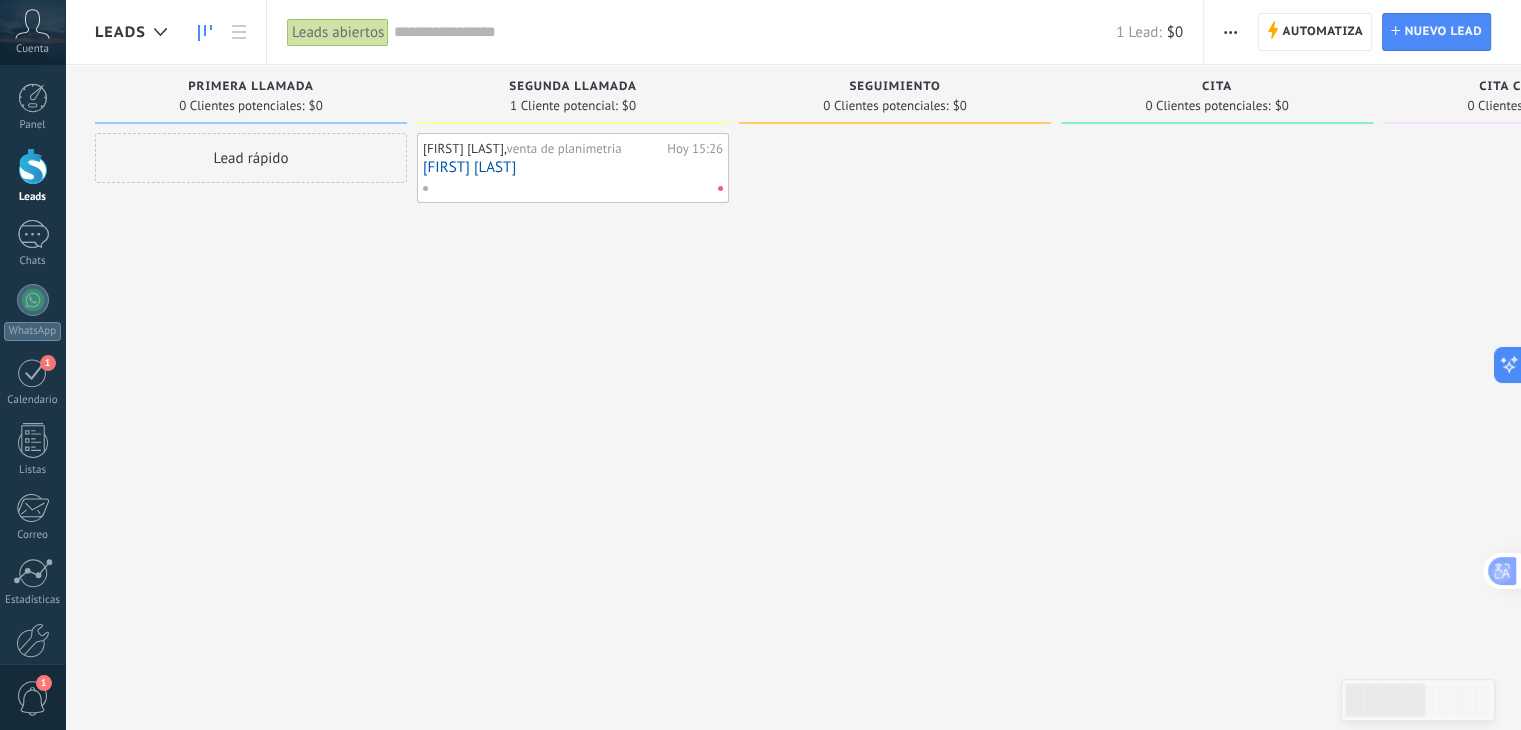 click on "Hoy 15:26" at bounding box center [695, 149] 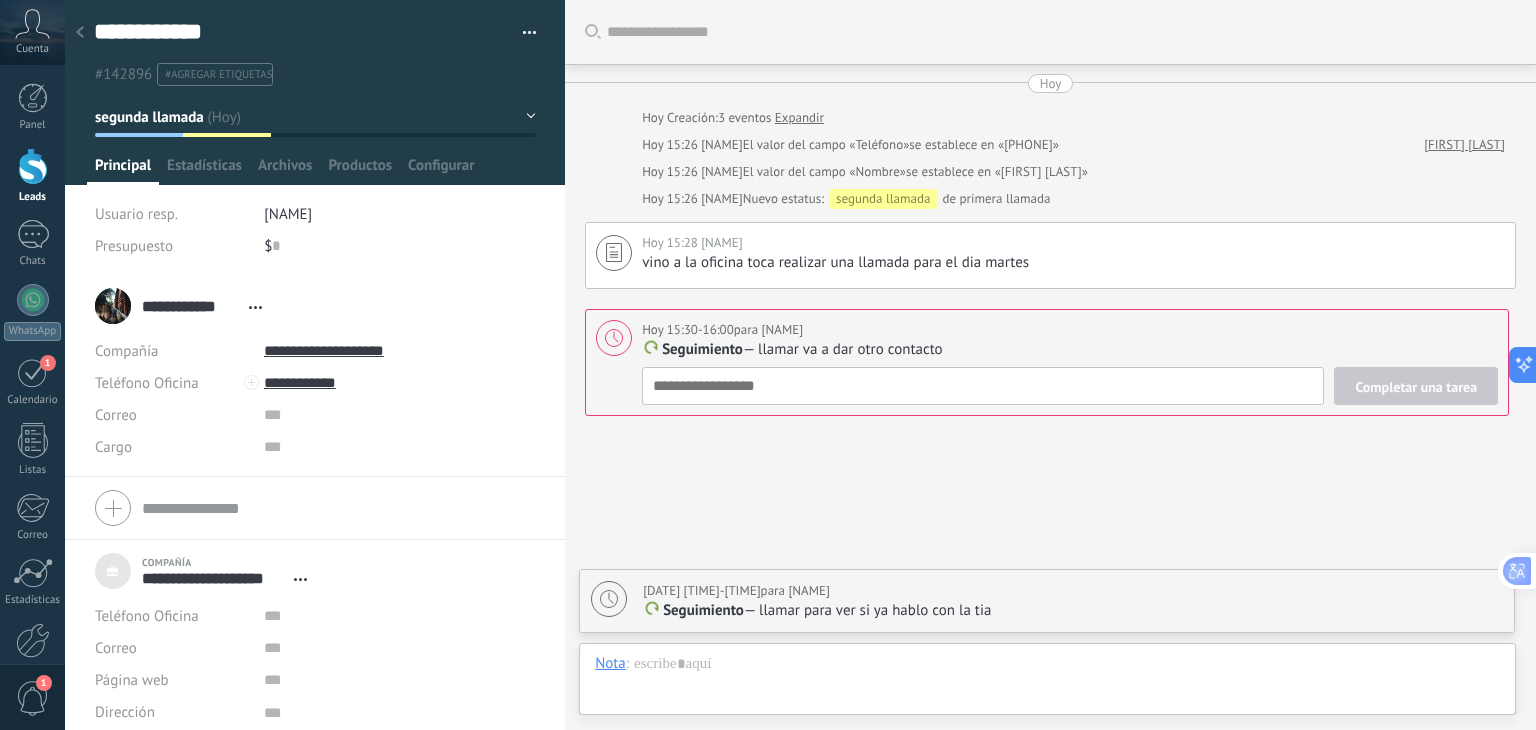 scroll, scrollTop: 104, scrollLeft: 0, axis: vertical 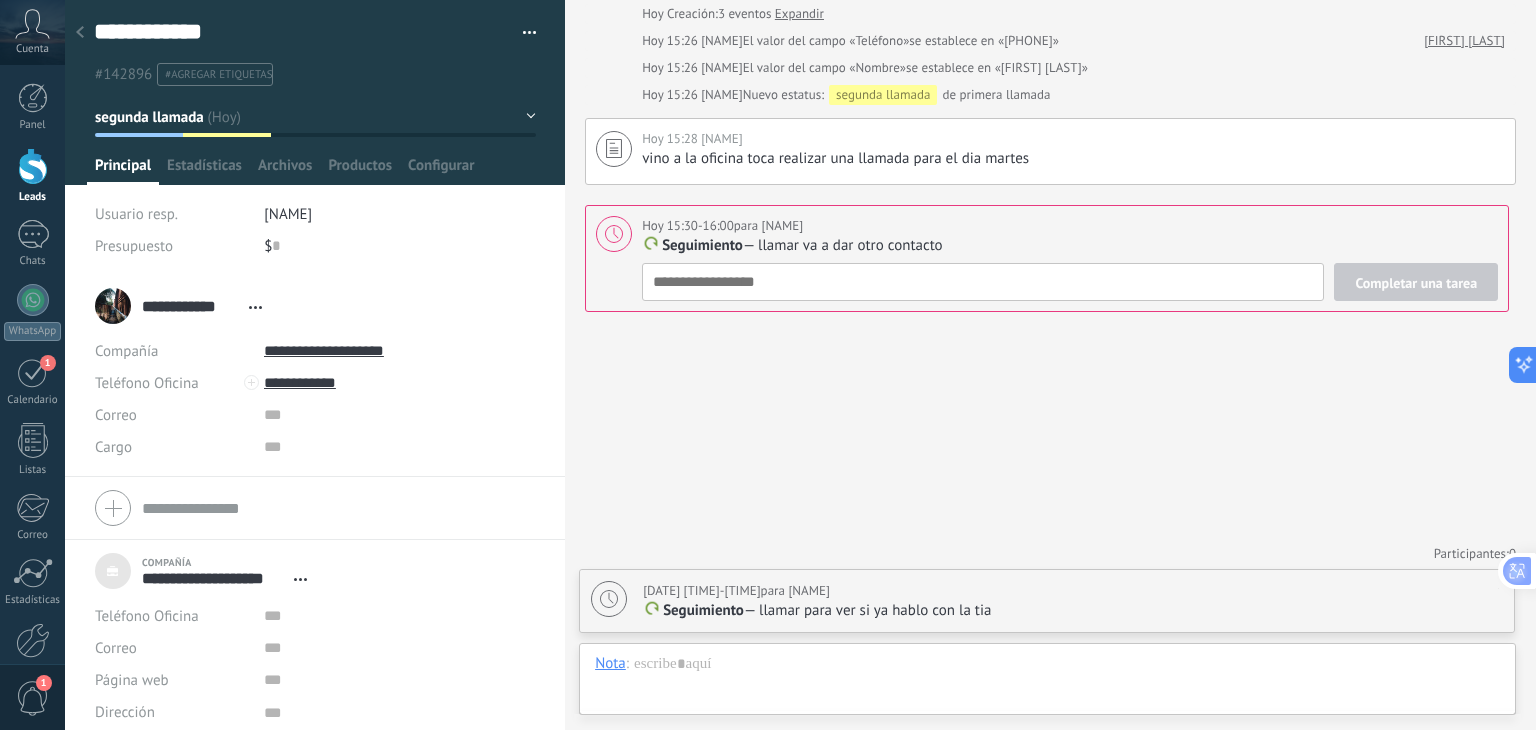 click on "Seguimiento  — llamar para ver si ya hablo con la tia" at bounding box center (1073, 611) 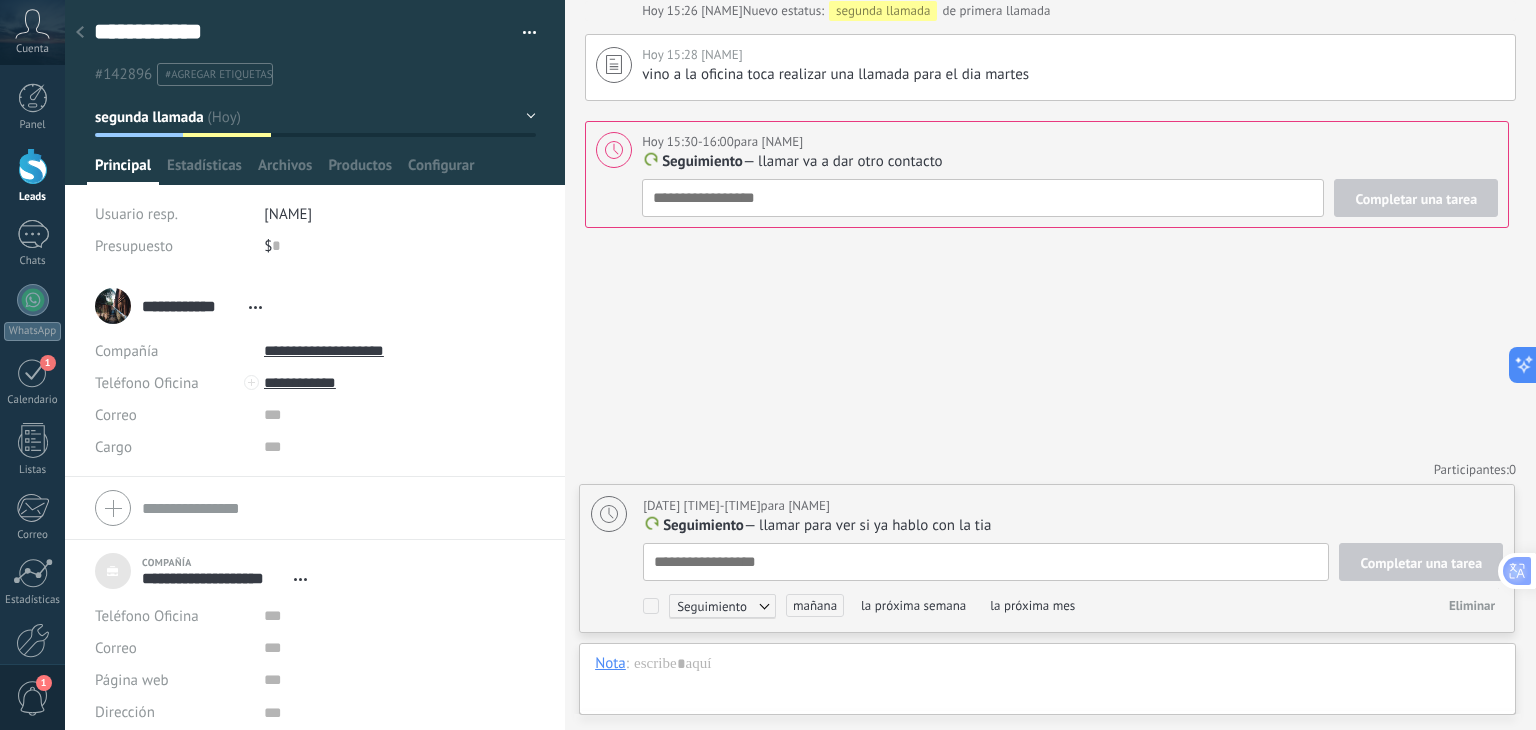 click on "Buscar Carga más Hoy Hoy Creación:  3  eventos   Expandir Hoy 15:26 TANNIA MASABANDA  El valor del campo «Teléfono»  se establece en «0990673497» angel guaman Hoy 15:26 TANNIA MASABANDA  El valor del campo «Nombre»  se establece en «Angel Guaman» Hoy 15:26 TANNIA MASABANDA  Nuevo estatus: segunda llamada  de primera llamada  Hoy 15:28 TANNIA MASABANDA  vino a la oficina toca realizar una llamada para el dia martes Pin Eliminar Editar Hoy 15:30-16:00  para TANNIA MASABANDA Seguimiento  — llamar va a dar otro contacto Completar una tarea Seguimiento Seguimiento Reunión Personalizado mañana la próxima semana la próxima mes Eliminar Participantes:  0 Agregar usuario Bots:  0 27.07.2025 09:30-10:00  para TANNIA MASABANDA Seguimiento  — llamar para ver si ya hablo con la tia Completar una tarea Seguimiento Seguimiento Reunión Personalizado mañana la próxima semana la próxima mes Eliminar" at bounding box center (1050, 271) 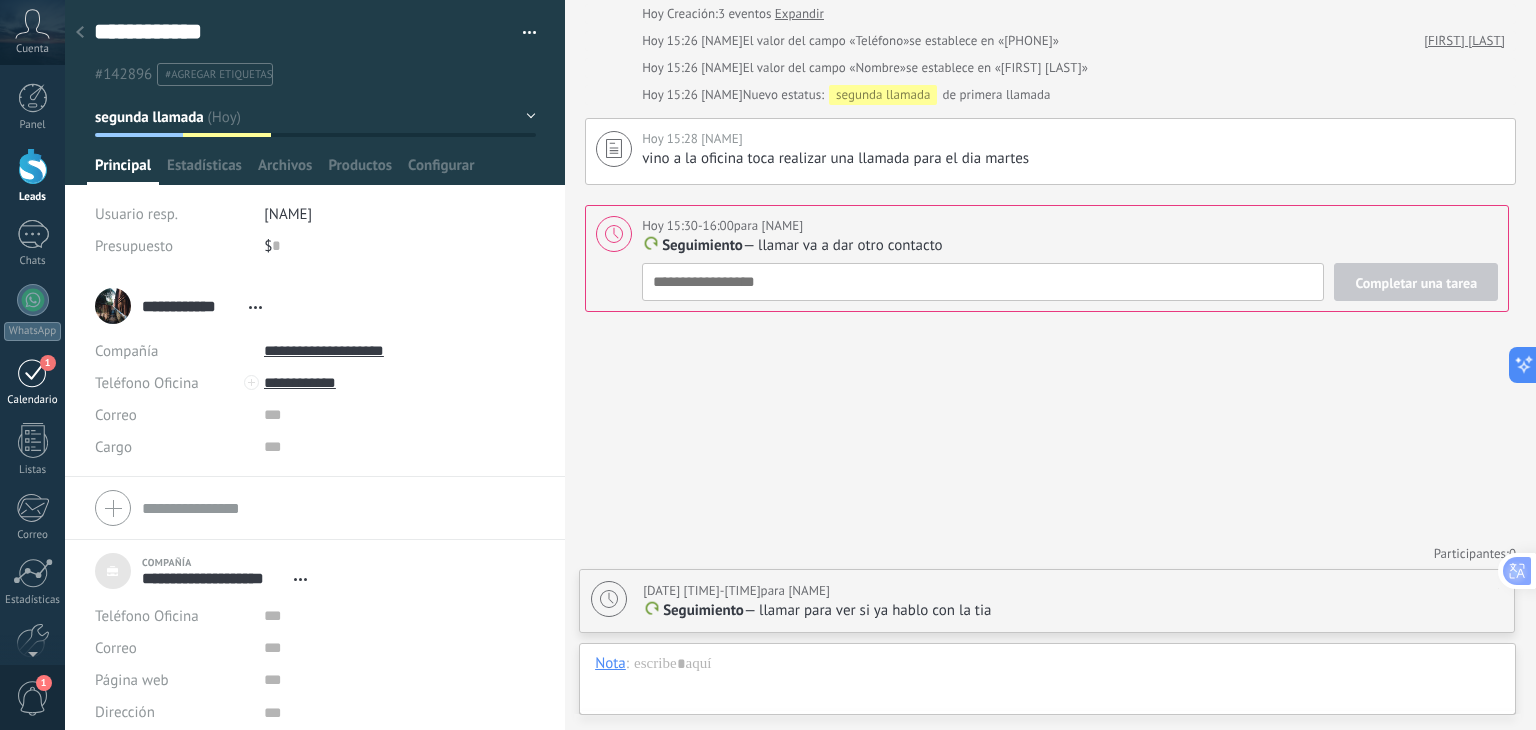 click on "1" at bounding box center [33, 372] 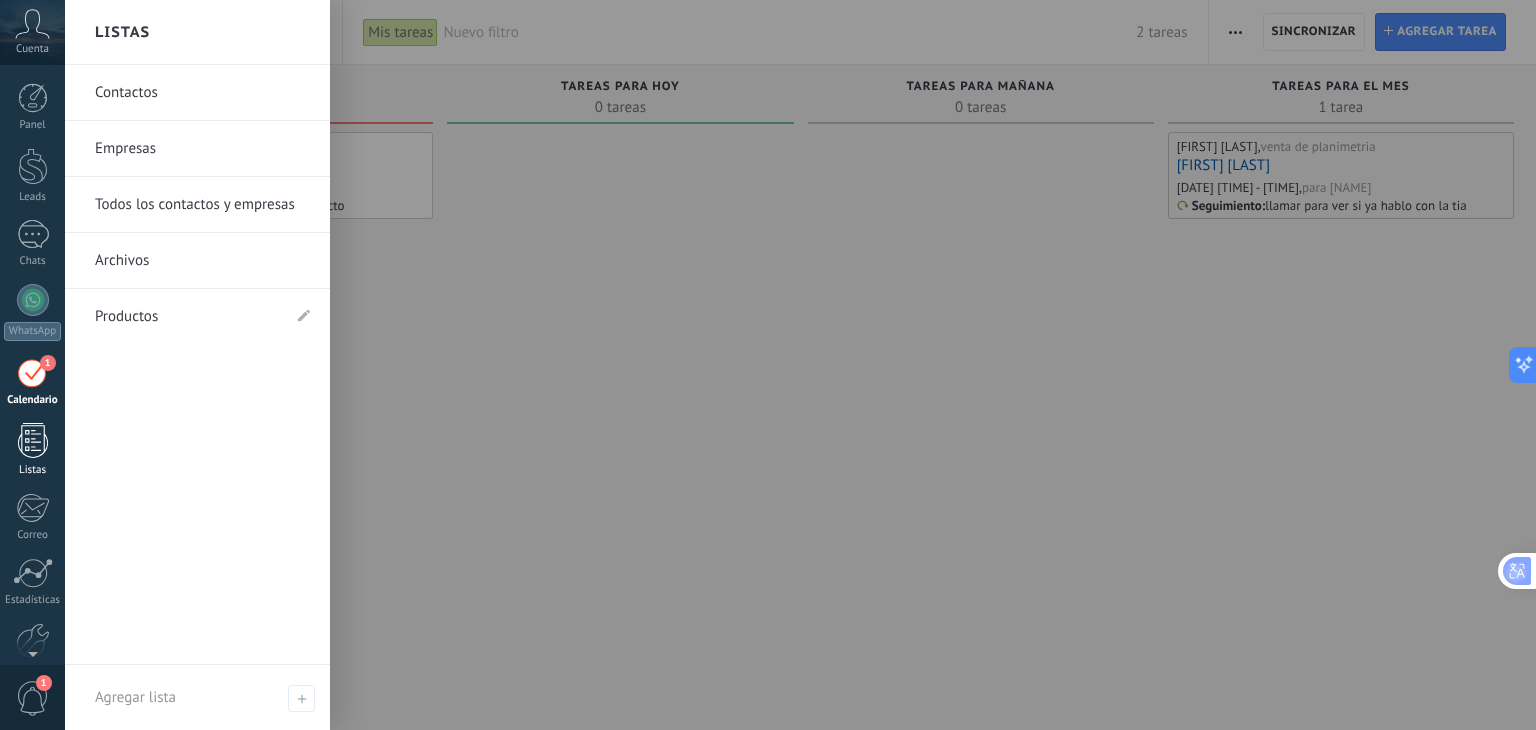 click at bounding box center (33, 440) 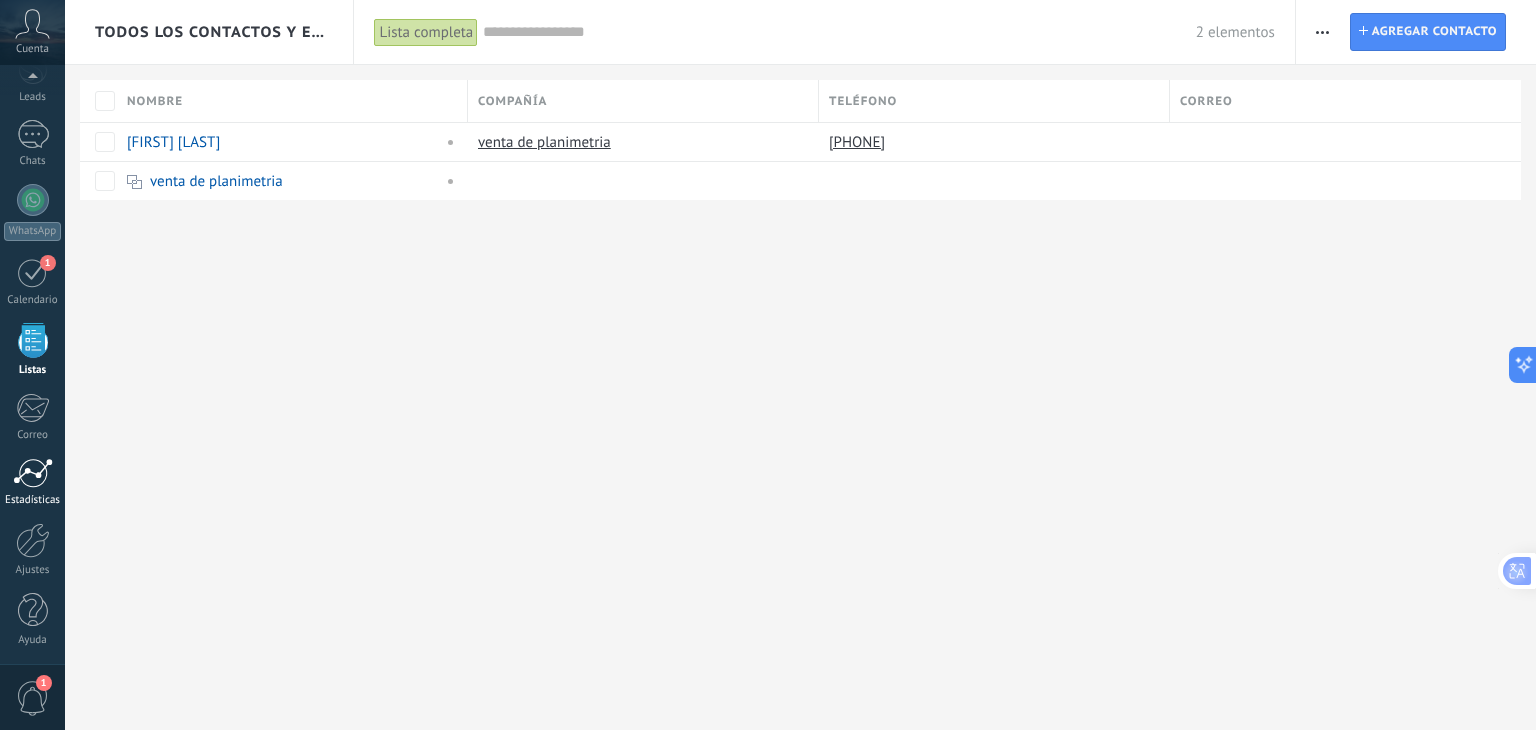 scroll, scrollTop: 101, scrollLeft: 0, axis: vertical 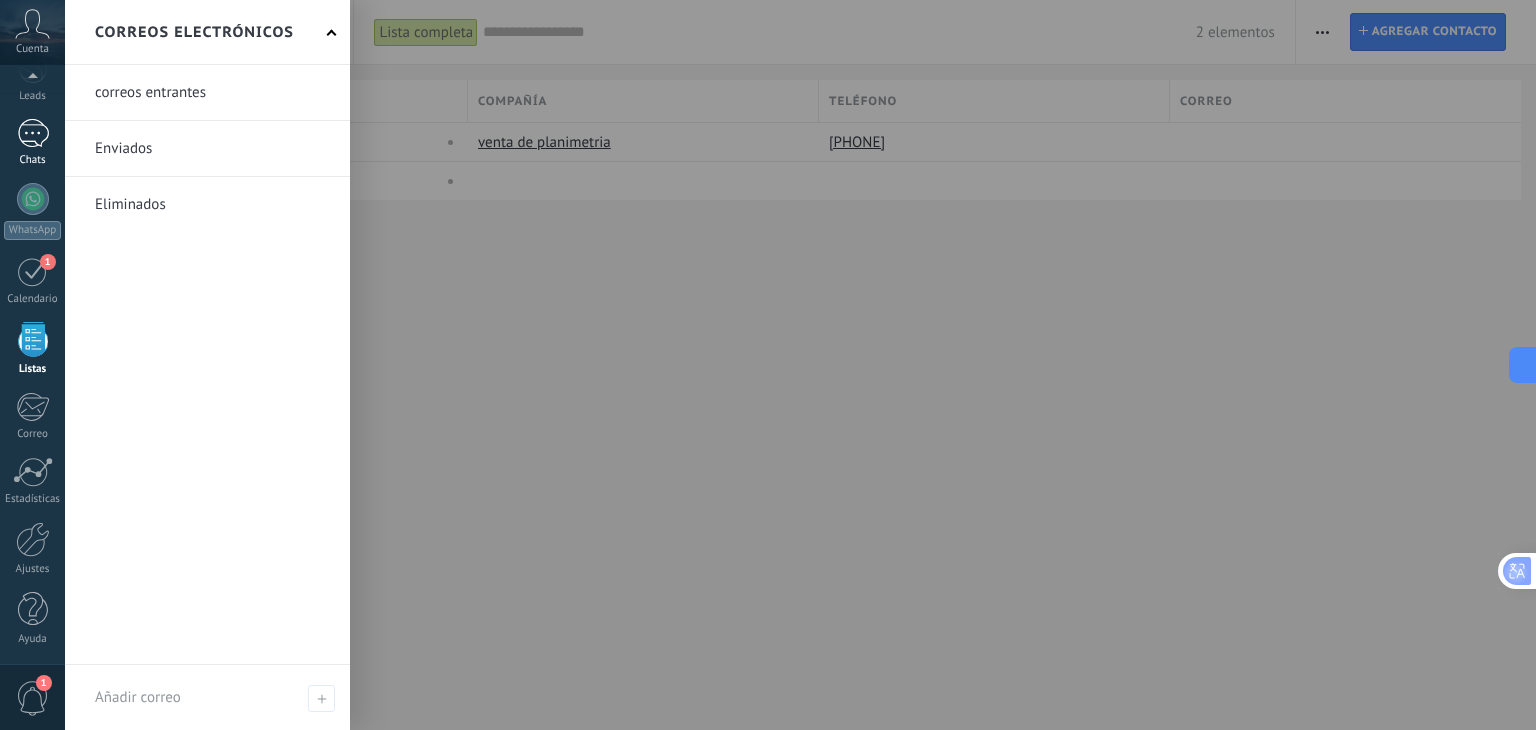 click at bounding box center [33, 133] 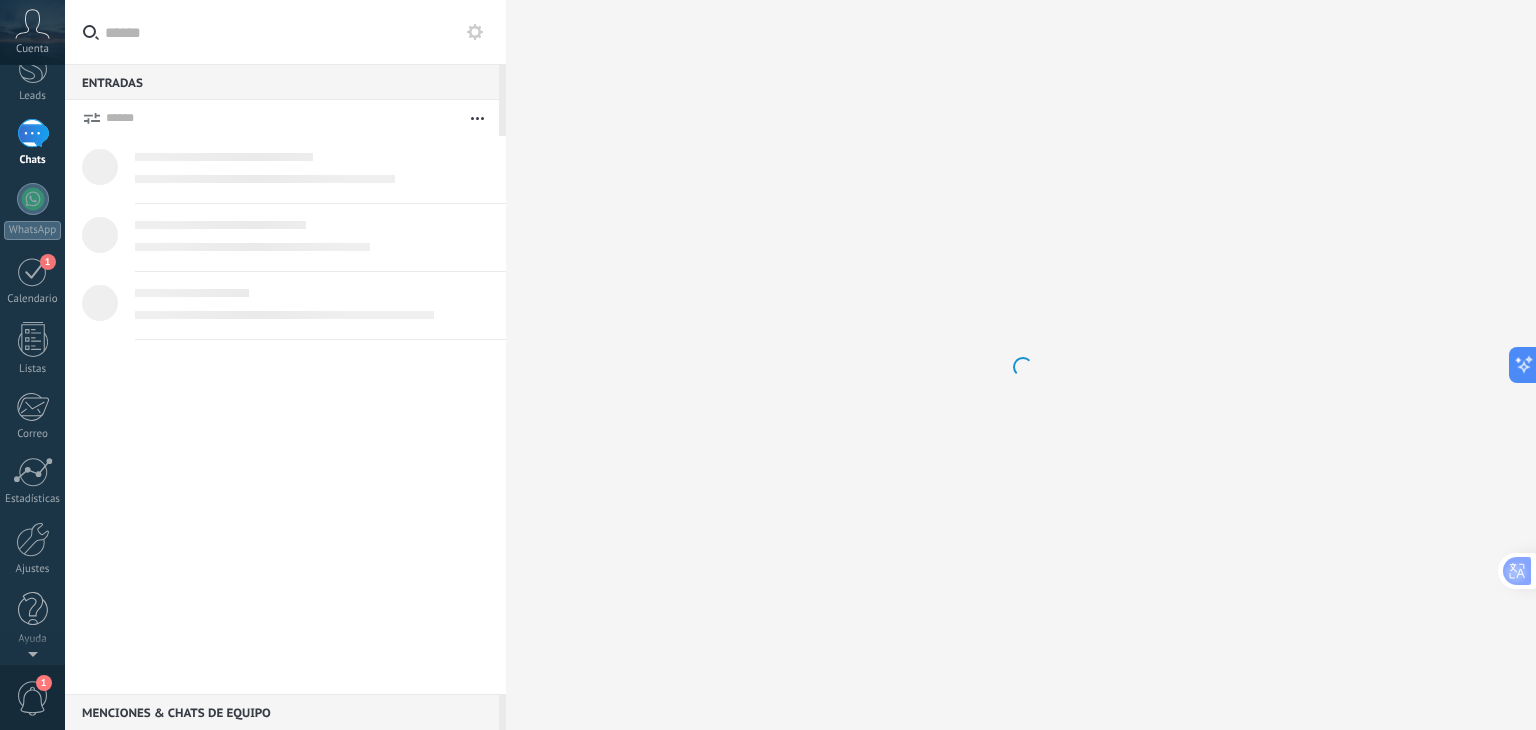 scroll, scrollTop: 0, scrollLeft: 0, axis: both 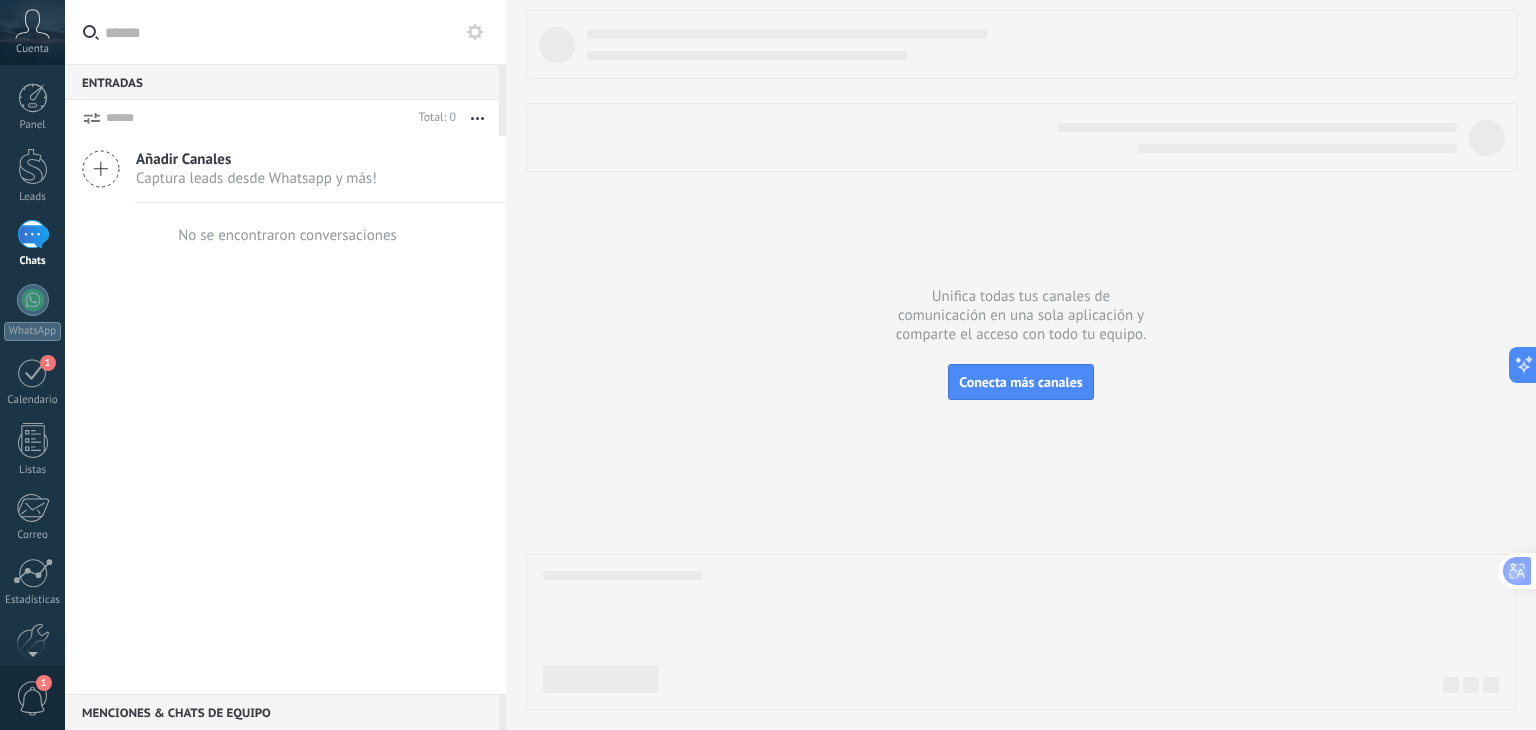 click at bounding box center (1021, 360) 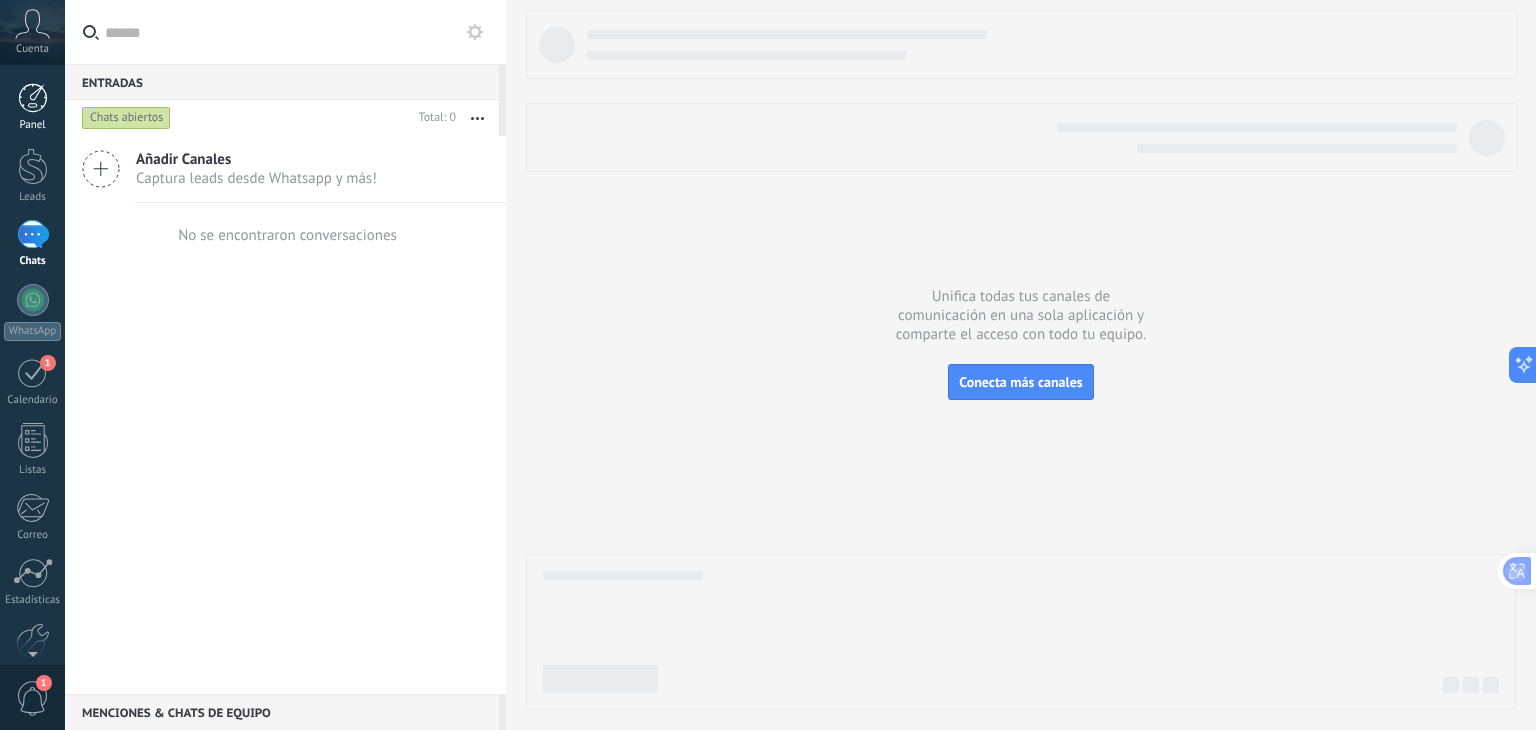 click at bounding box center (33, 98) 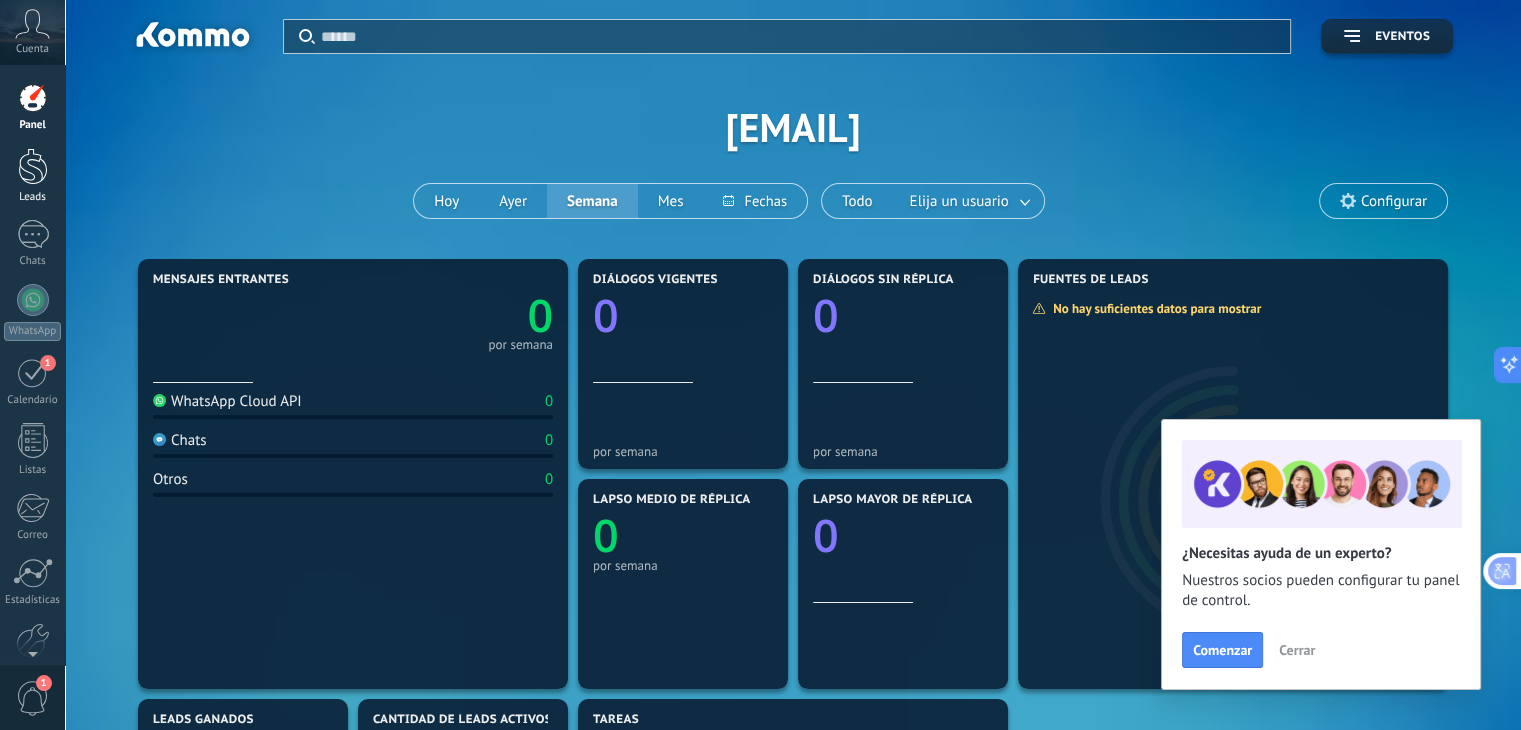click at bounding box center (33, 166) 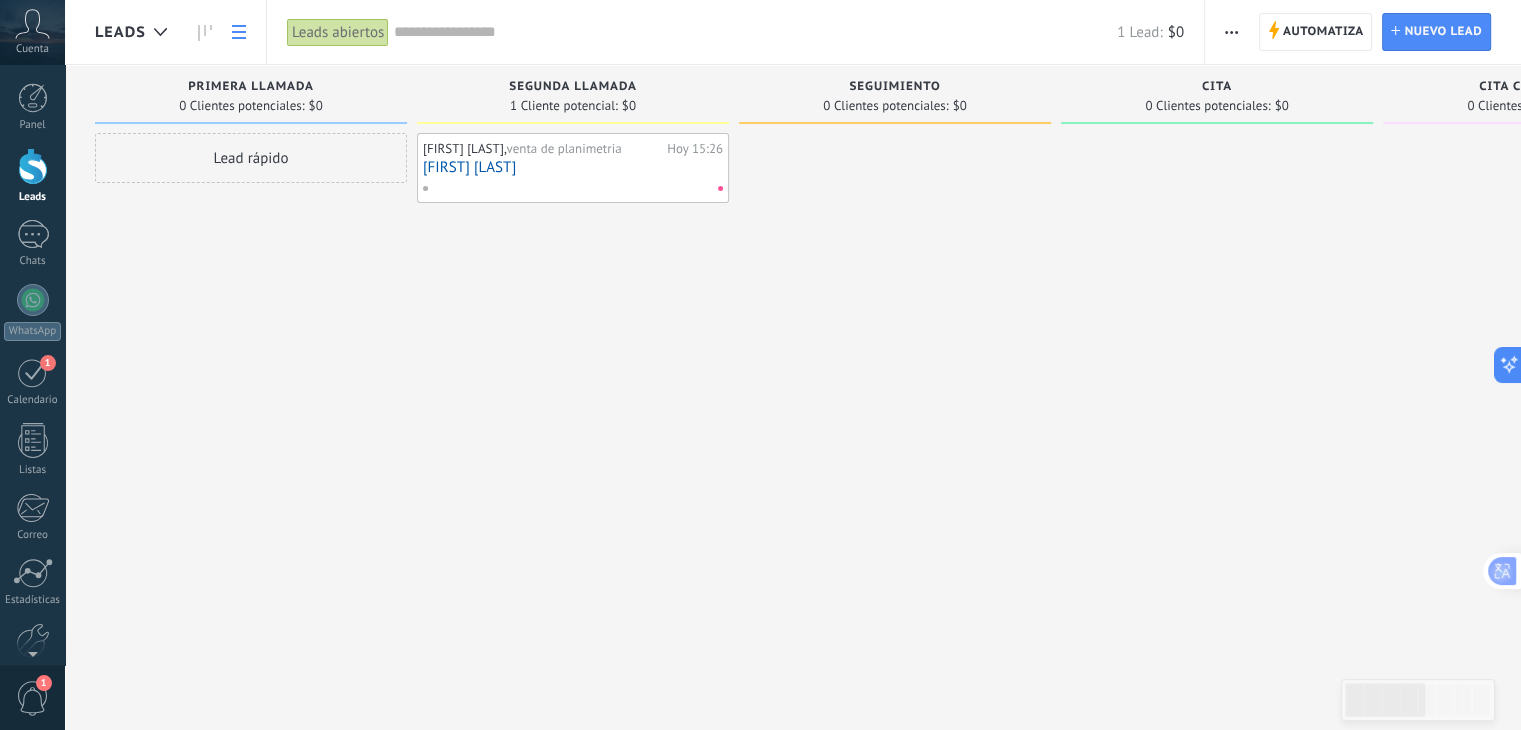 click at bounding box center (239, 32) 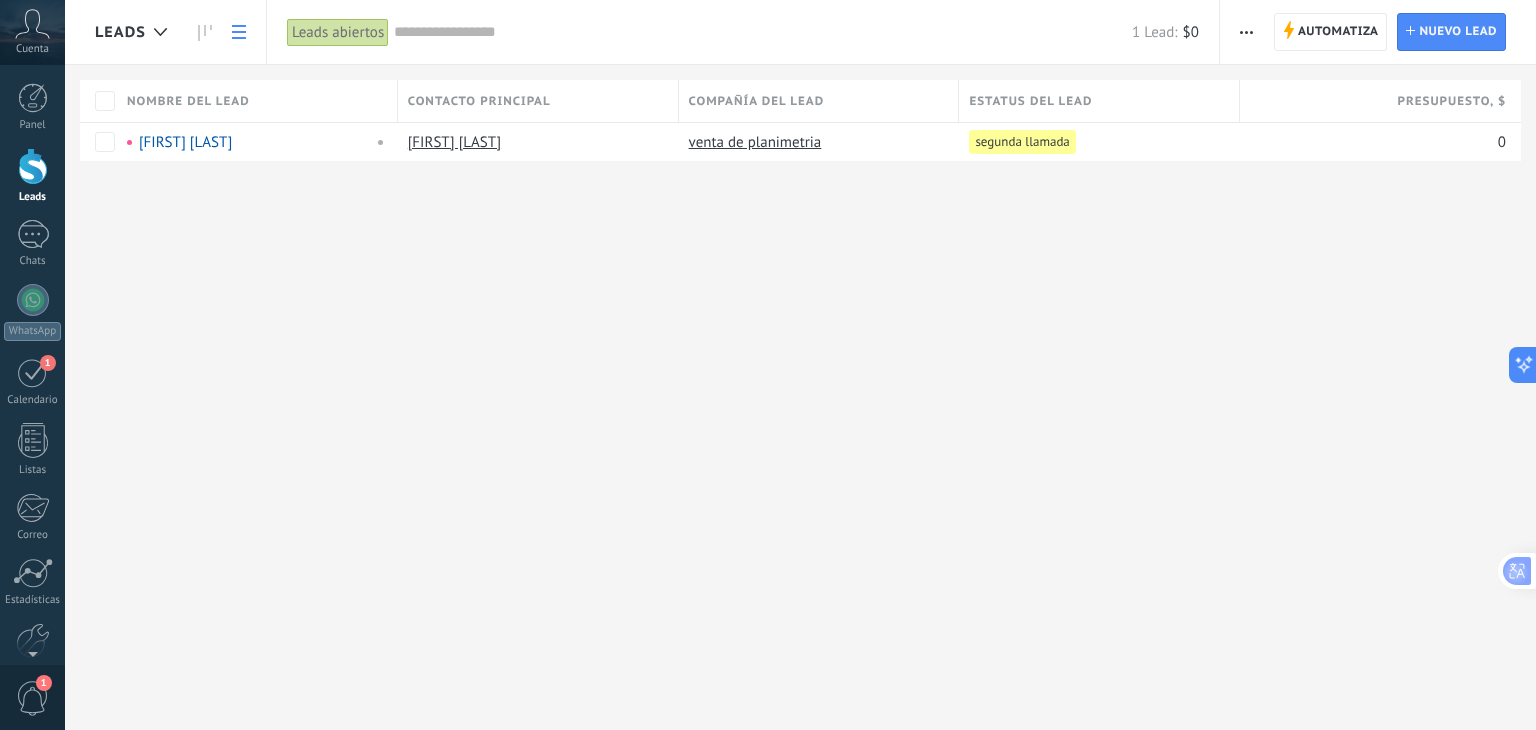 click at bounding box center [763, 32] 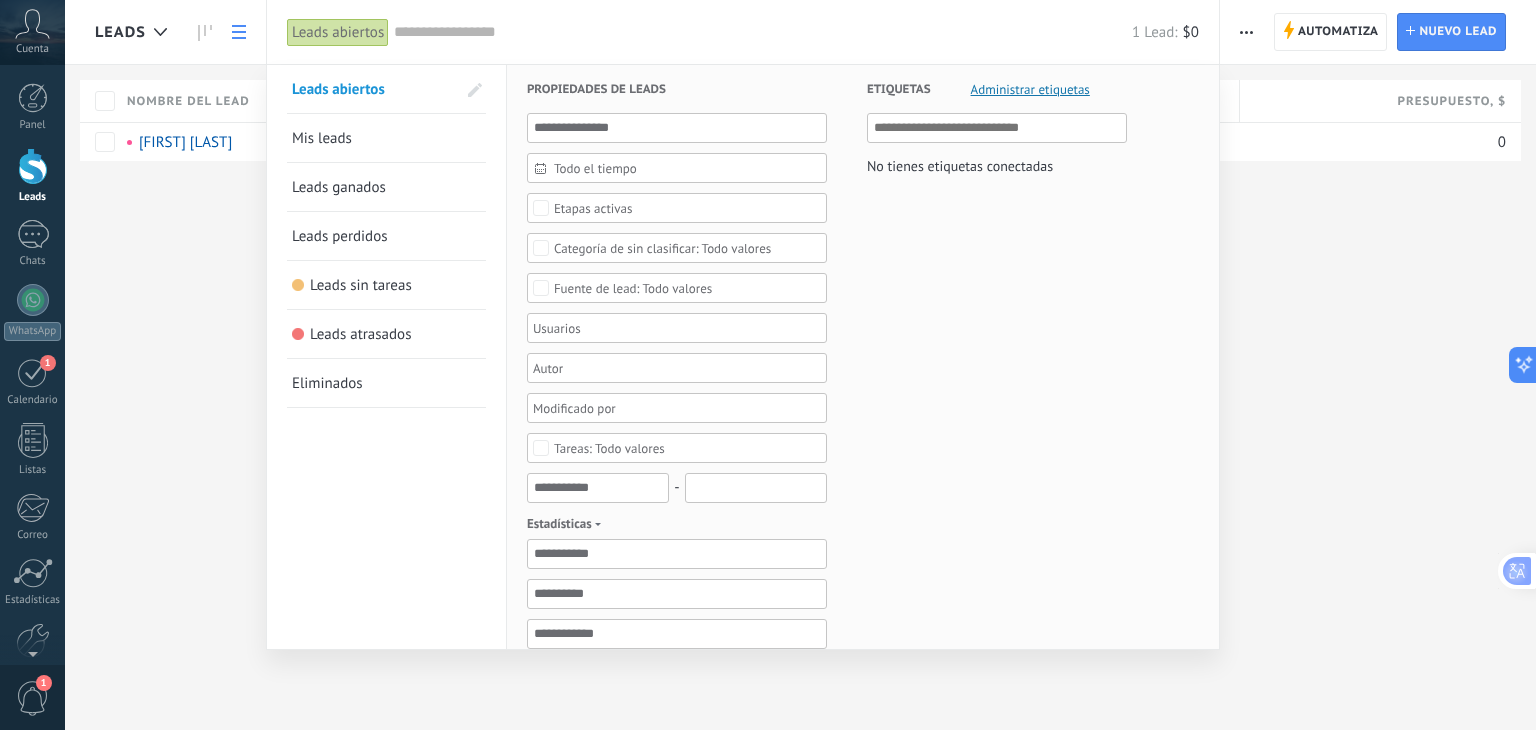 click at bounding box center [768, 365] 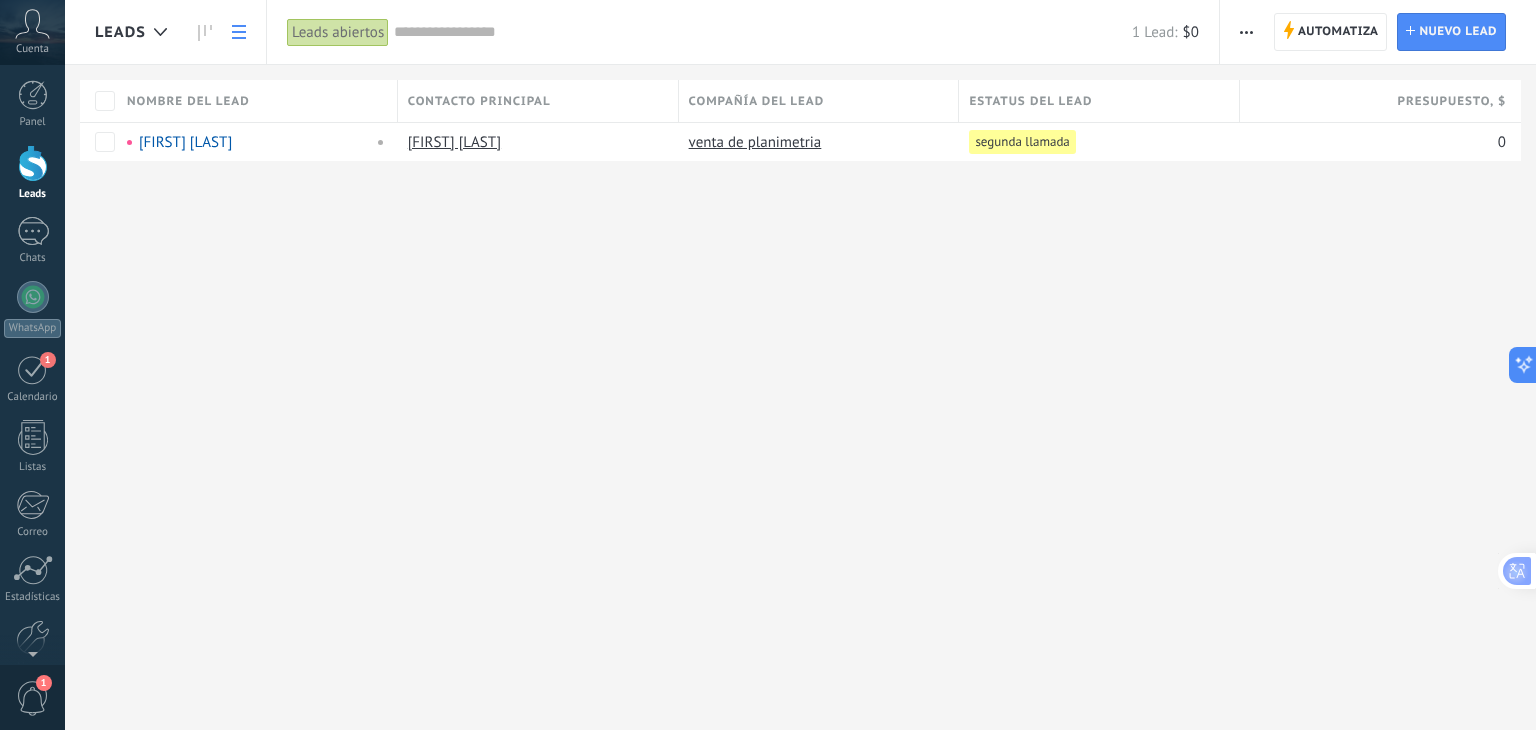 scroll, scrollTop: 0, scrollLeft: 0, axis: both 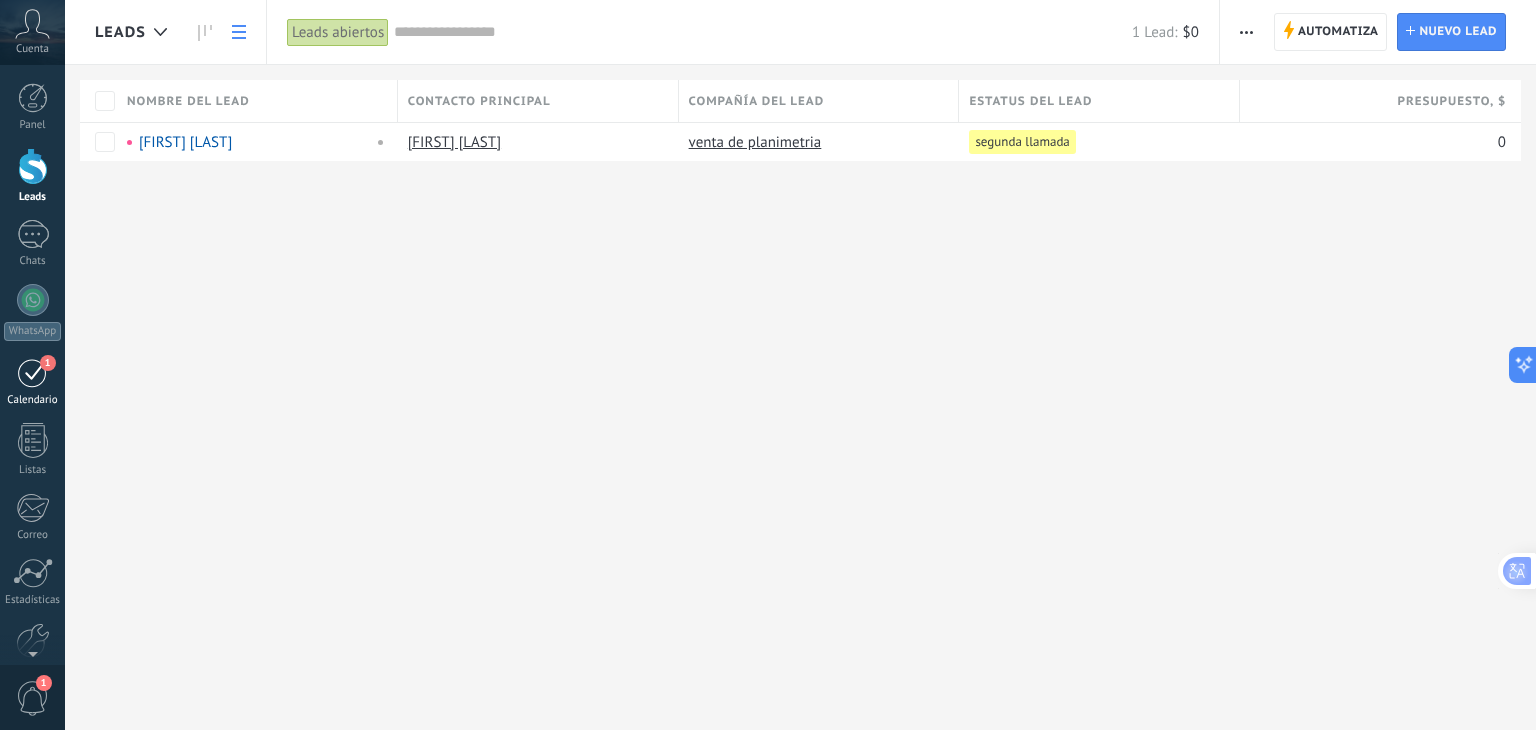click on "1" at bounding box center (33, 372) 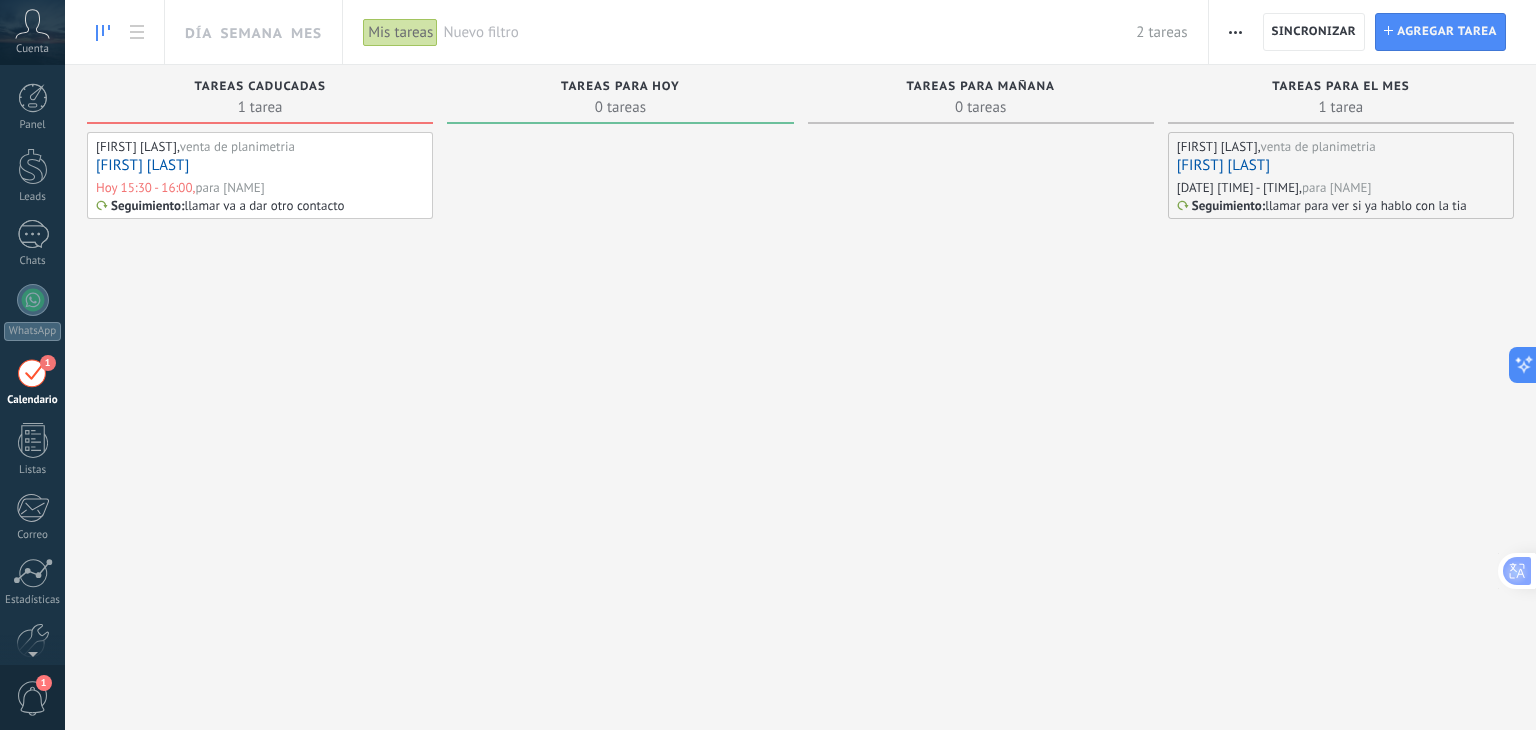 click on "angel guaman ,  venta de planimetria Angel Guaman Hoy 15:30 - 16:00,  para TANNIA MASABANDA Seguimiento :  llamar va a dar otro contacto" at bounding box center [260, 406] 